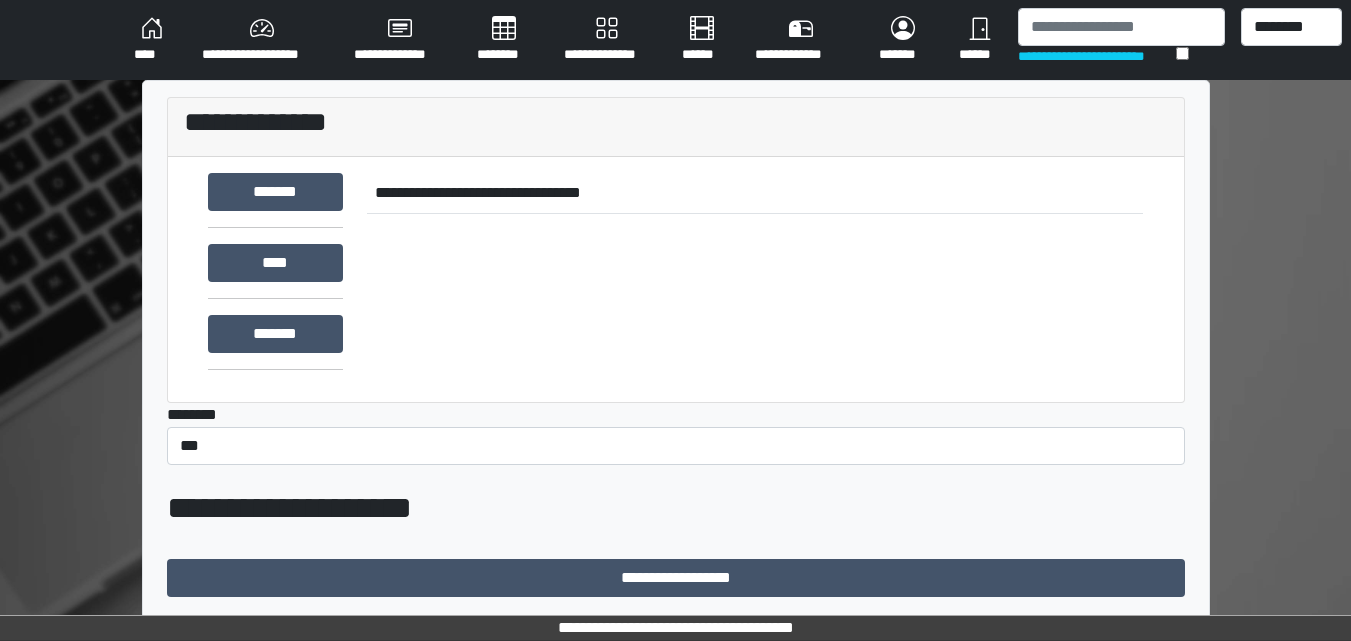 scroll, scrollTop: 391, scrollLeft: 0, axis: vertical 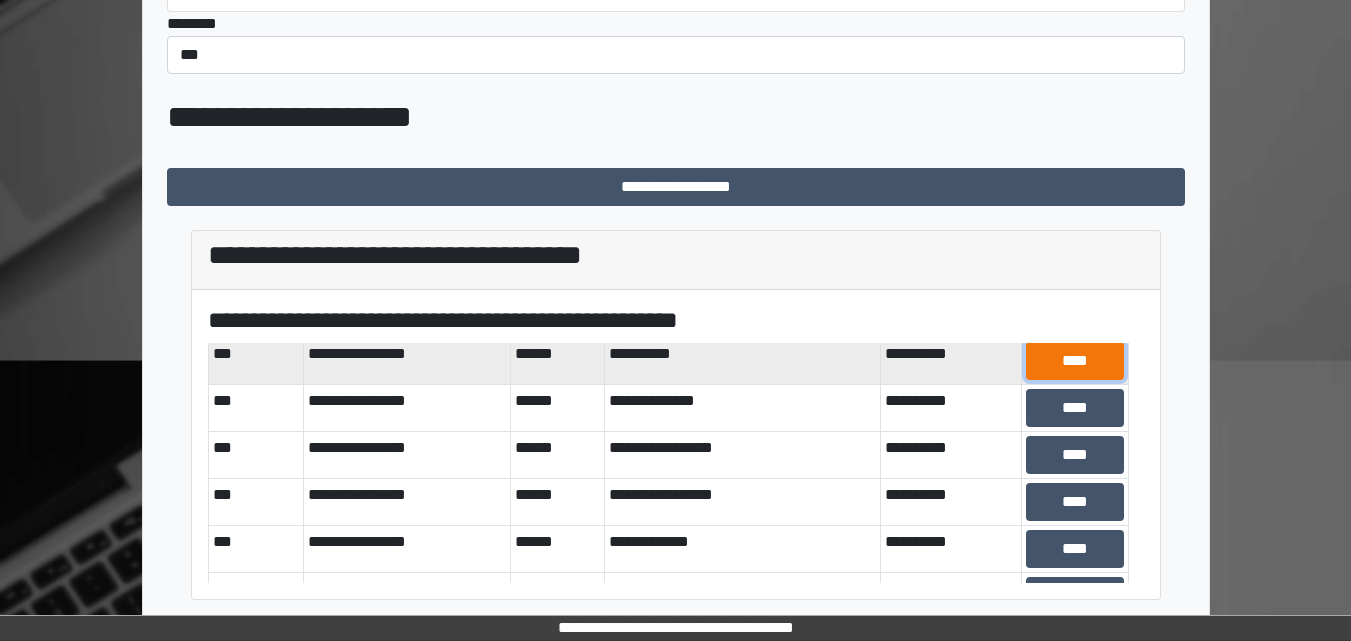 click on "****" at bounding box center [1075, 361] 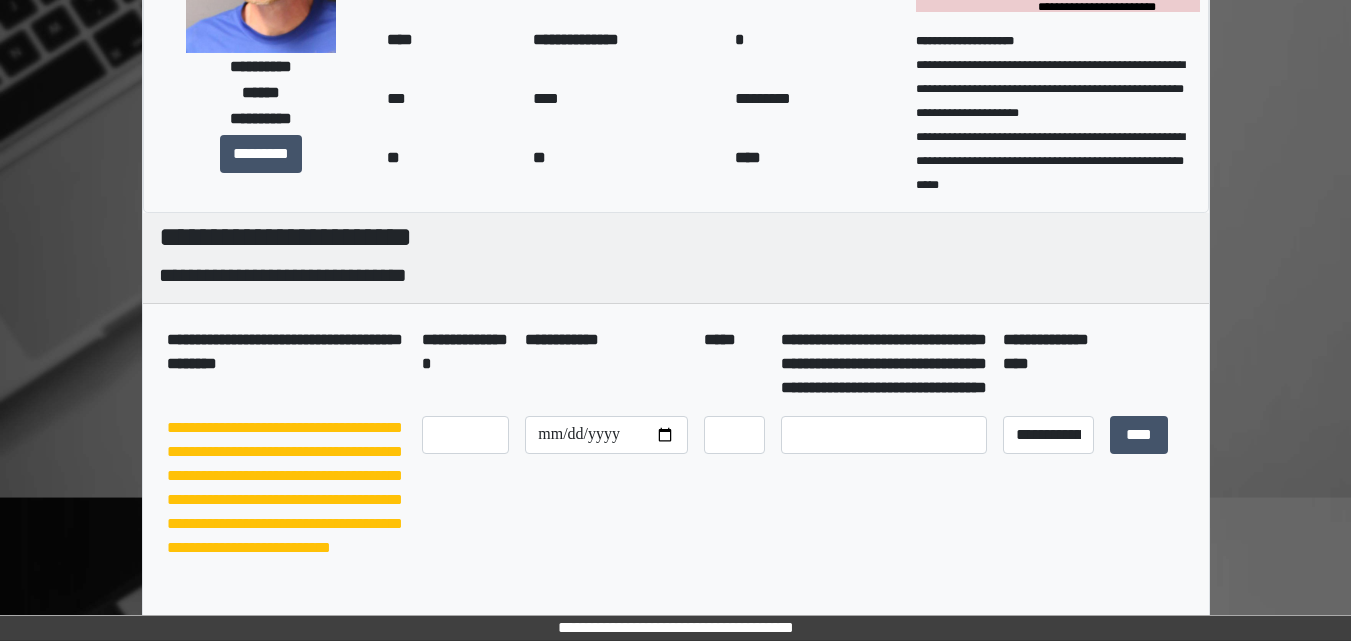scroll, scrollTop: 34, scrollLeft: 0, axis: vertical 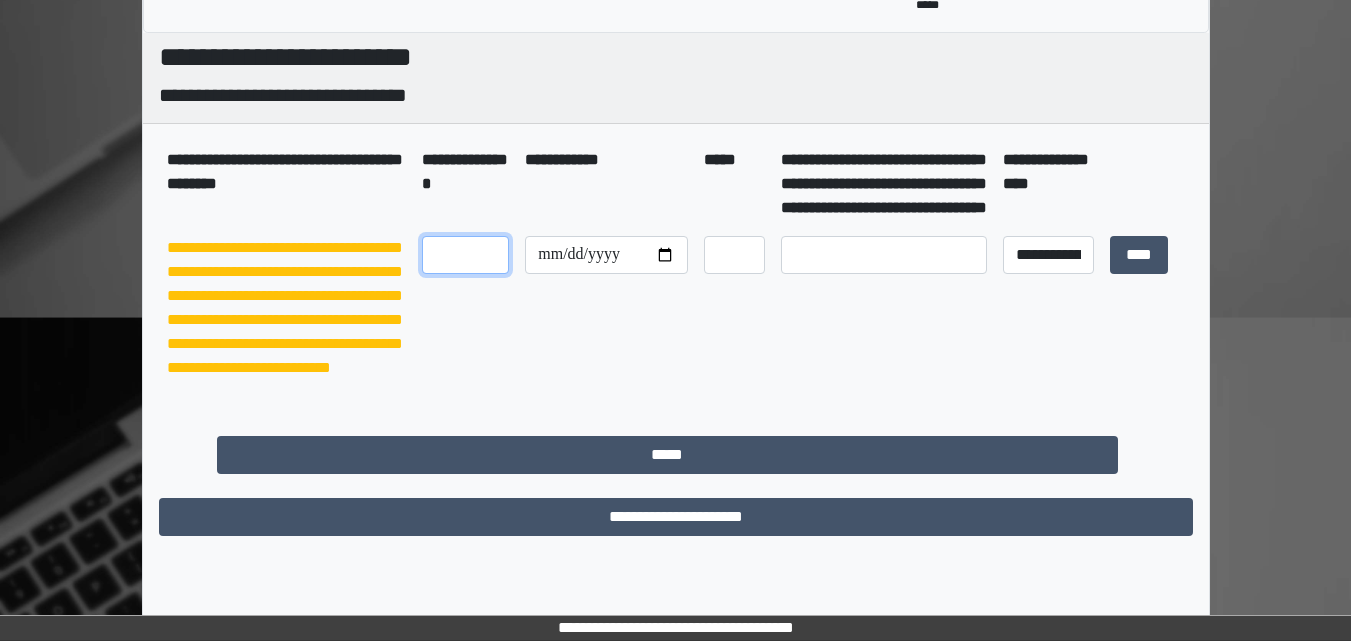 click at bounding box center (465, 255) 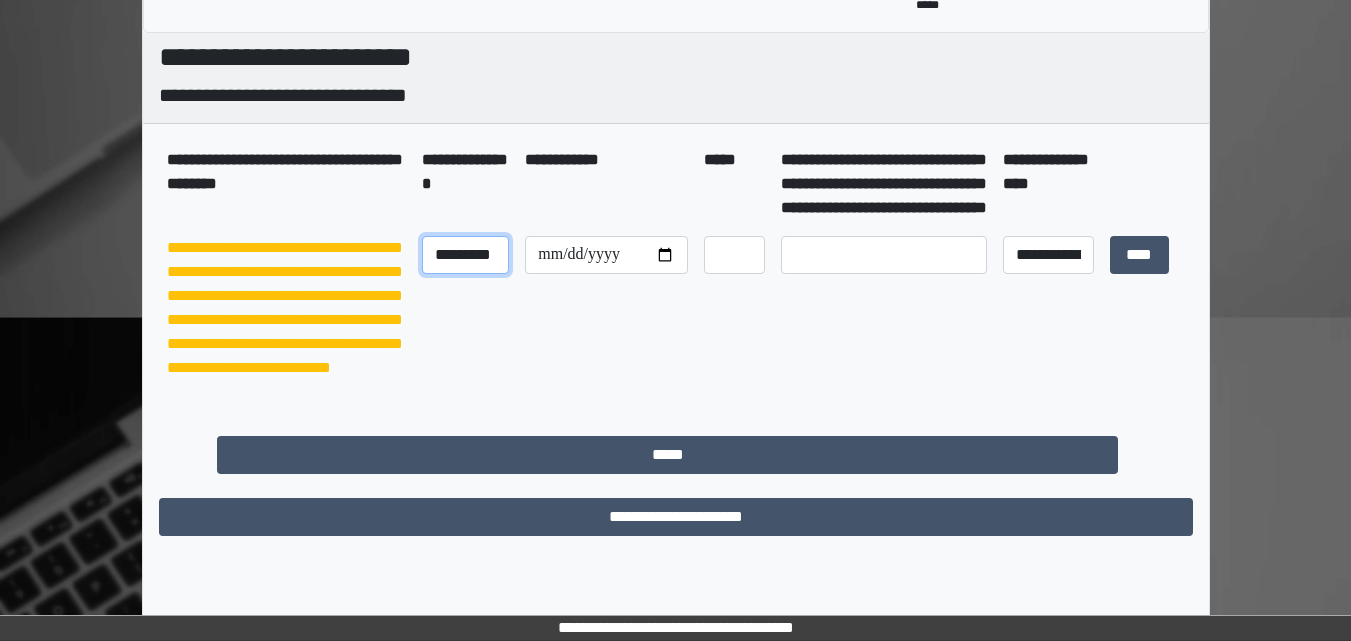 scroll, scrollTop: 0, scrollLeft: 10, axis: horizontal 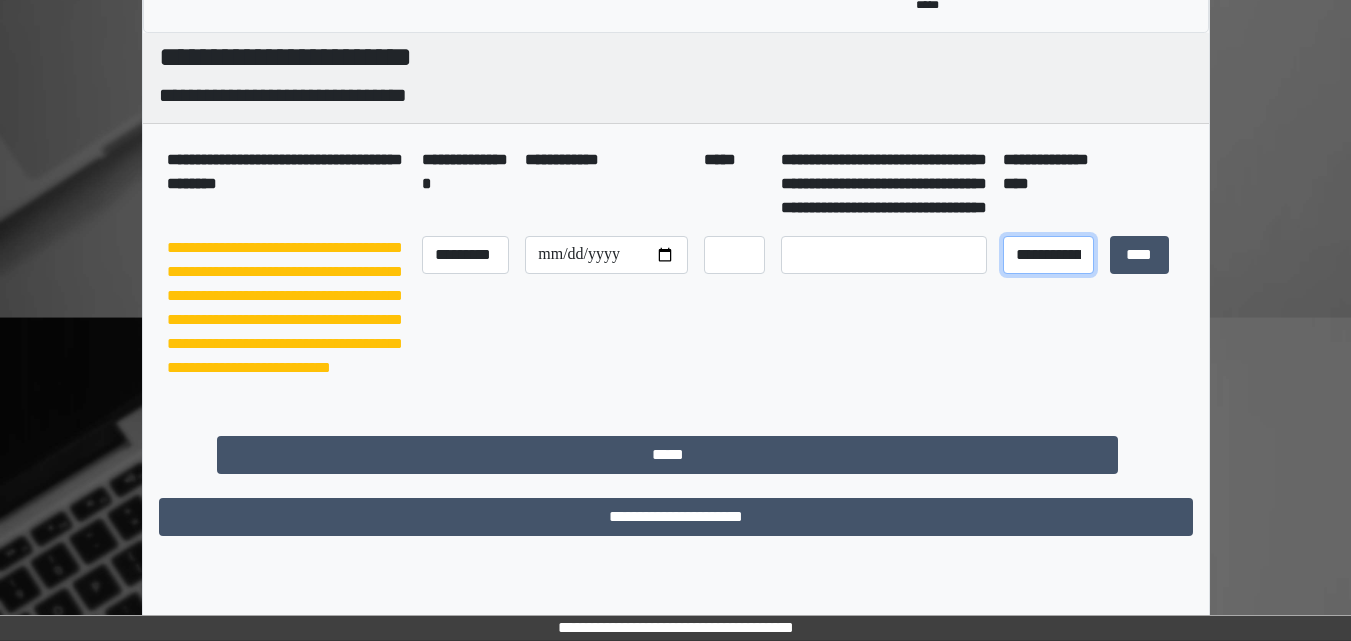 click on "**********" at bounding box center [1048, 255] 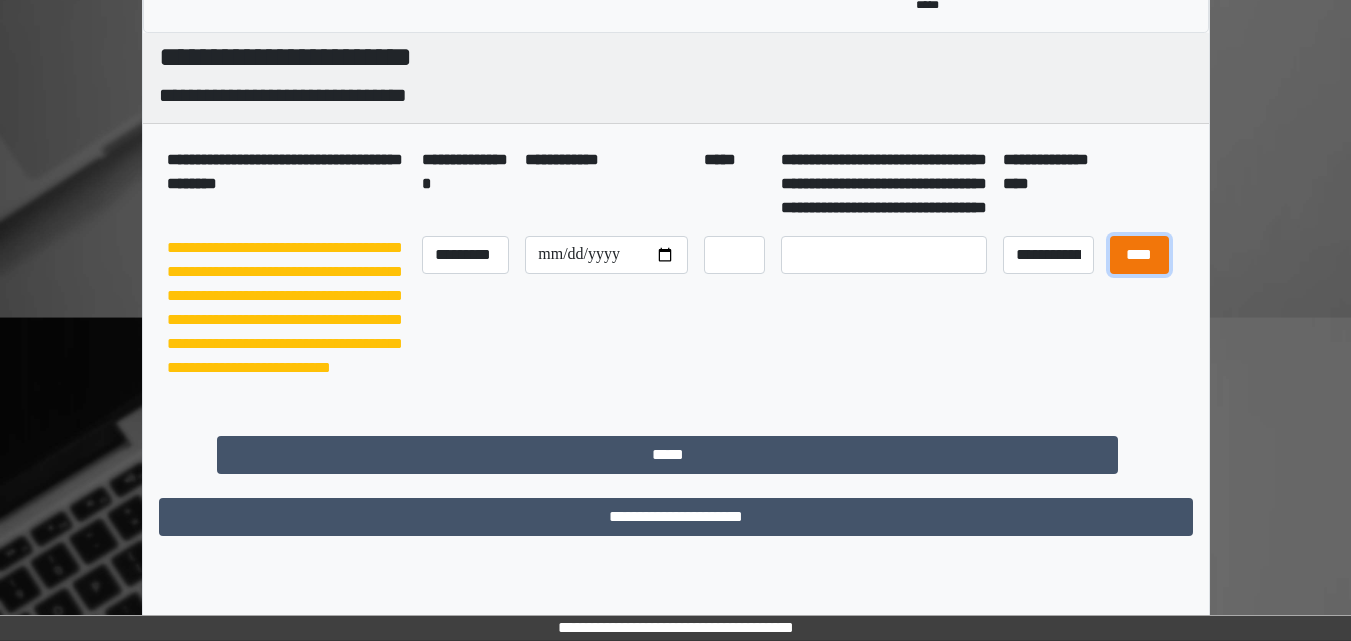 click on "****" at bounding box center (1139, 255) 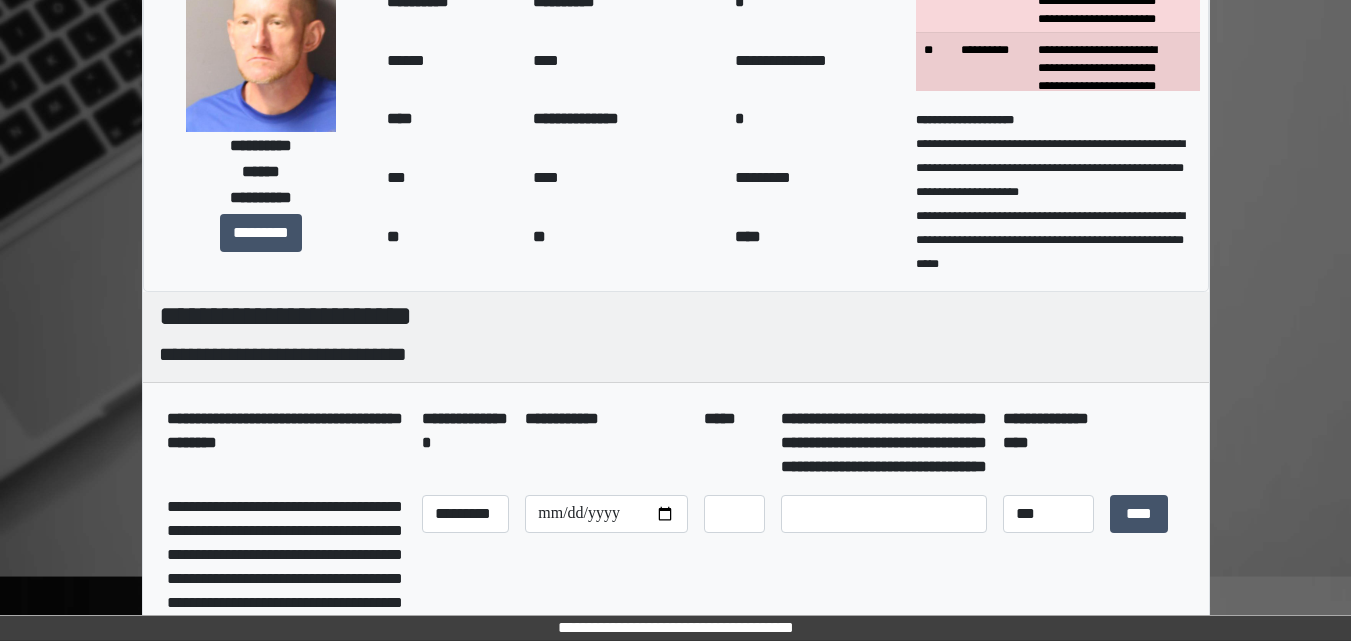 scroll, scrollTop: 34, scrollLeft: 0, axis: vertical 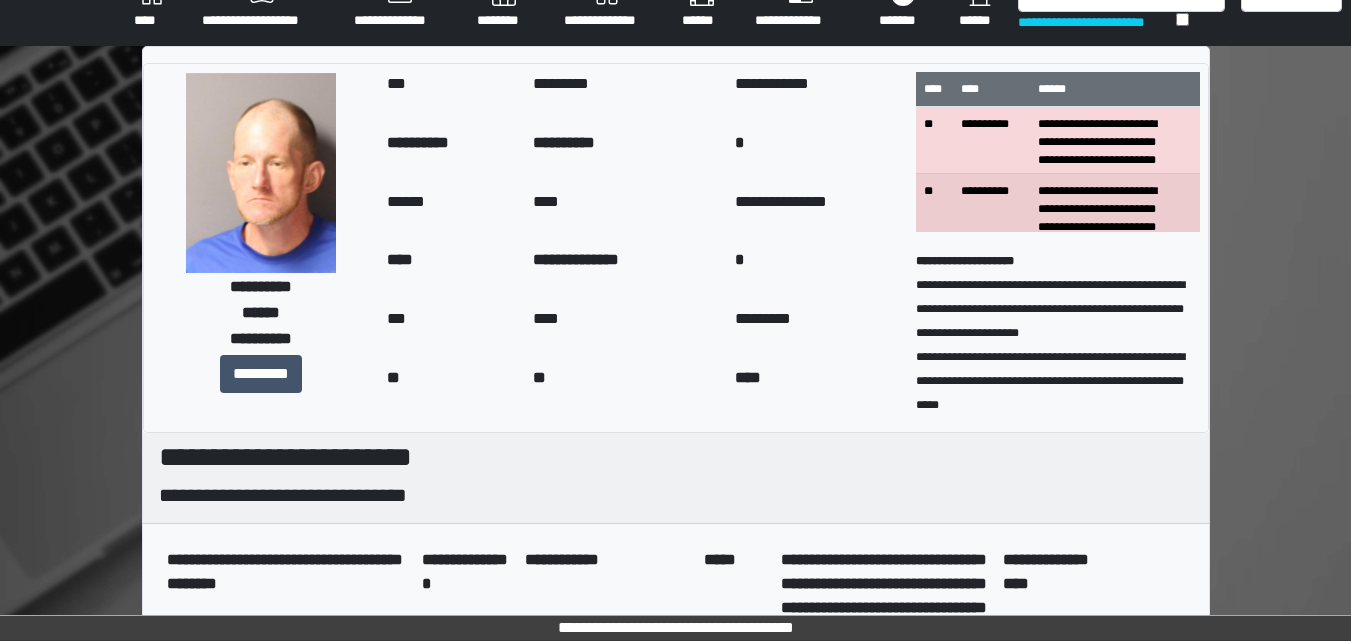 click on "****" at bounding box center [152, 6] 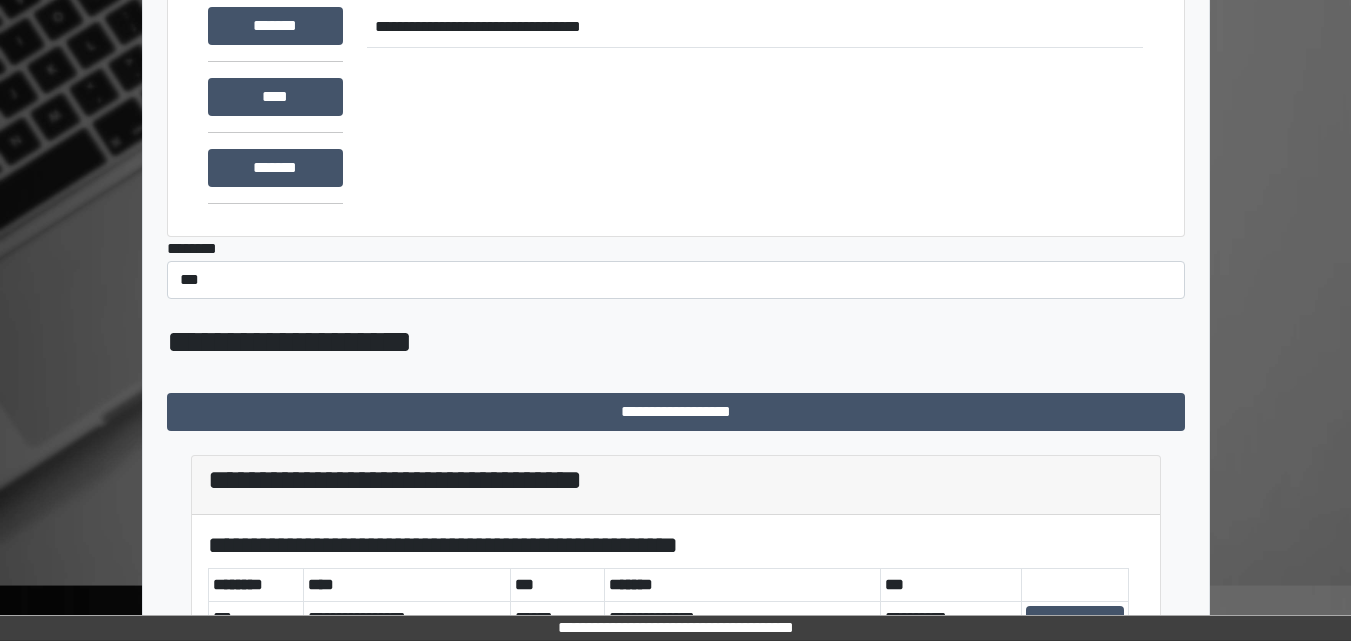 scroll, scrollTop: 391, scrollLeft: 0, axis: vertical 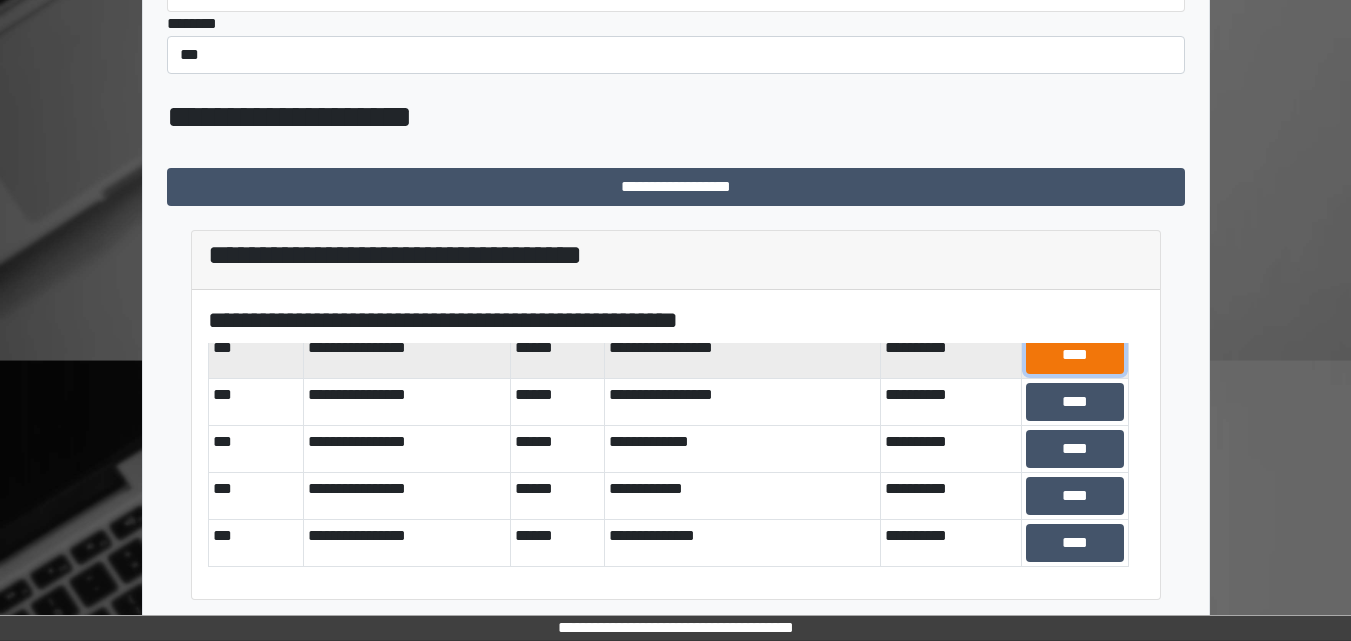 click on "****" at bounding box center [1075, 355] 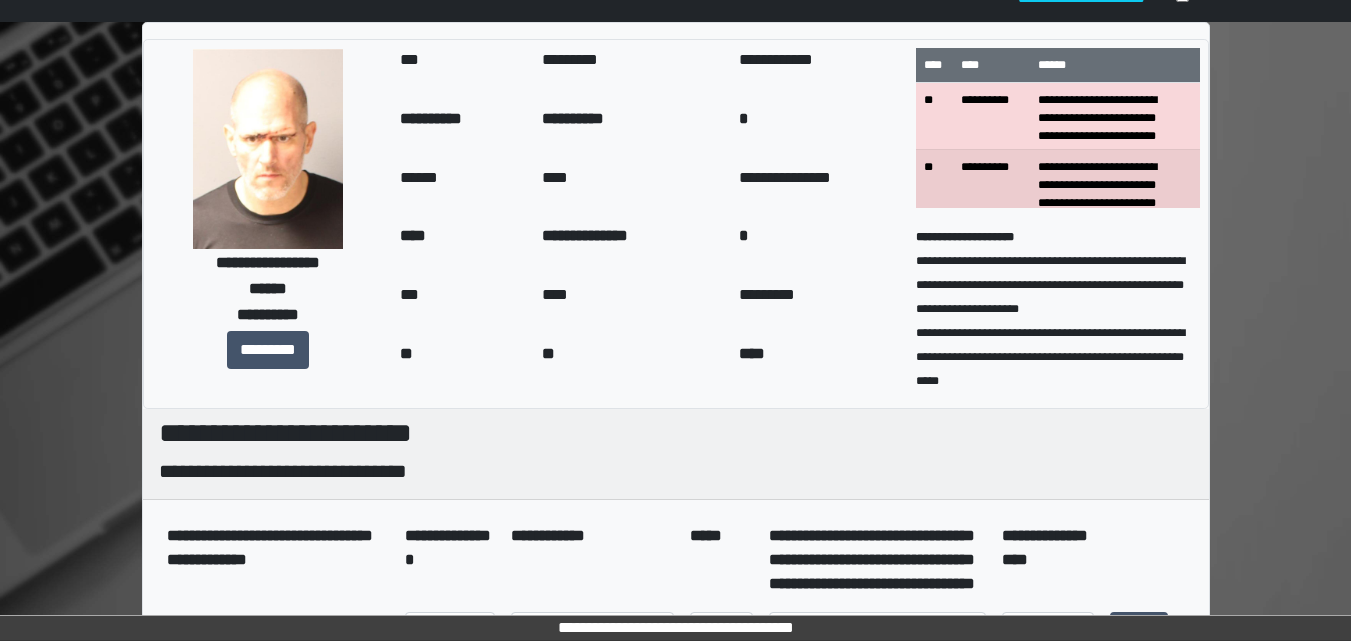 scroll, scrollTop: 0, scrollLeft: 0, axis: both 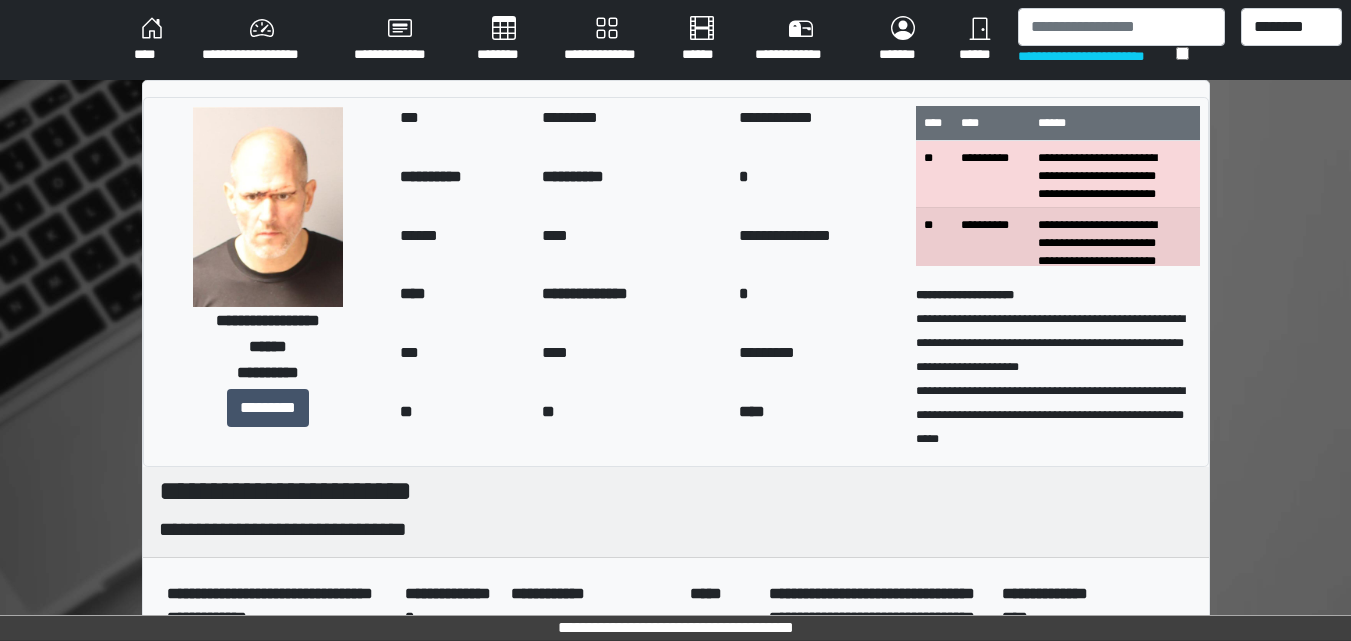 click on "****" at bounding box center [152, 40] 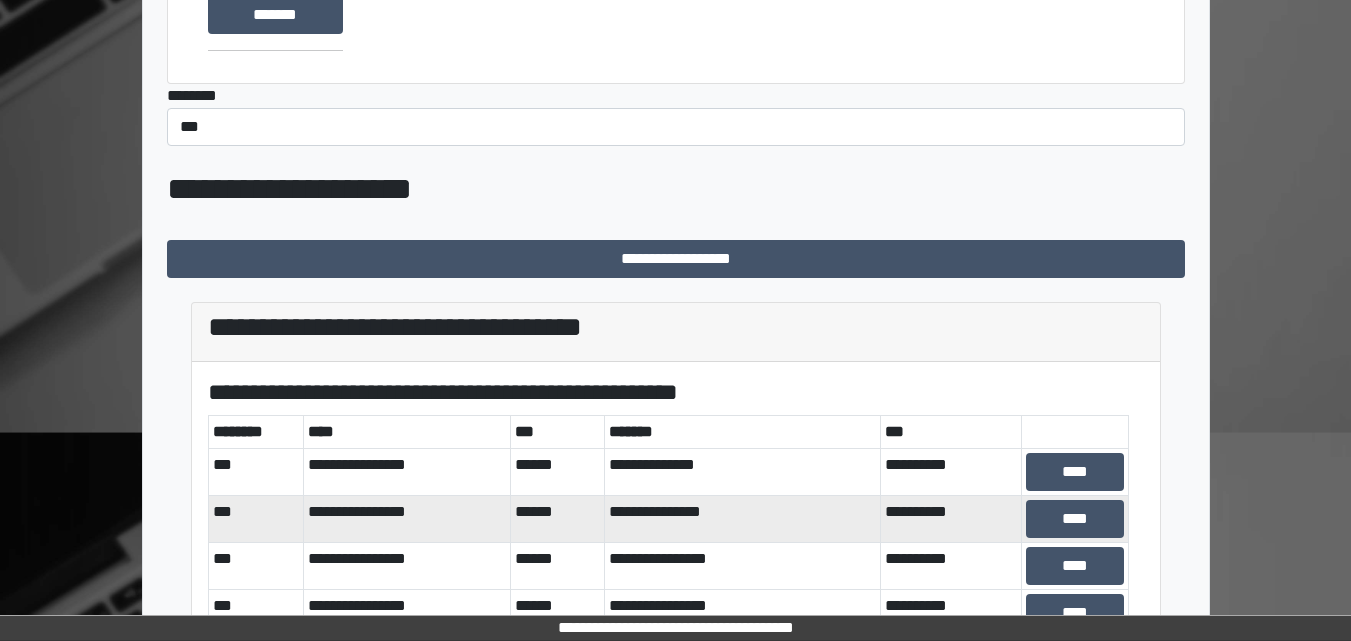scroll, scrollTop: 391, scrollLeft: 0, axis: vertical 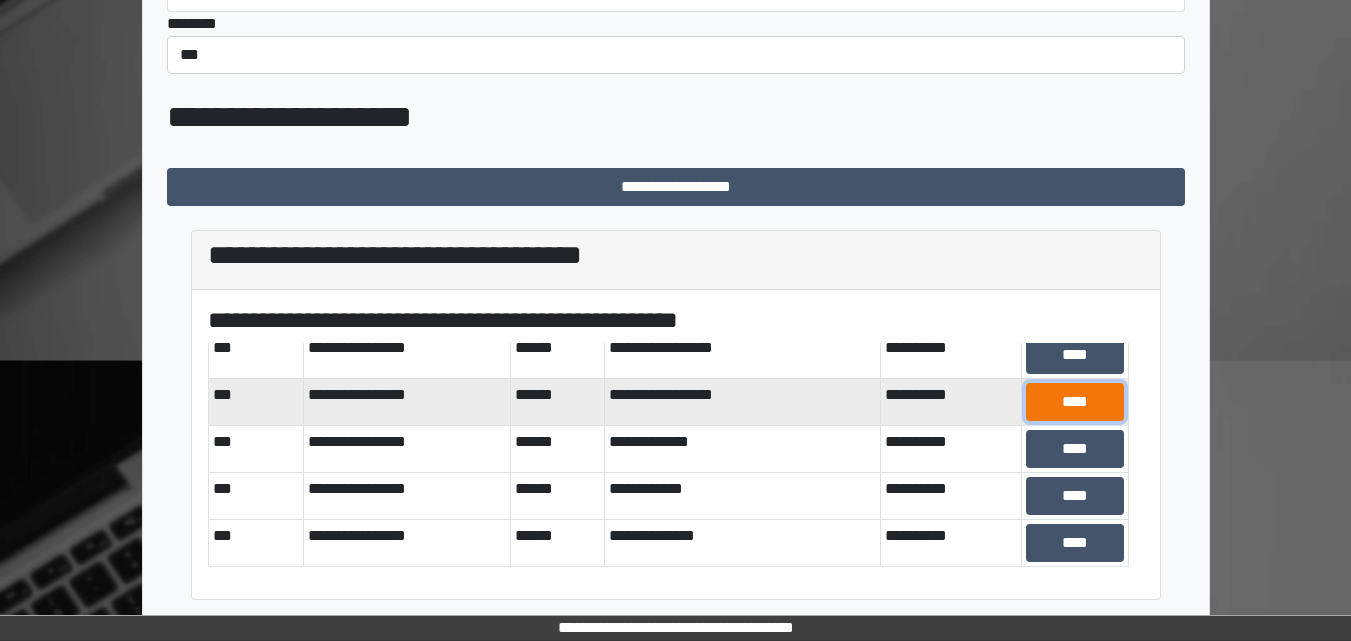 click on "****" at bounding box center (1075, 402) 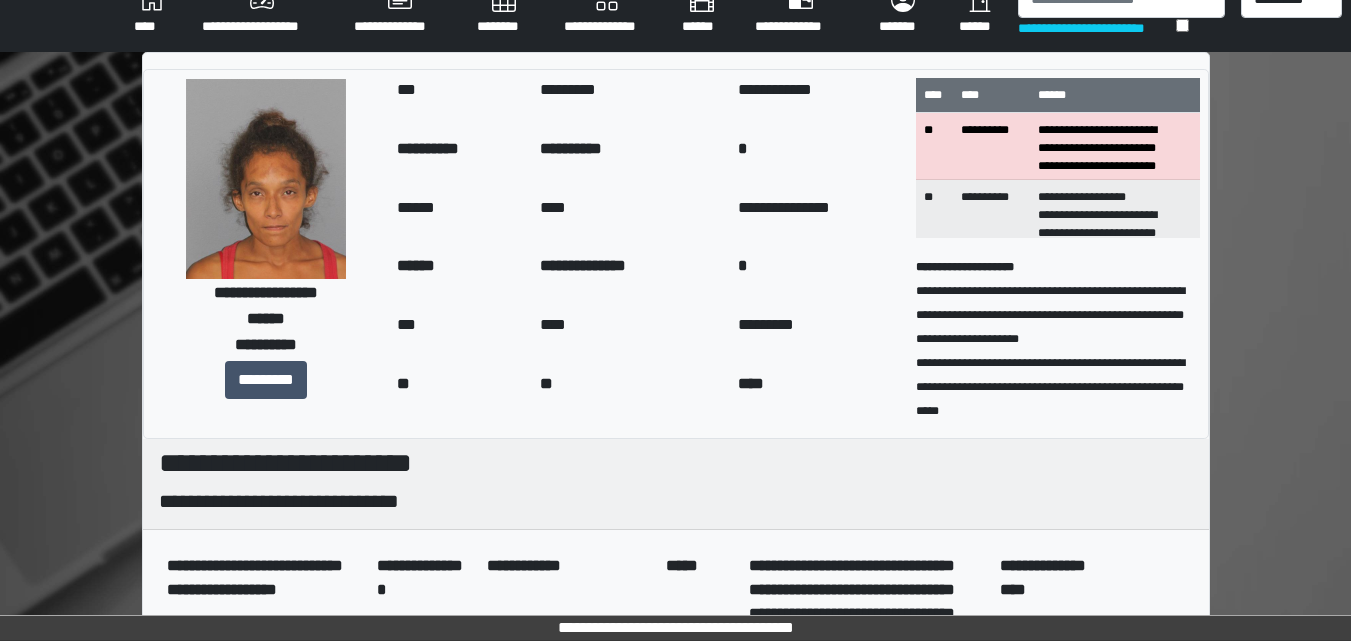 scroll, scrollTop: 0, scrollLeft: 0, axis: both 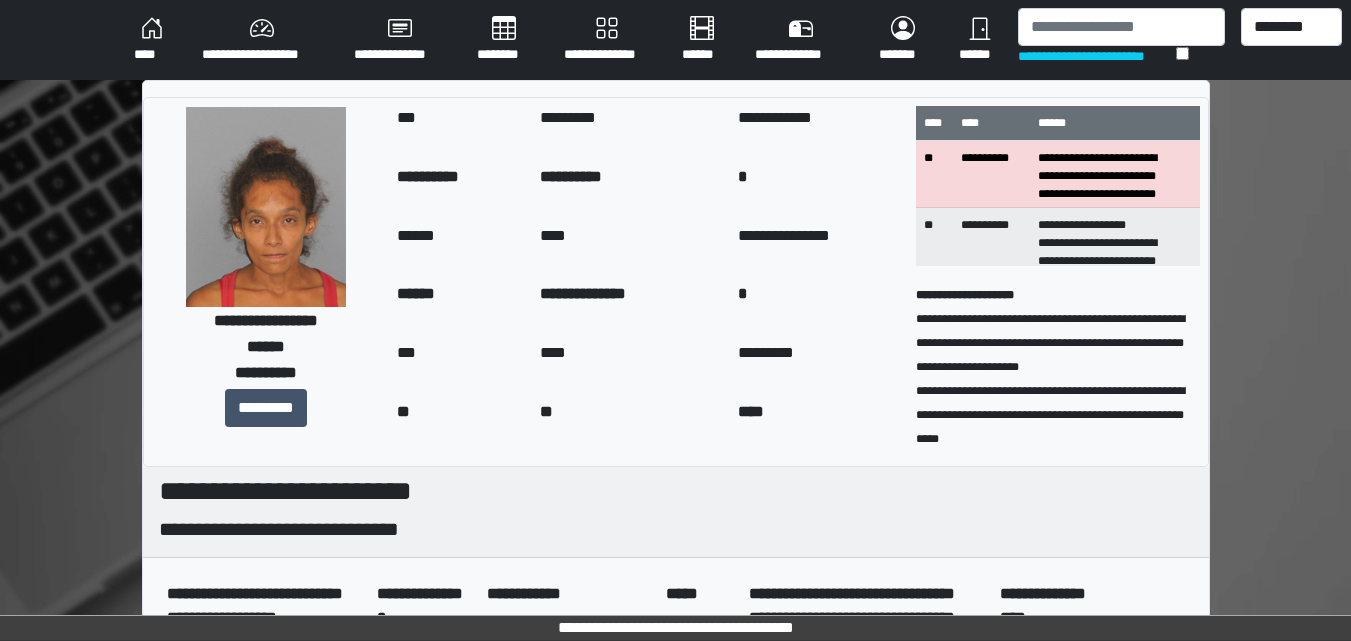 click on "****" at bounding box center [152, 40] 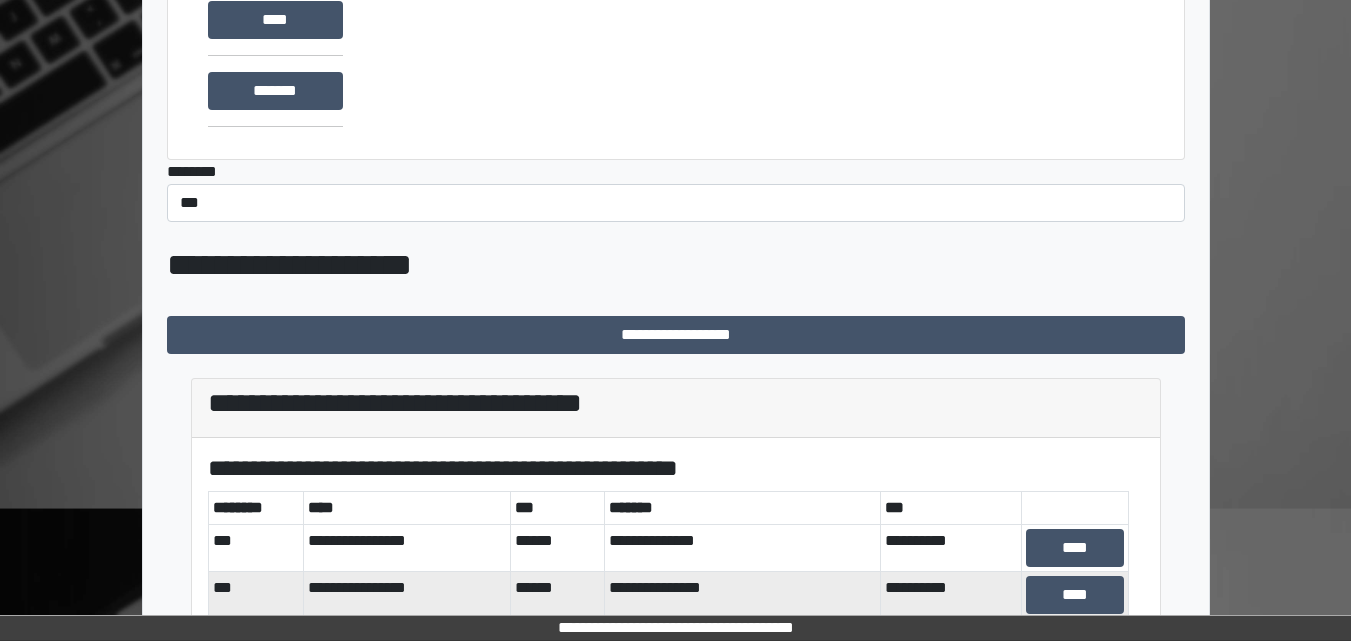 scroll, scrollTop: 391, scrollLeft: 0, axis: vertical 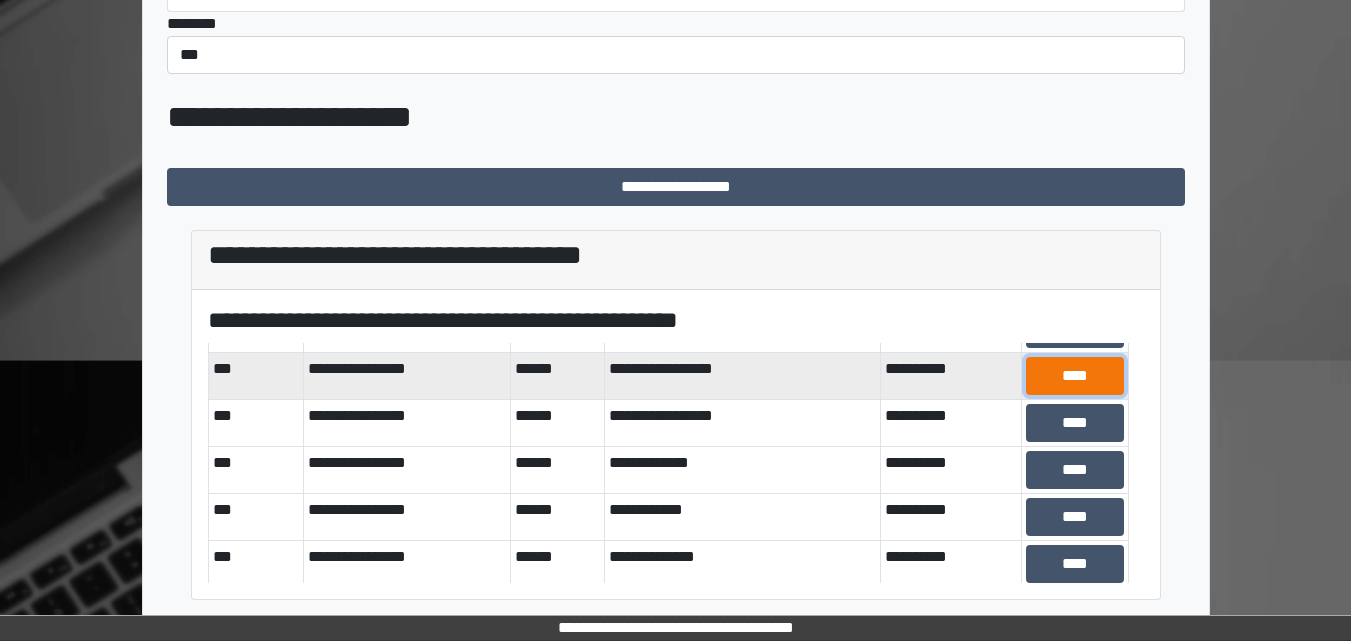click on "****" at bounding box center [1075, 376] 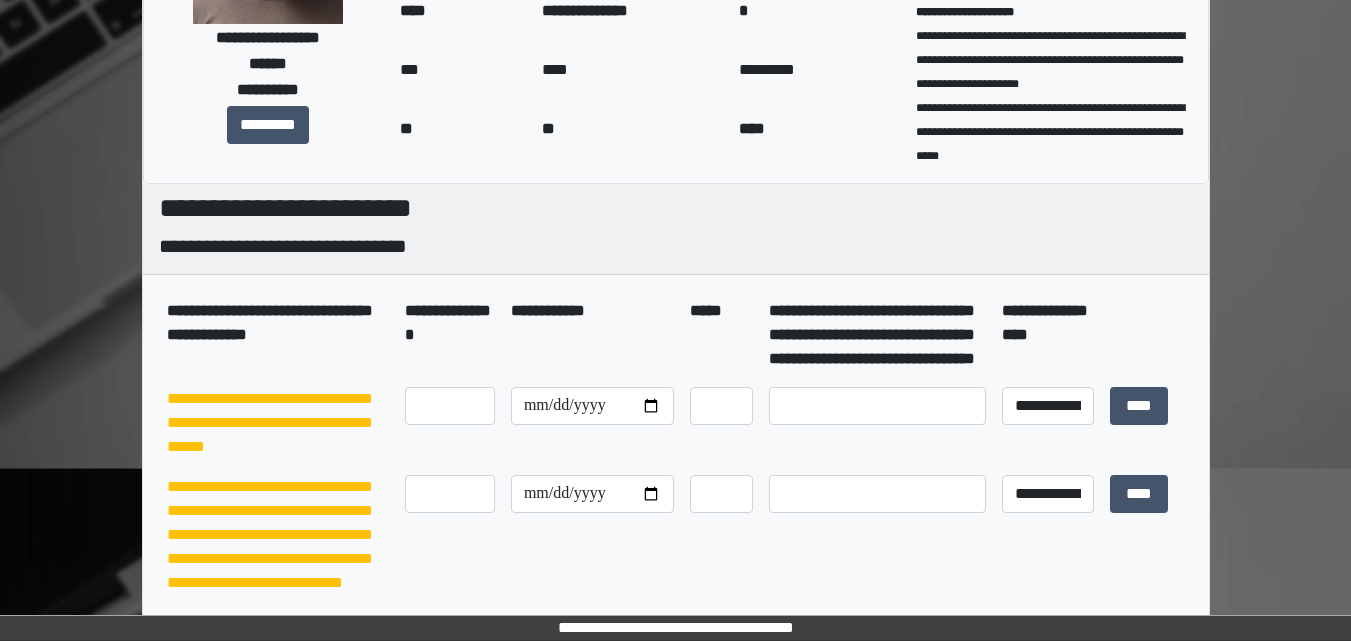 scroll, scrollTop: 498, scrollLeft: 0, axis: vertical 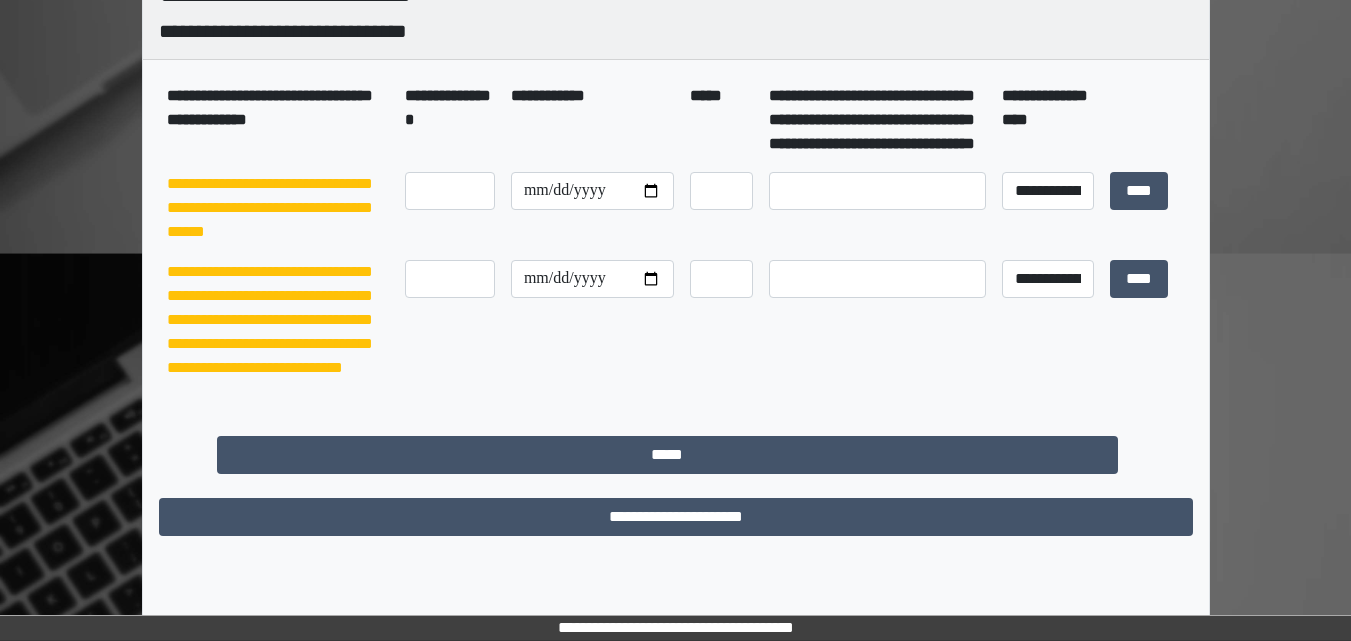 click on "**********" at bounding box center [278, 208] 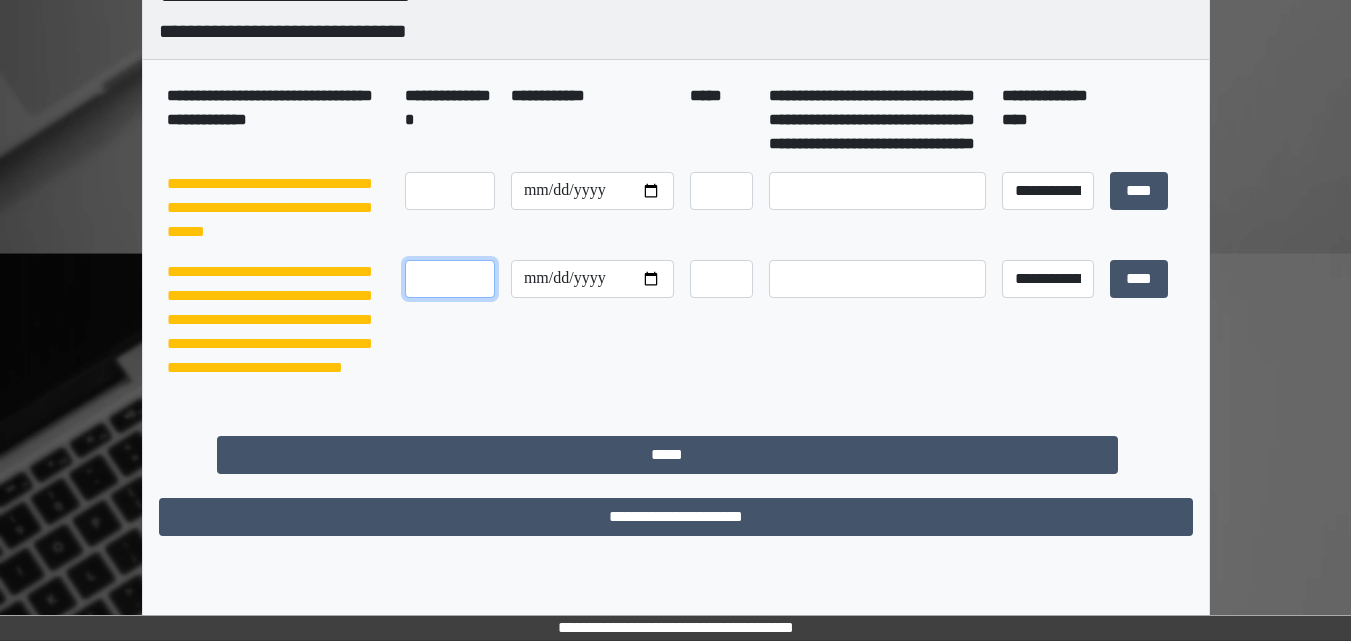 click at bounding box center [450, 279] 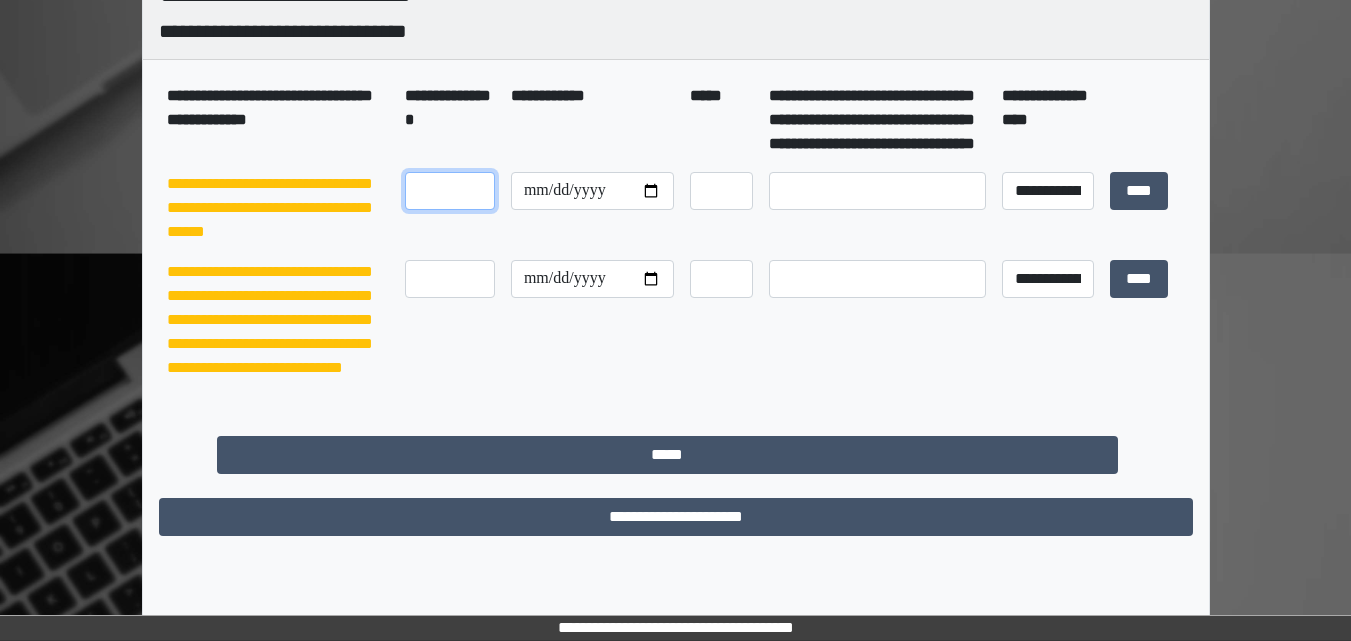 click at bounding box center (450, 191) 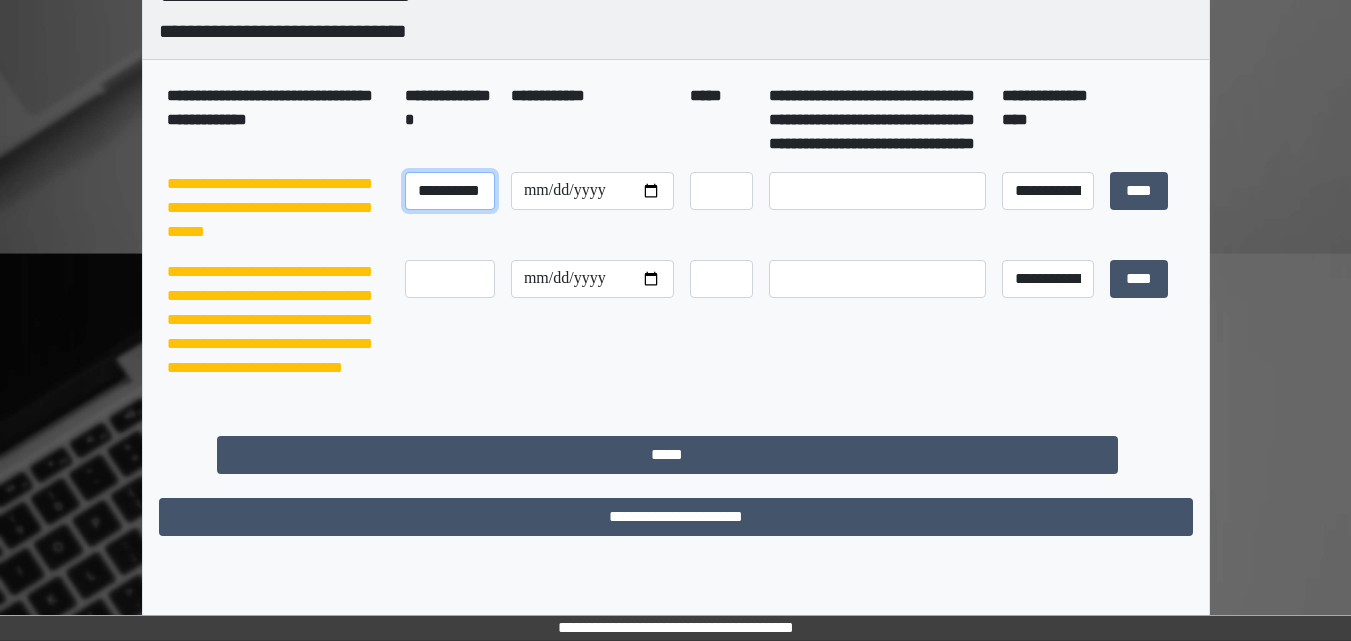 scroll, scrollTop: 0, scrollLeft: 12, axis: horizontal 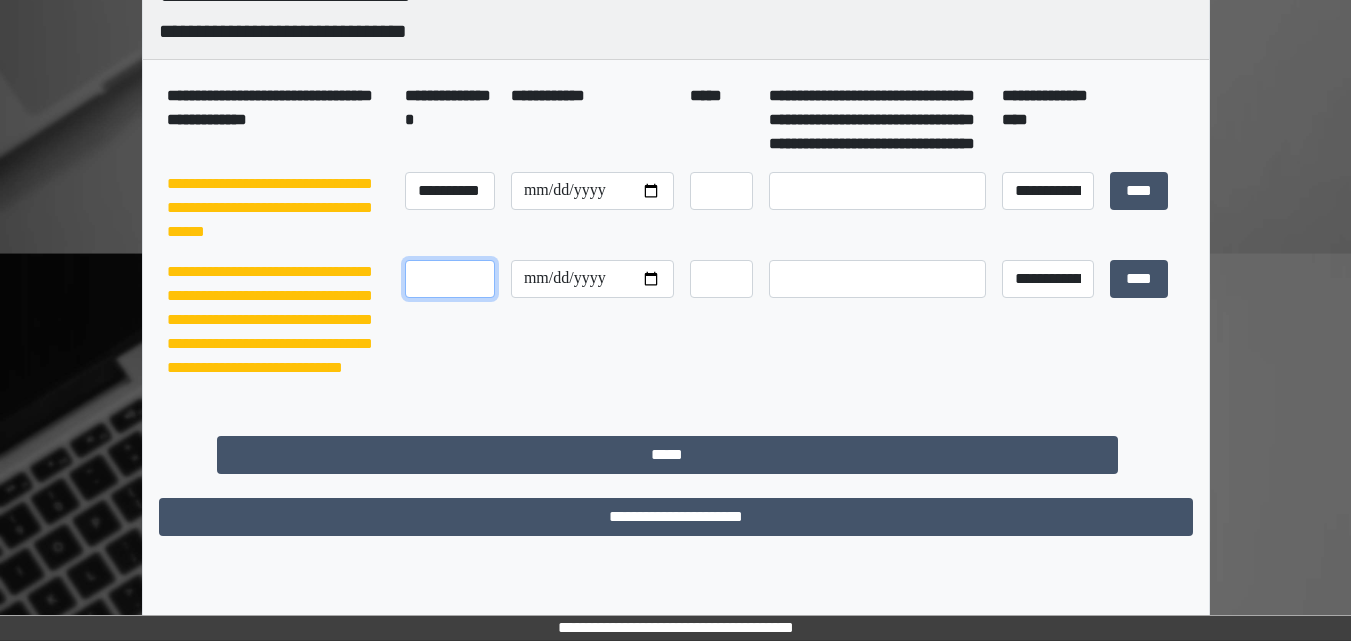click at bounding box center (450, 279) 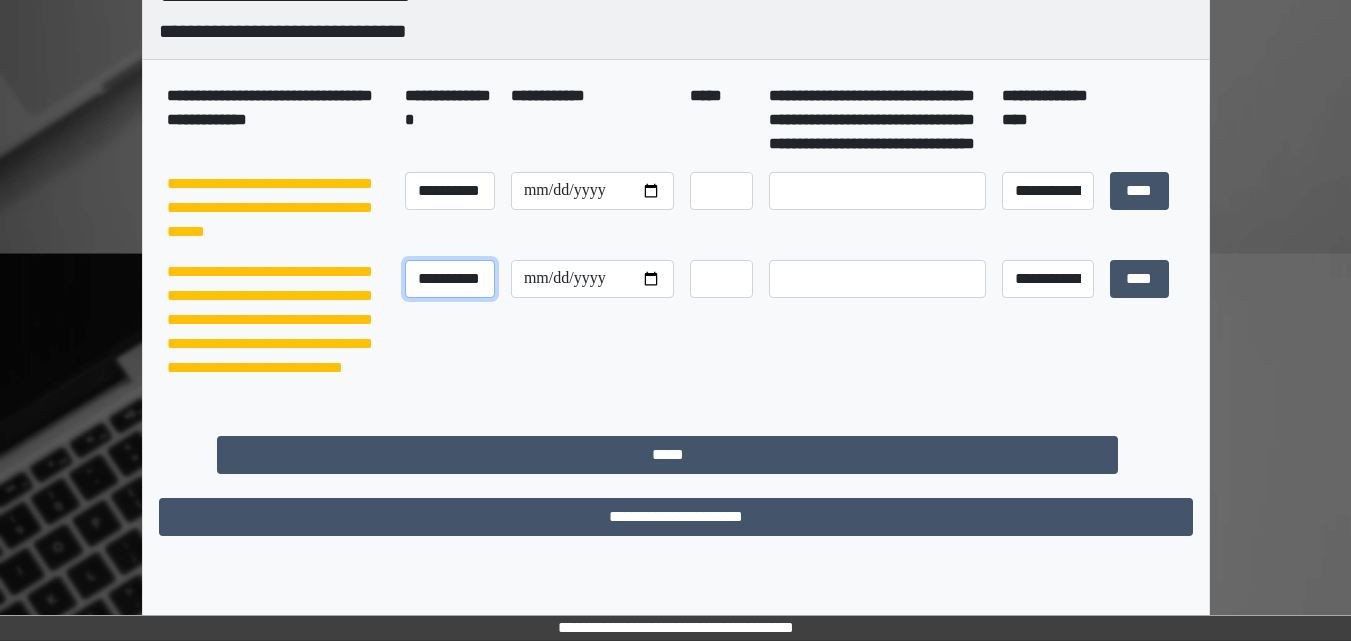 scroll, scrollTop: 0, scrollLeft: 12, axis: horizontal 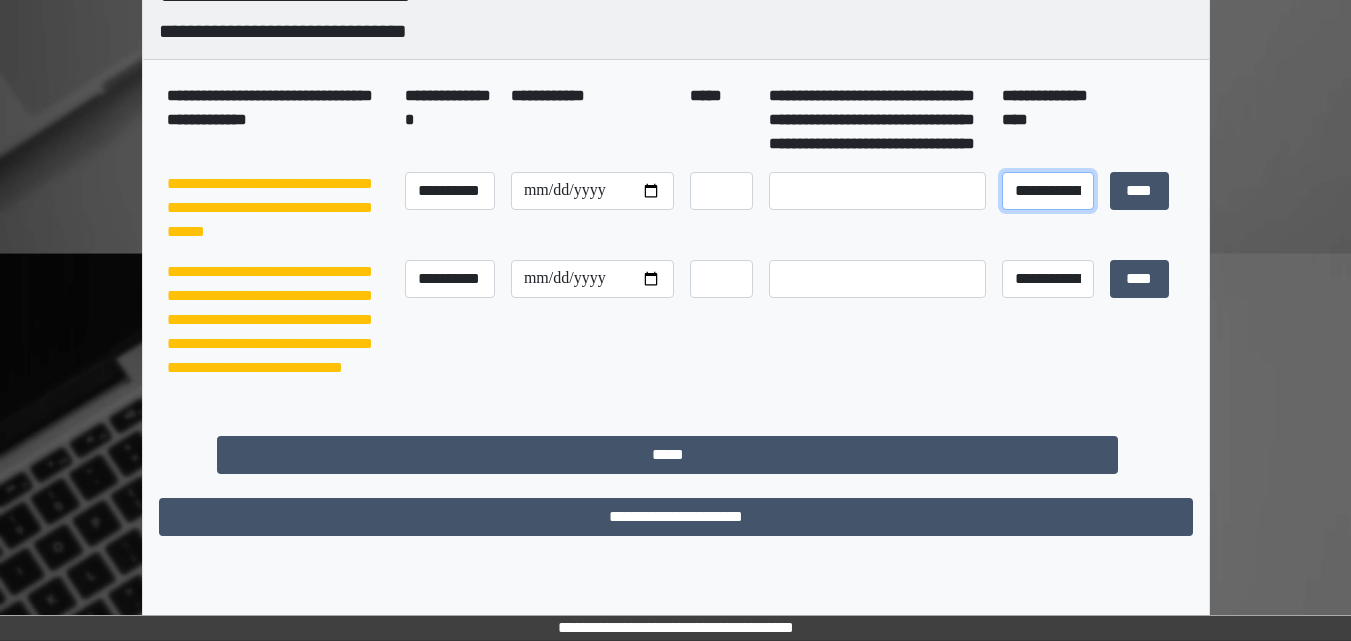 click on "**********" at bounding box center (1048, 191) 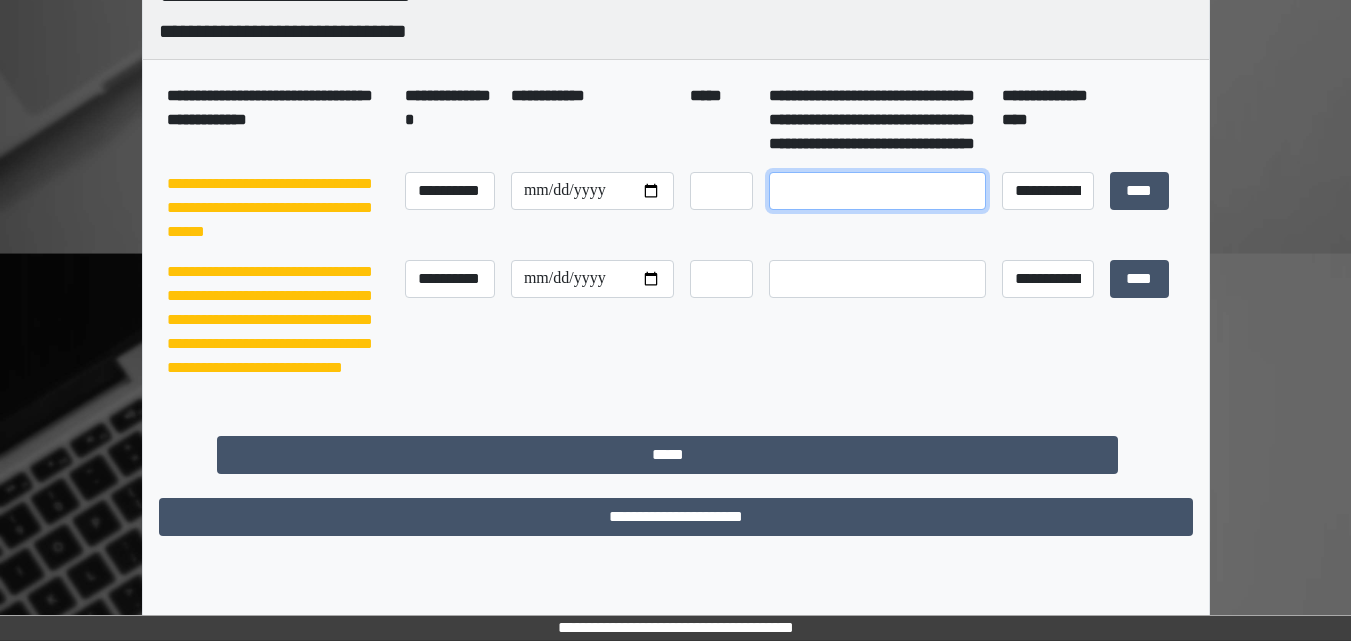 click at bounding box center (877, 191) 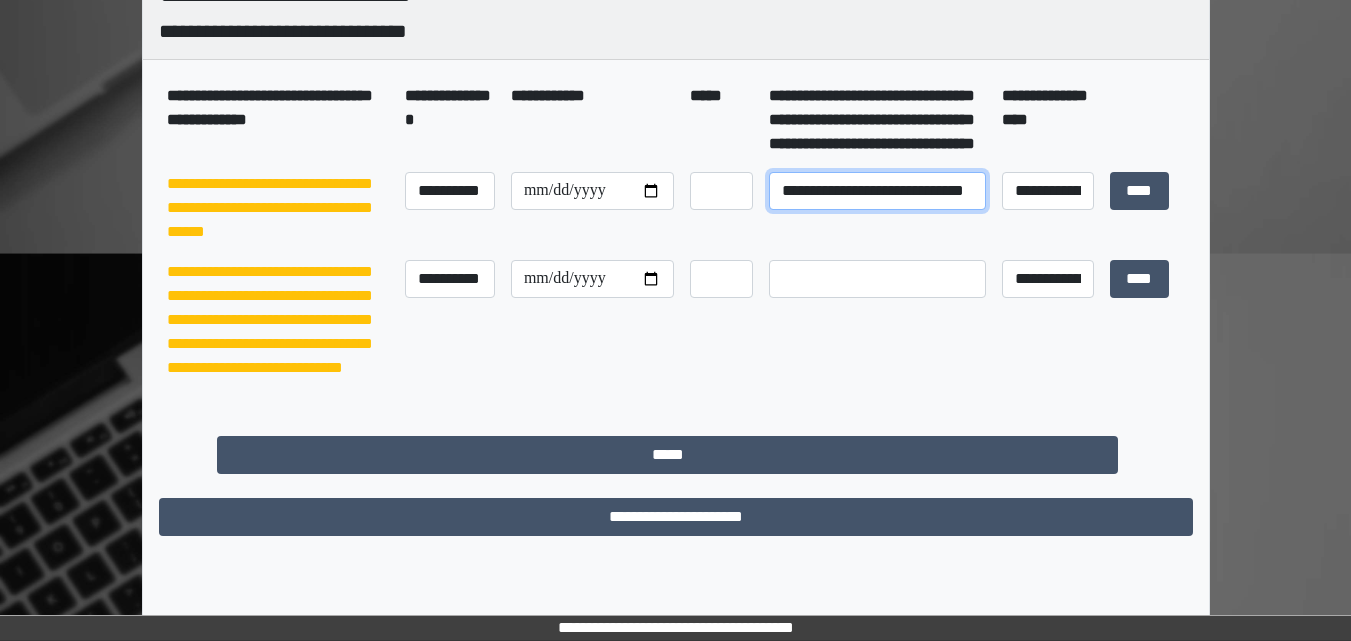 type on "**********" 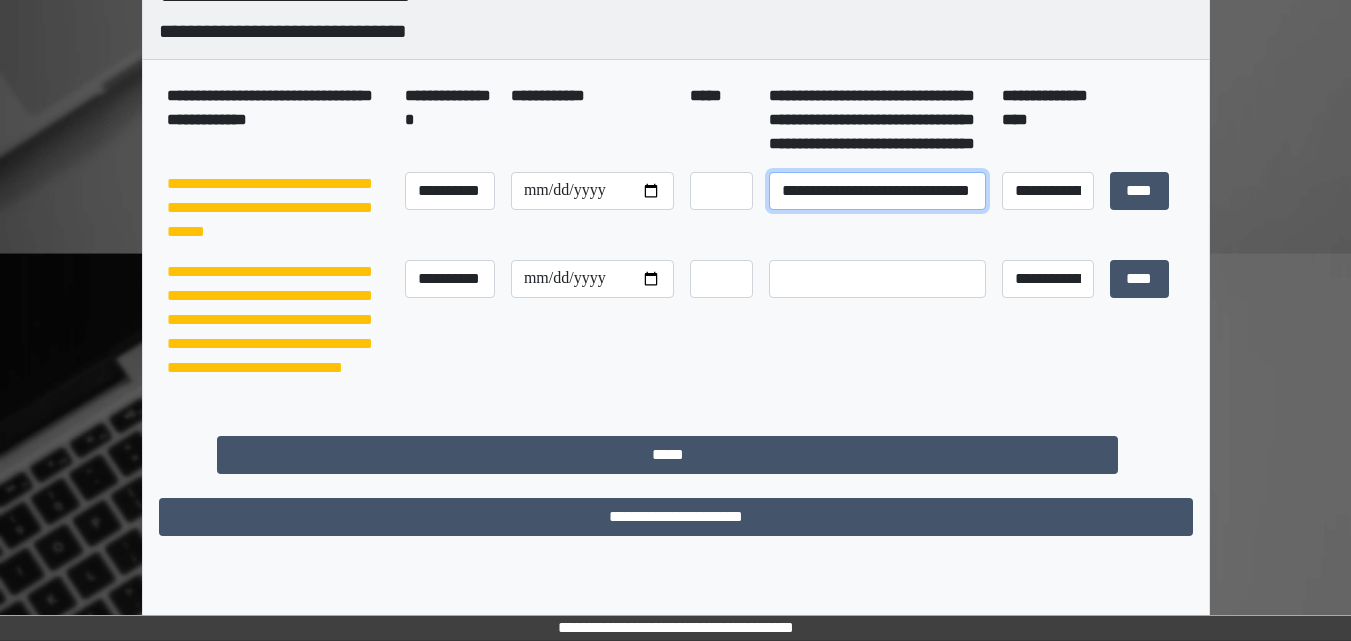 scroll, scrollTop: 0, scrollLeft: 26, axis: horizontal 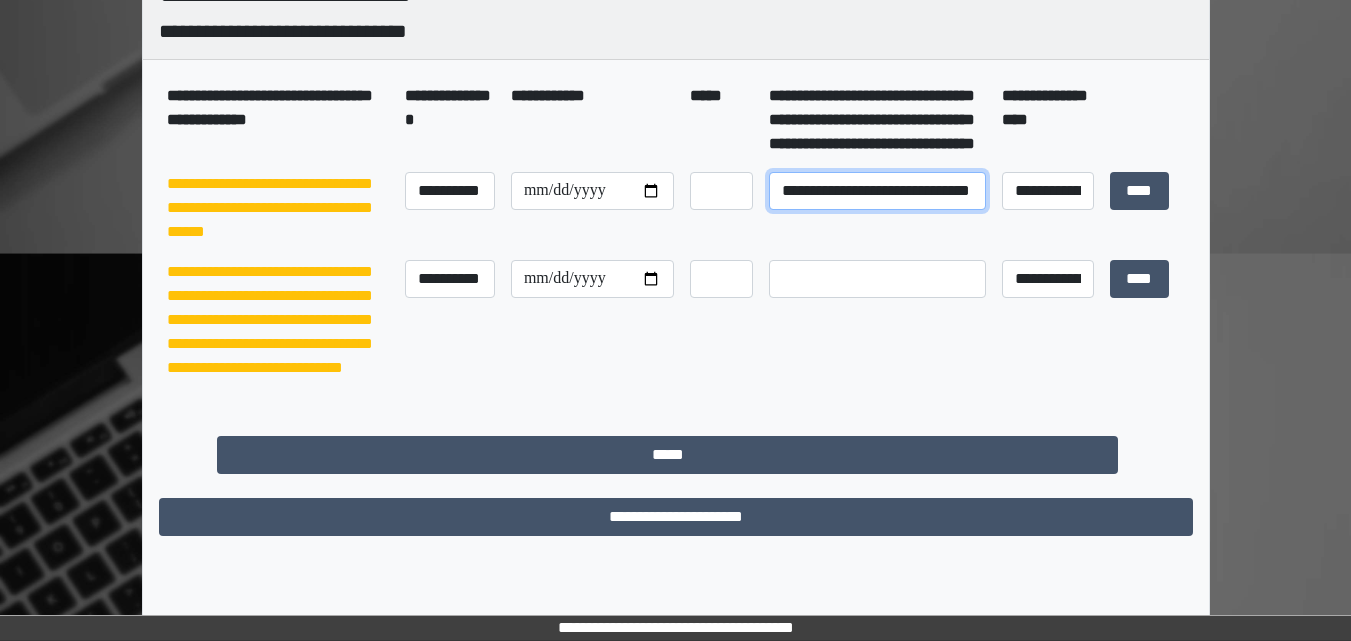 drag, startPoint x: 778, startPoint y: 215, endPoint x: 973, endPoint y: 201, distance: 195.50192 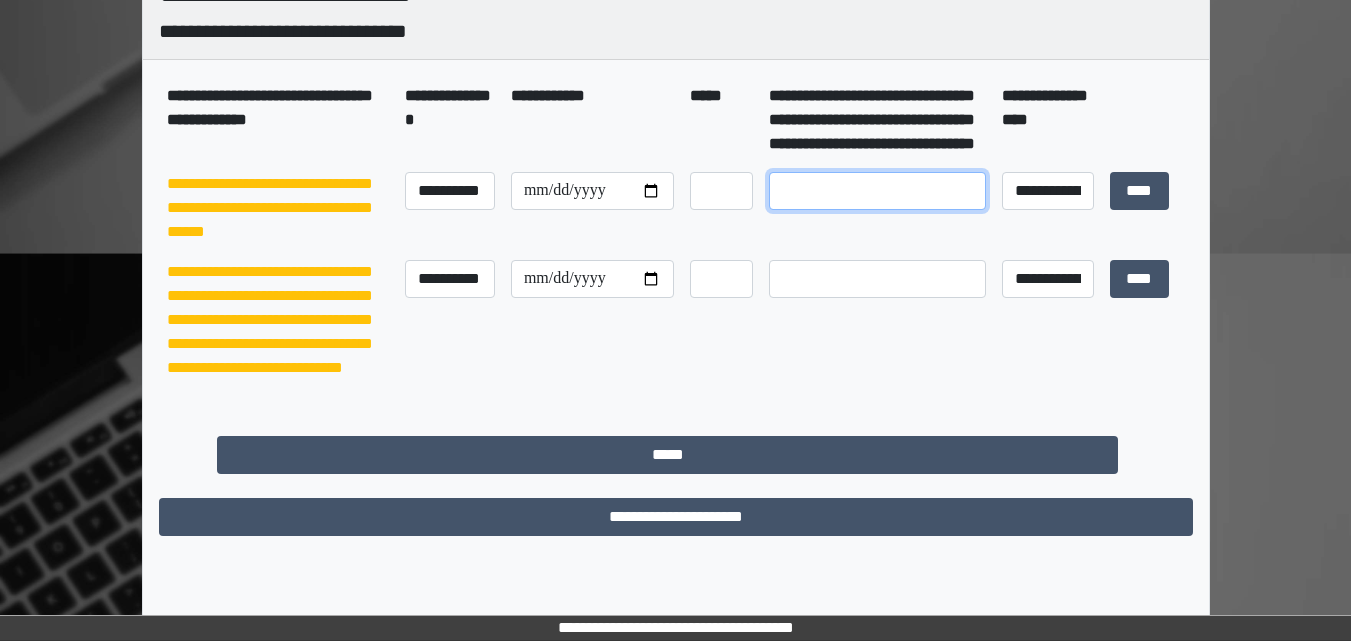 scroll, scrollTop: 0, scrollLeft: 0, axis: both 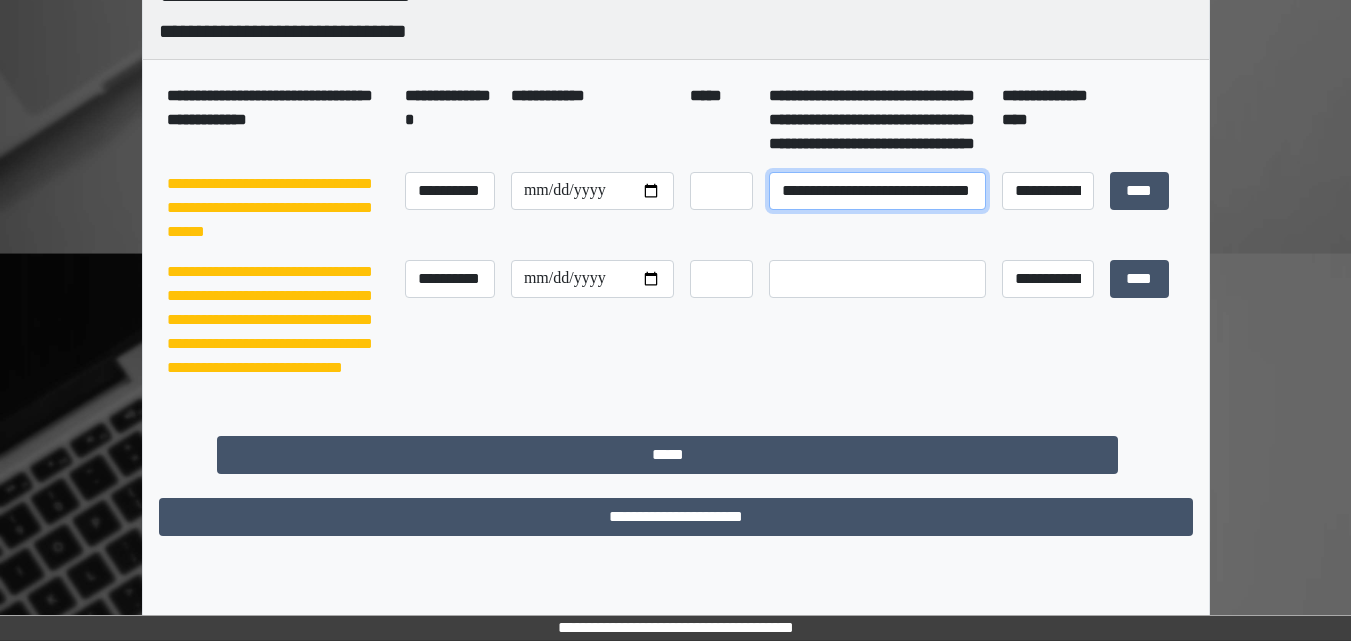 type on "**********" 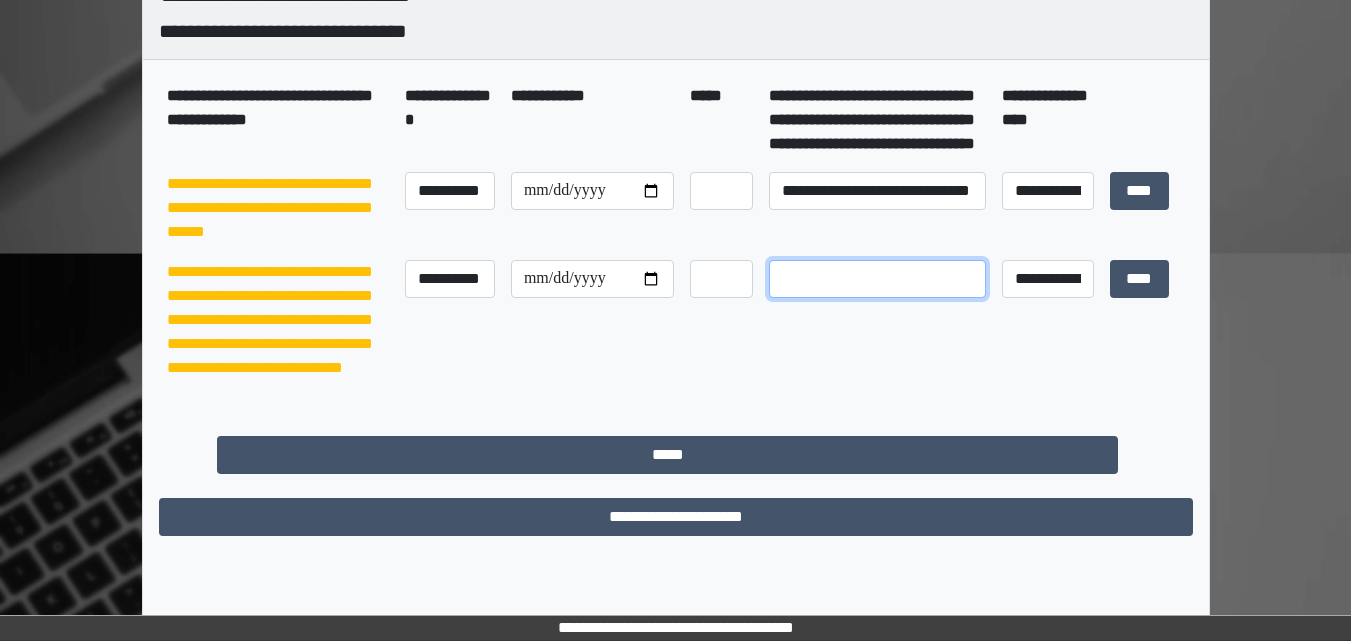 click at bounding box center [877, 279] 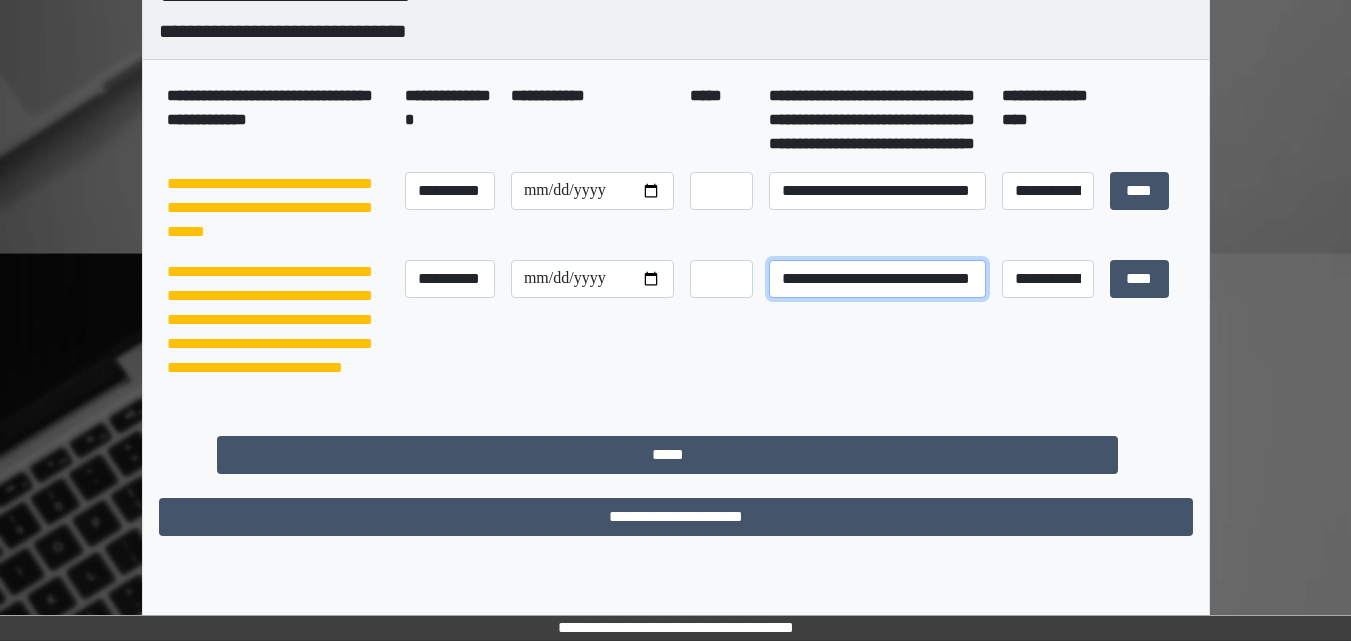 scroll, scrollTop: 0, scrollLeft: 26, axis: horizontal 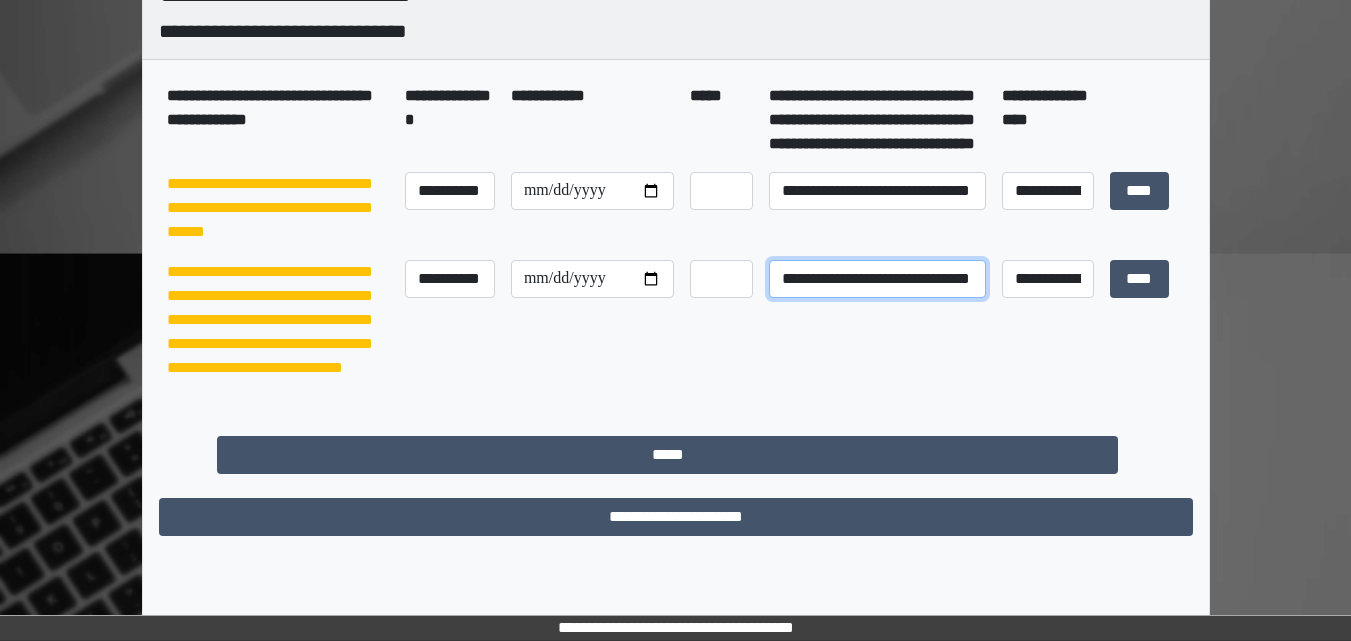 type on "**********" 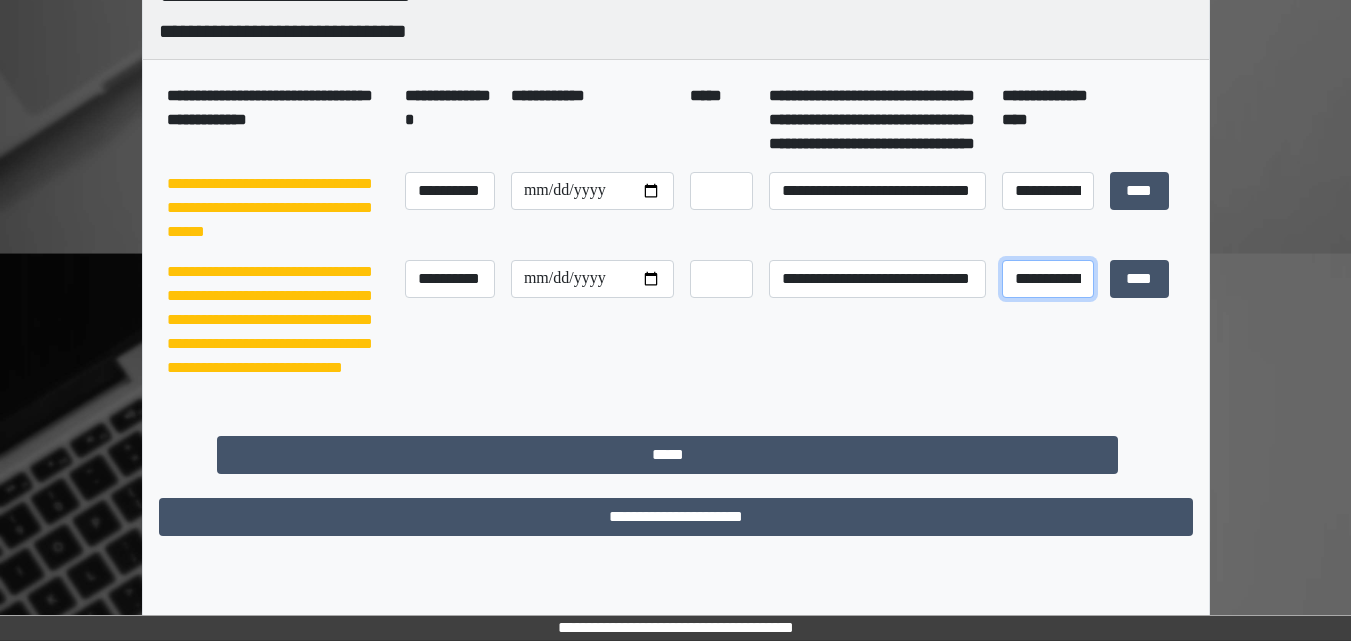 scroll, scrollTop: 0, scrollLeft: 0, axis: both 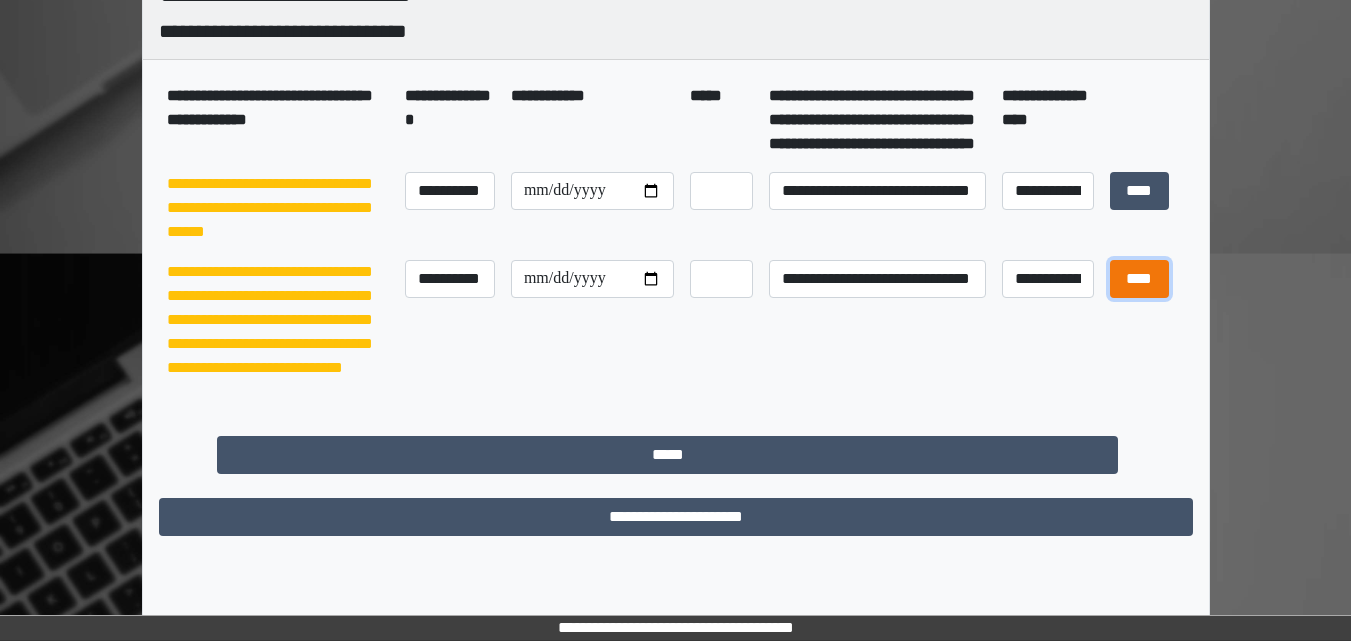 click on "****" at bounding box center (1139, 279) 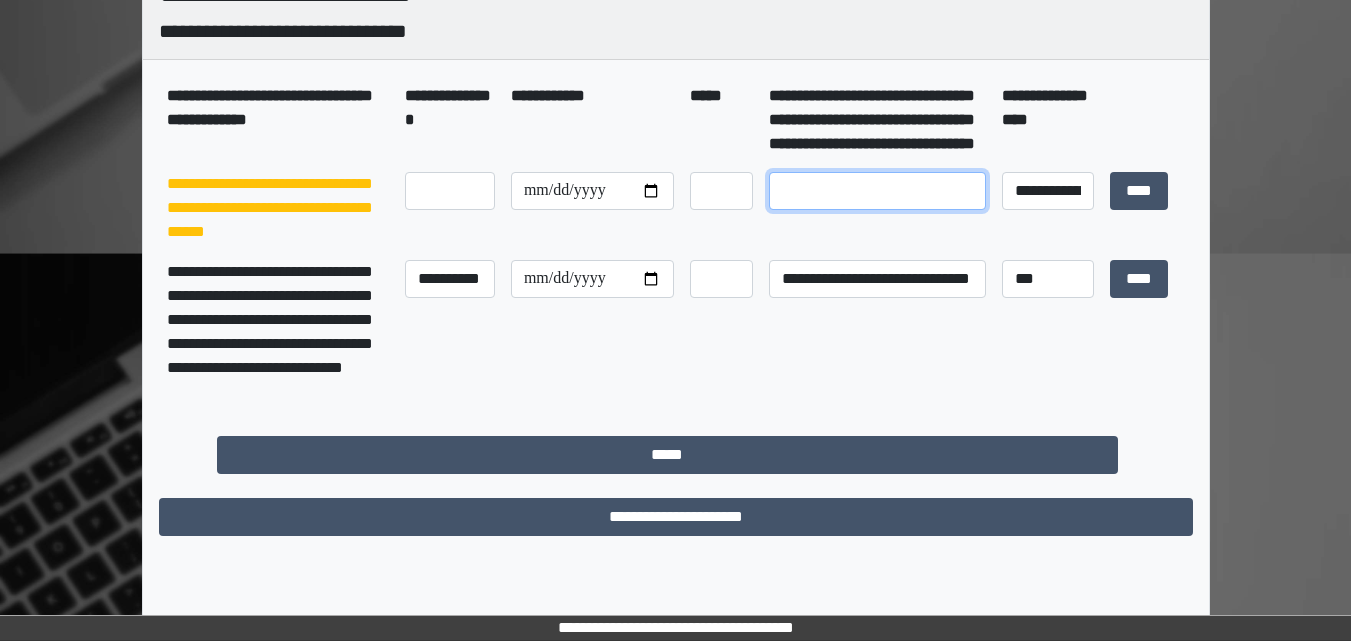click at bounding box center (877, 191) 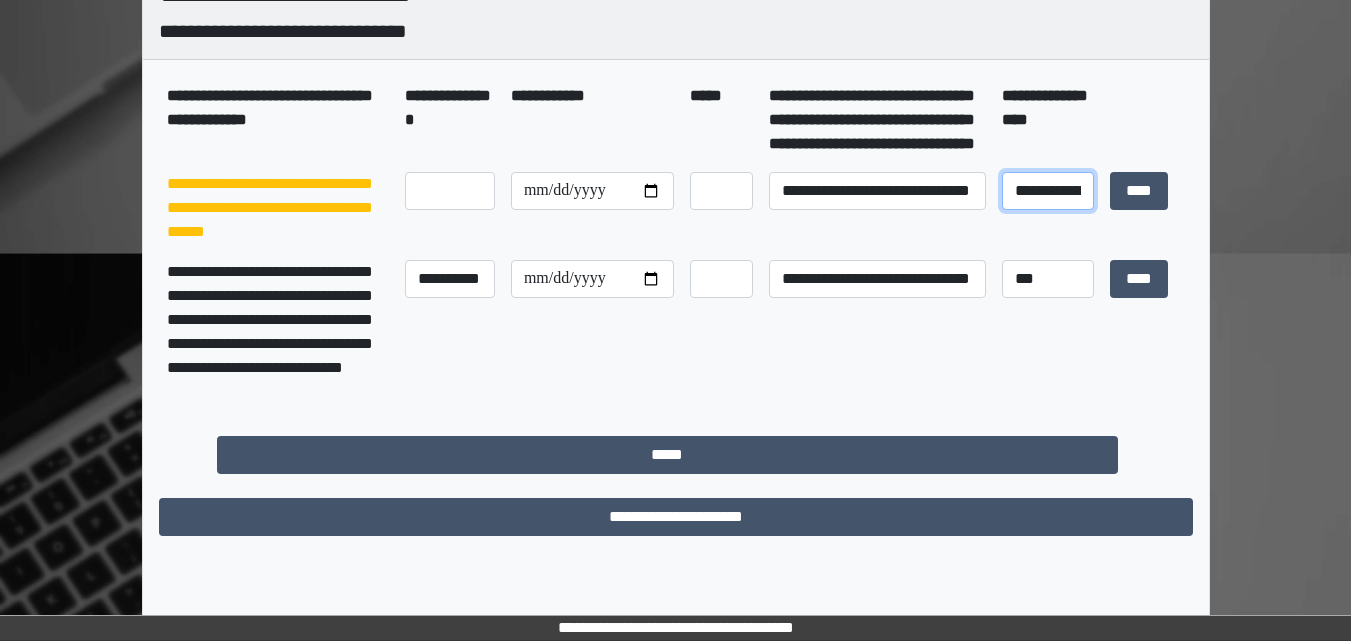click on "**********" at bounding box center (1048, 191) 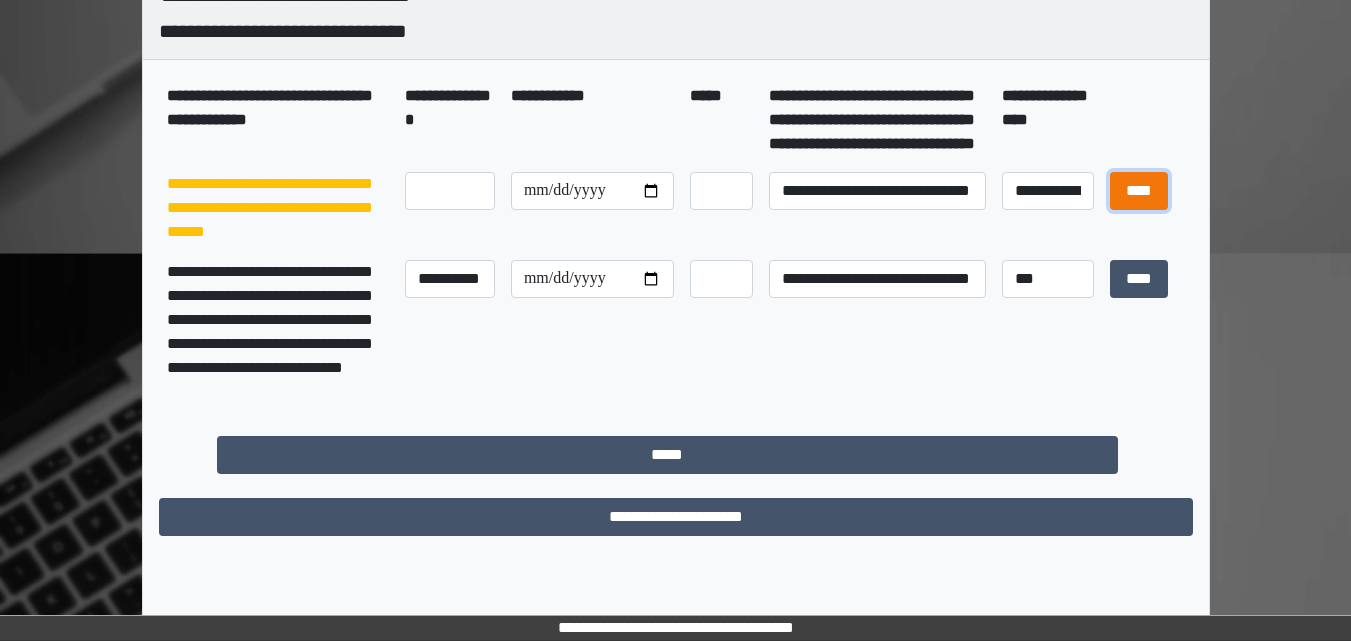 click on "****" at bounding box center [1139, 191] 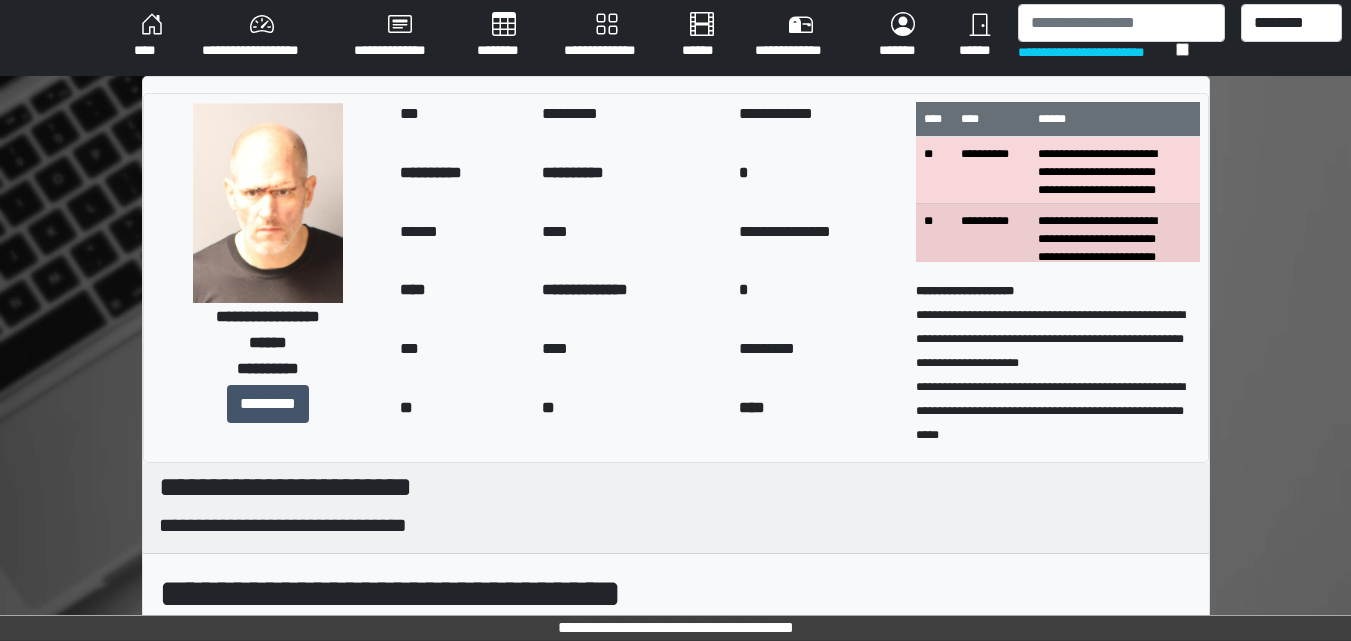 scroll, scrollTop: 0, scrollLeft: 0, axis: both 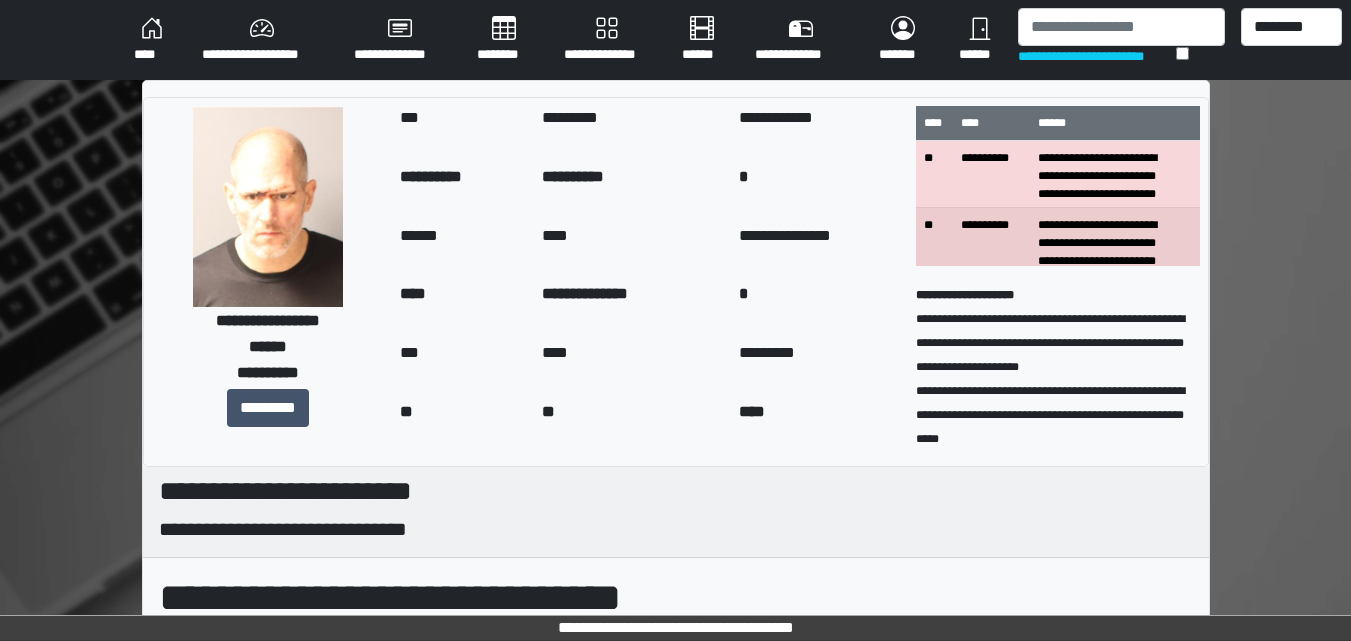 click on "****" at bounding box center (152, 40) 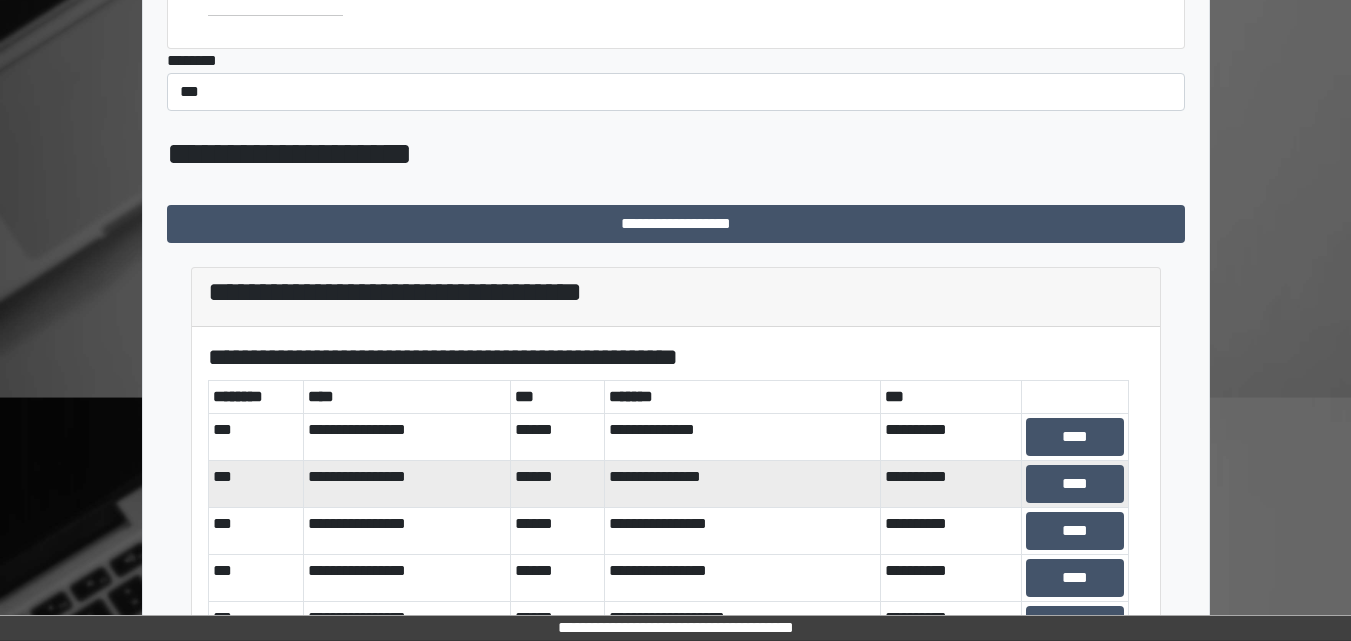 scroll, scrollTop: 391, scrollLeft: 0, axis: vertical 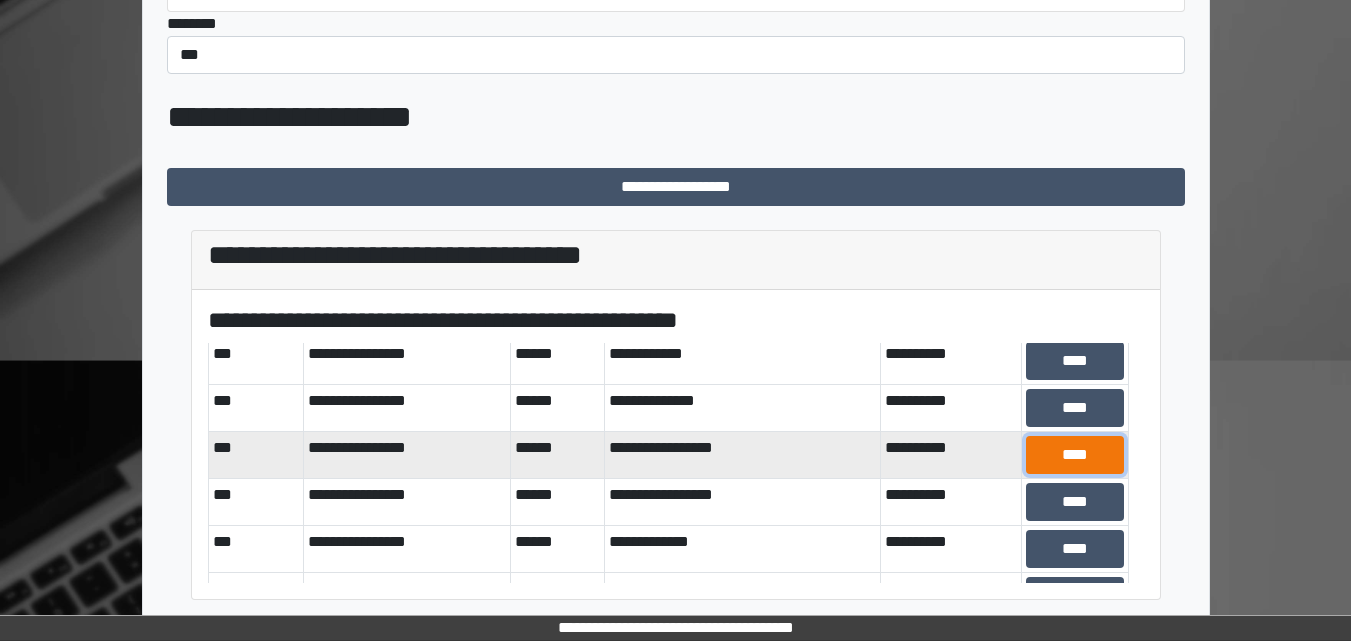 click on "****" at bounding box center (1075, 455) 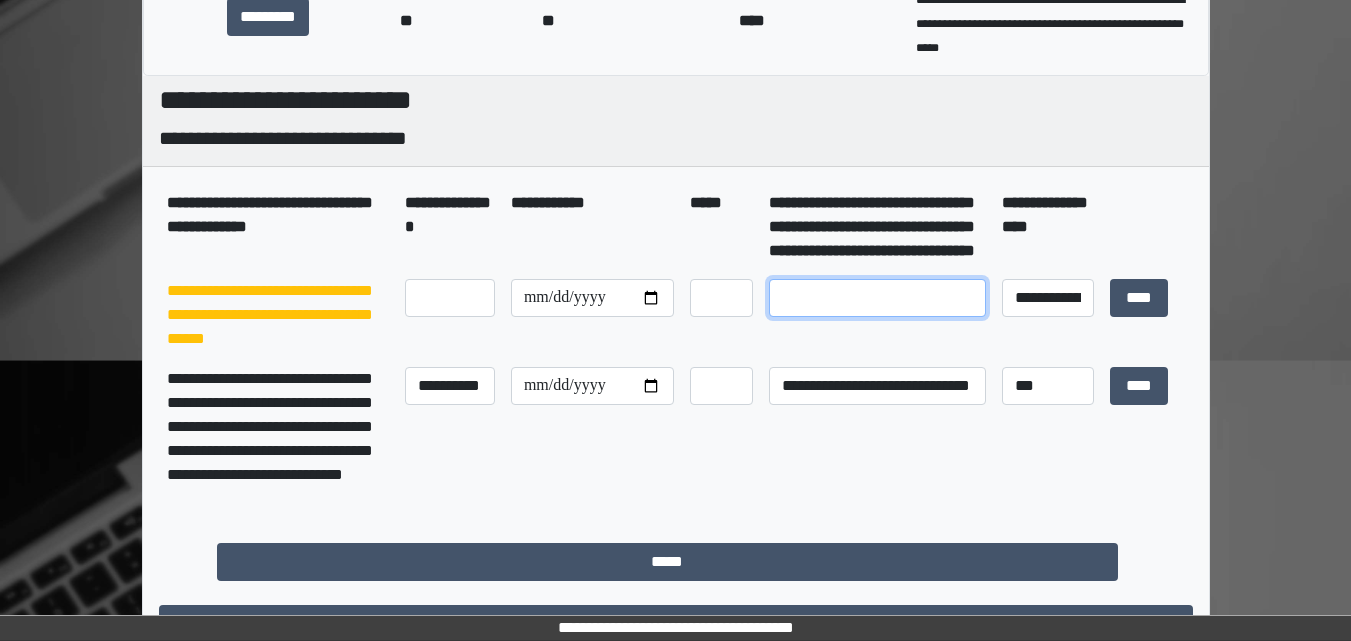 click at bounding box center [877, 298] 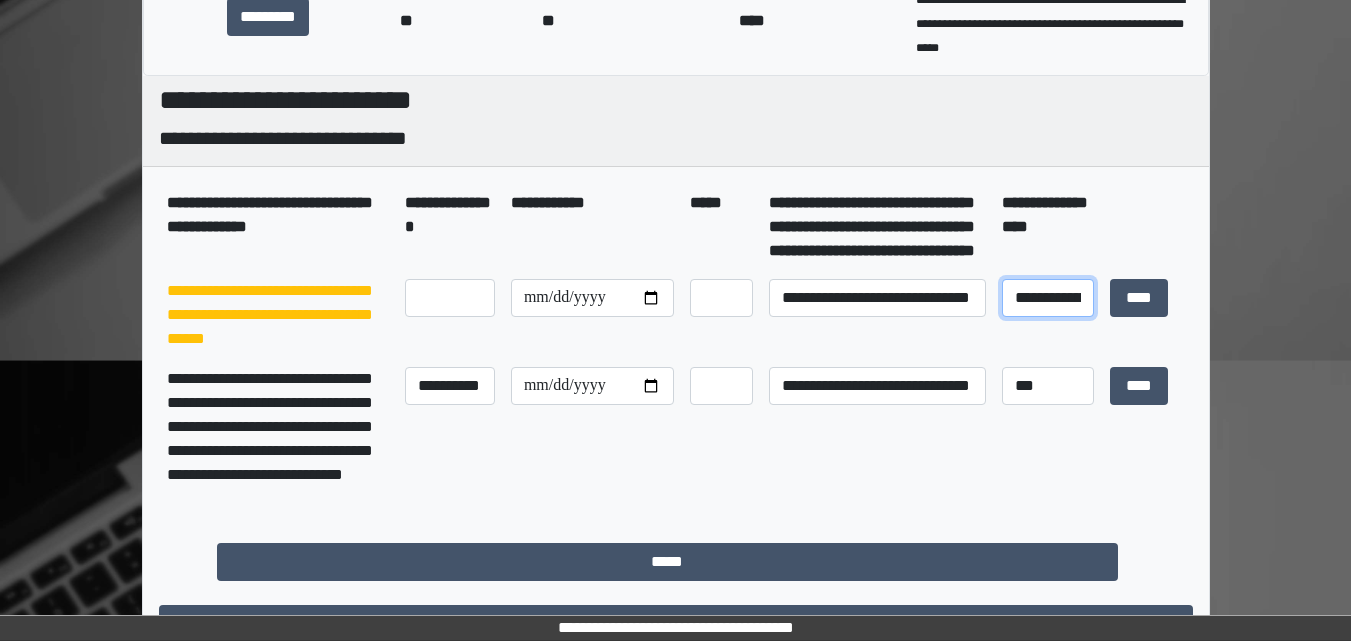 click on "**********" at bounding box center (1048, 298) 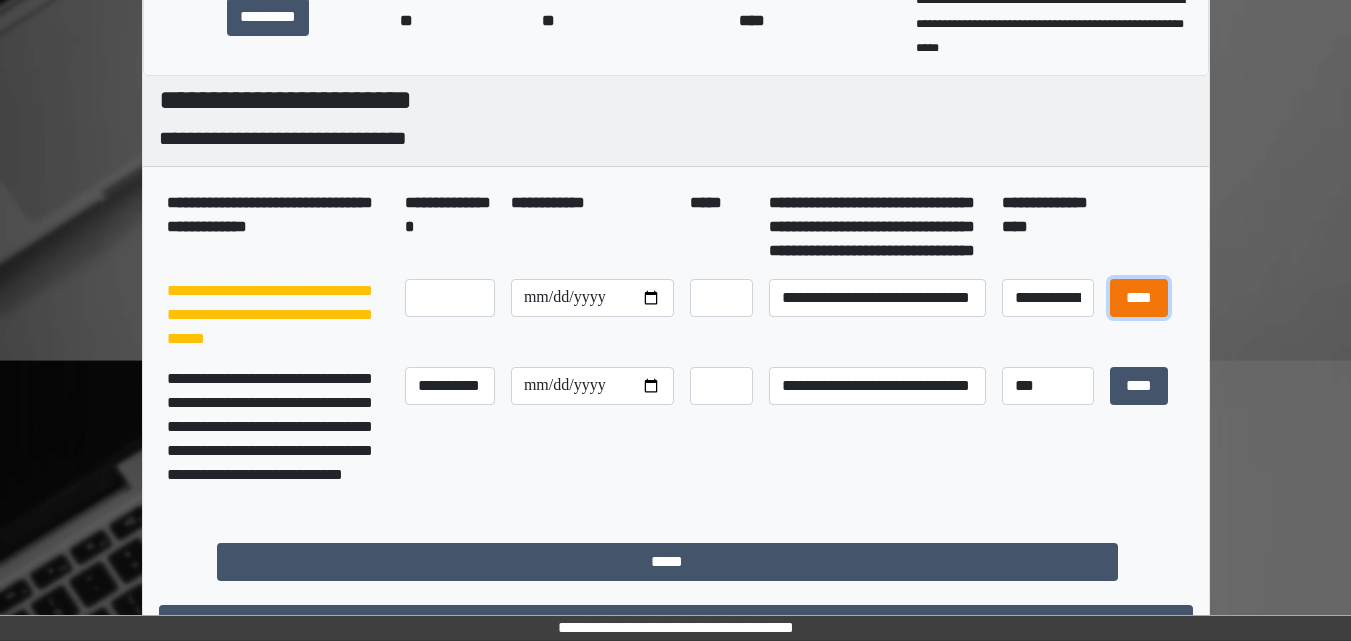 click on "****" at bounding box center [1139, 298] 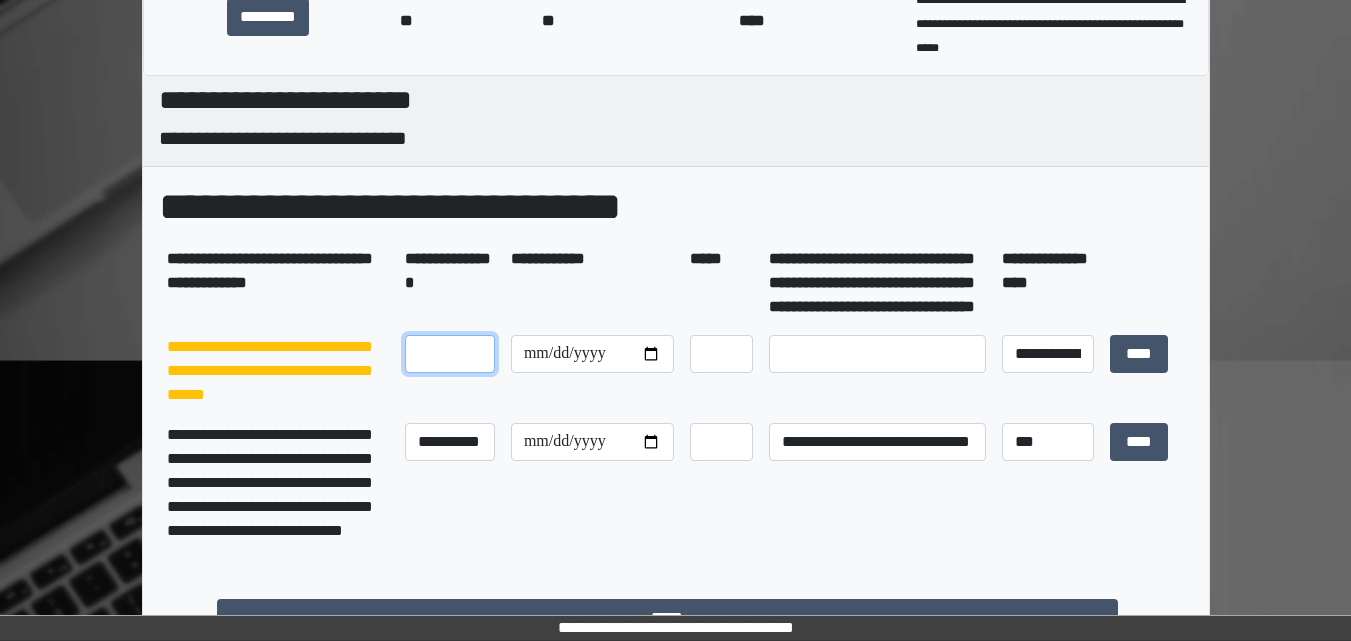 click at bounding box center (450, 354) 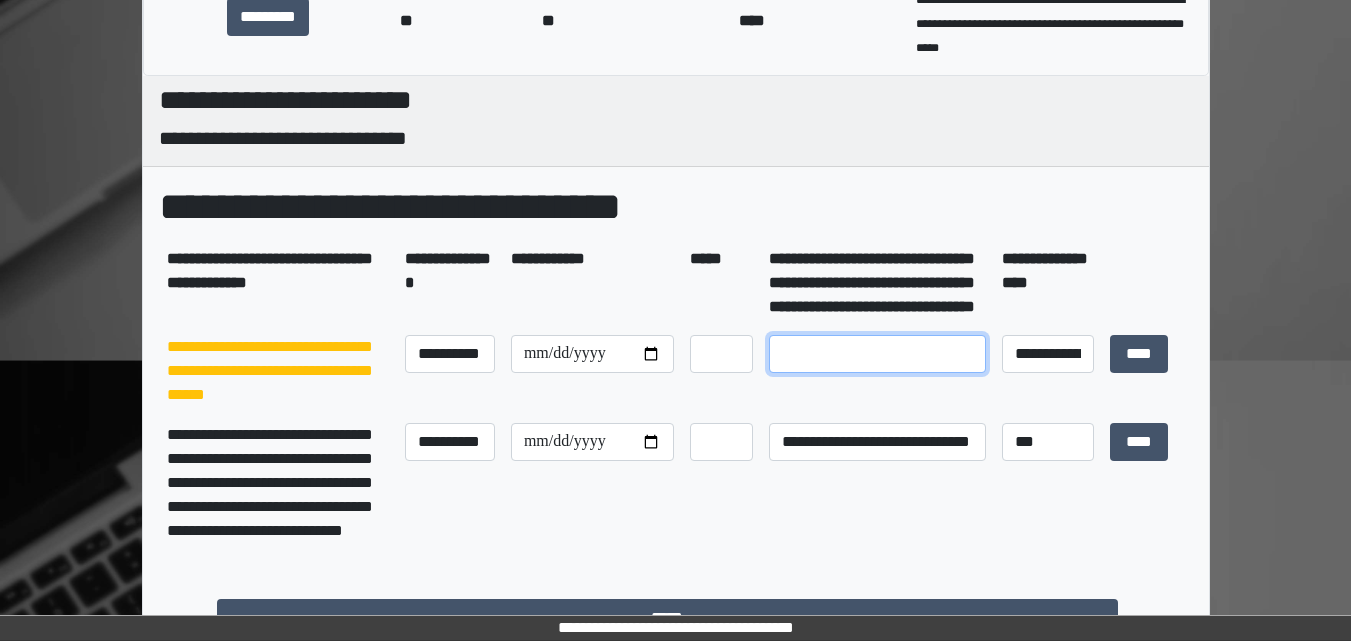click at bounding box center (877, 354) 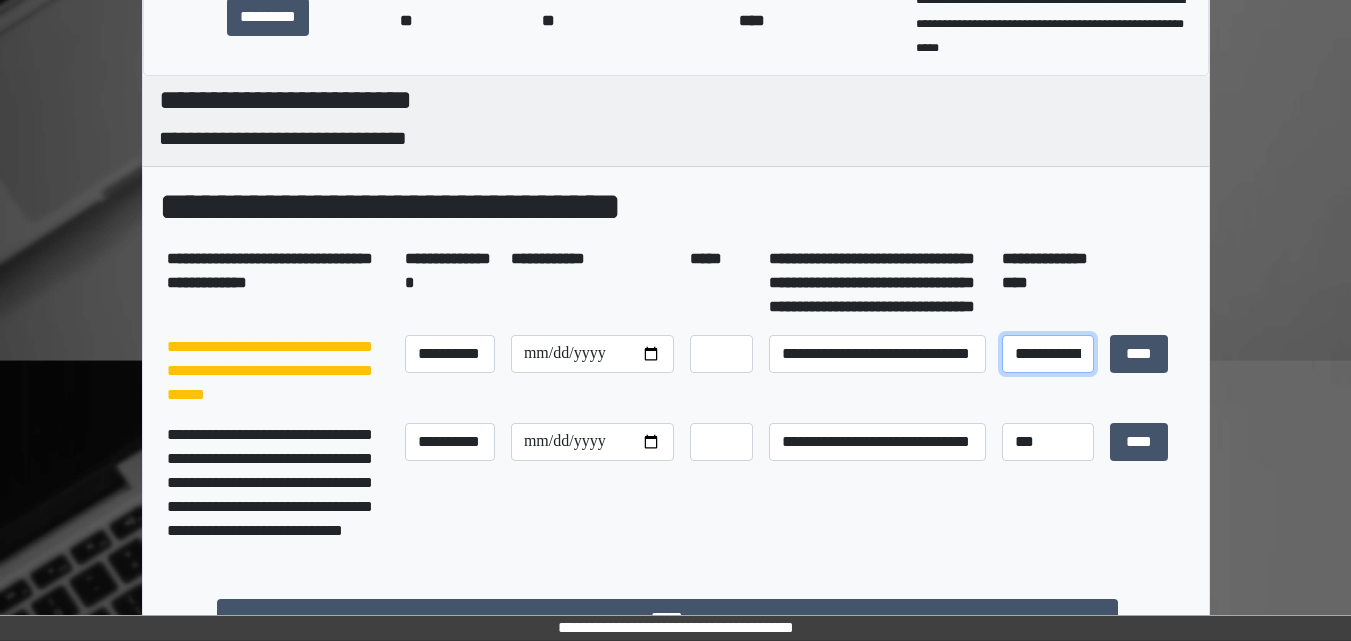 click on "**********" at bounding box center [1048, 354] 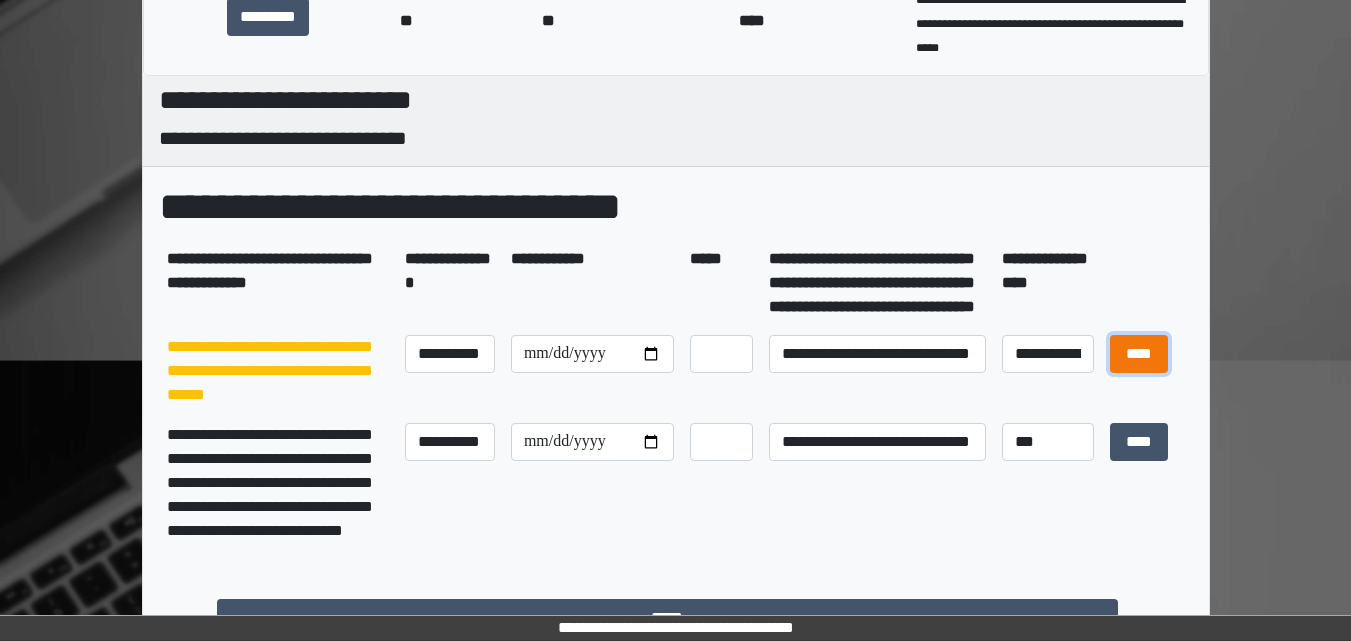 click on "****" at bounding box center (1139, 354) 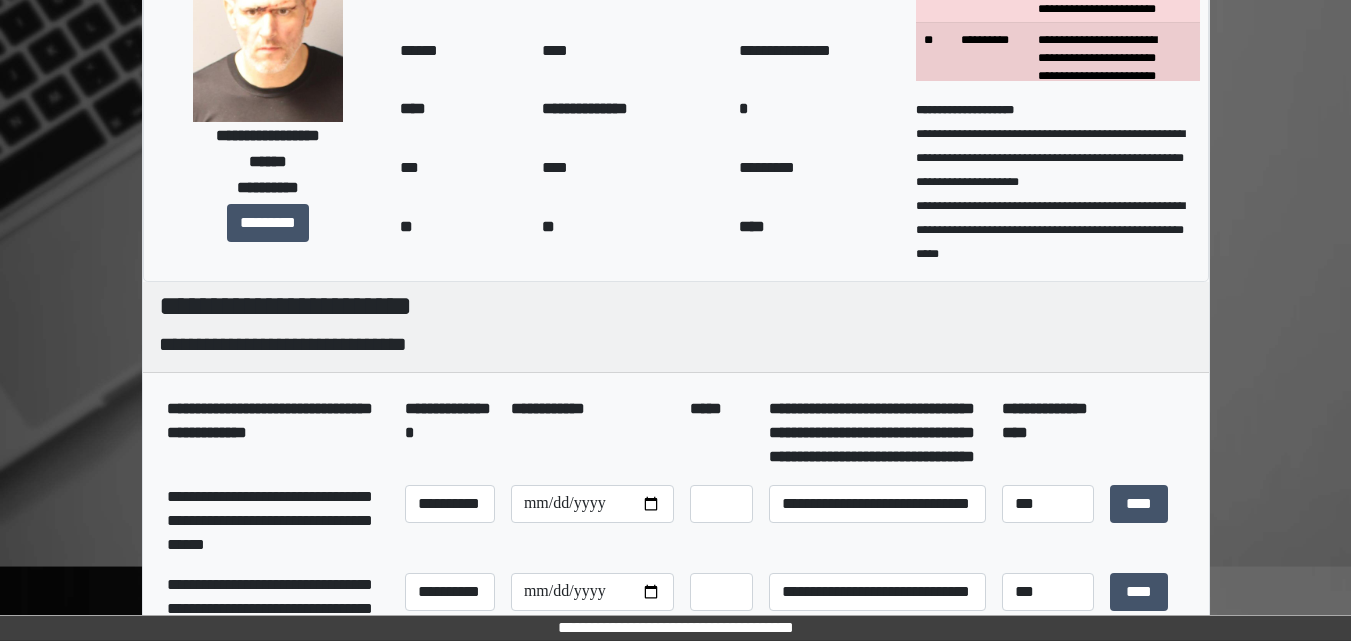 scroll, scrollTop: 0, scrollLeft: 0, axis: both 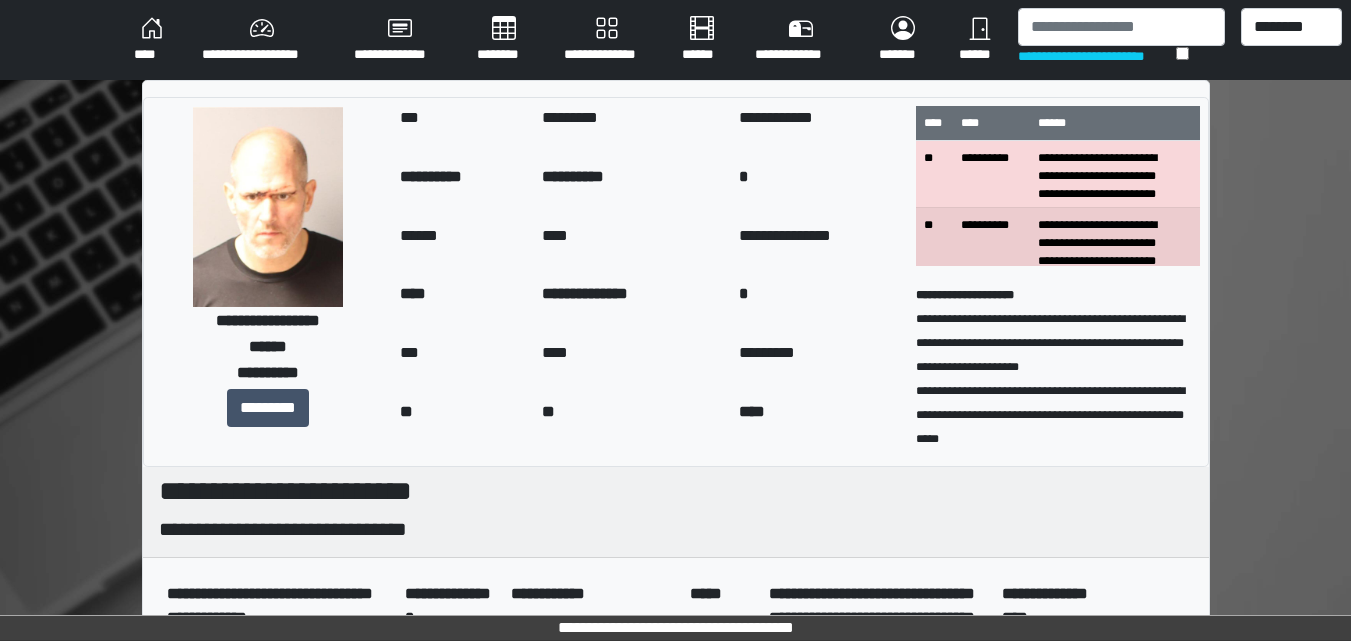 click on "****" at bounding box center [152, 40] 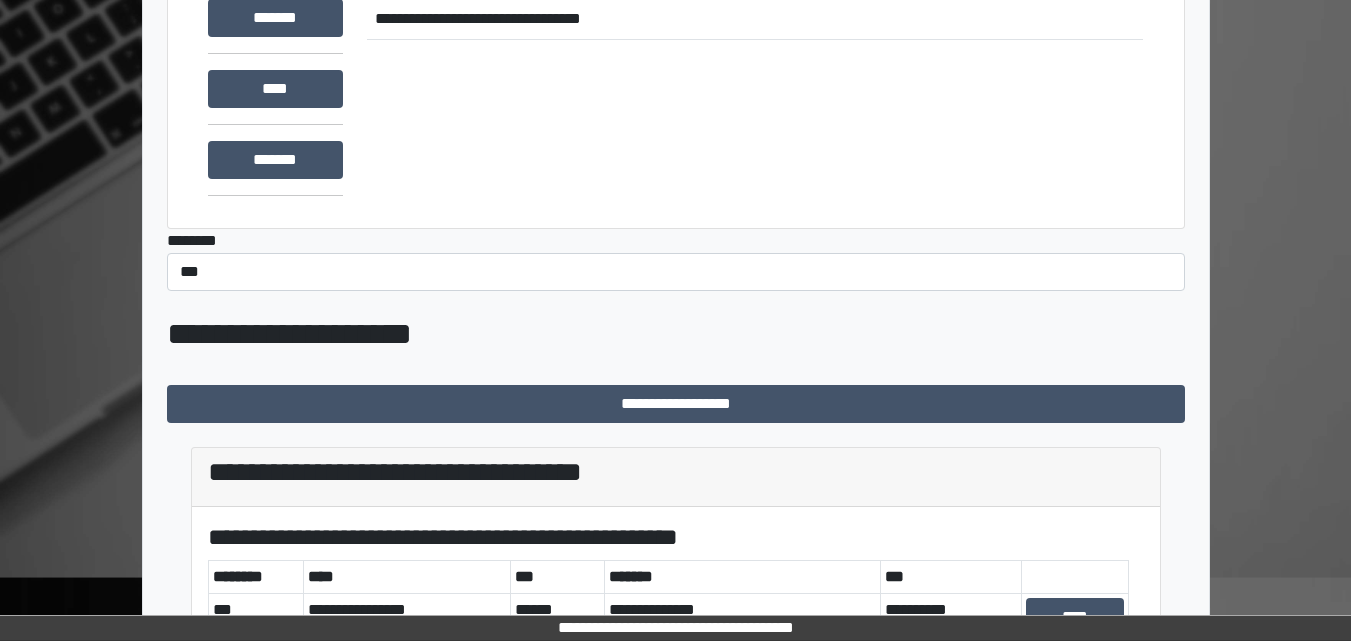 scroll, scrollTop: 391, scrollLeft: 0, axis: vertical 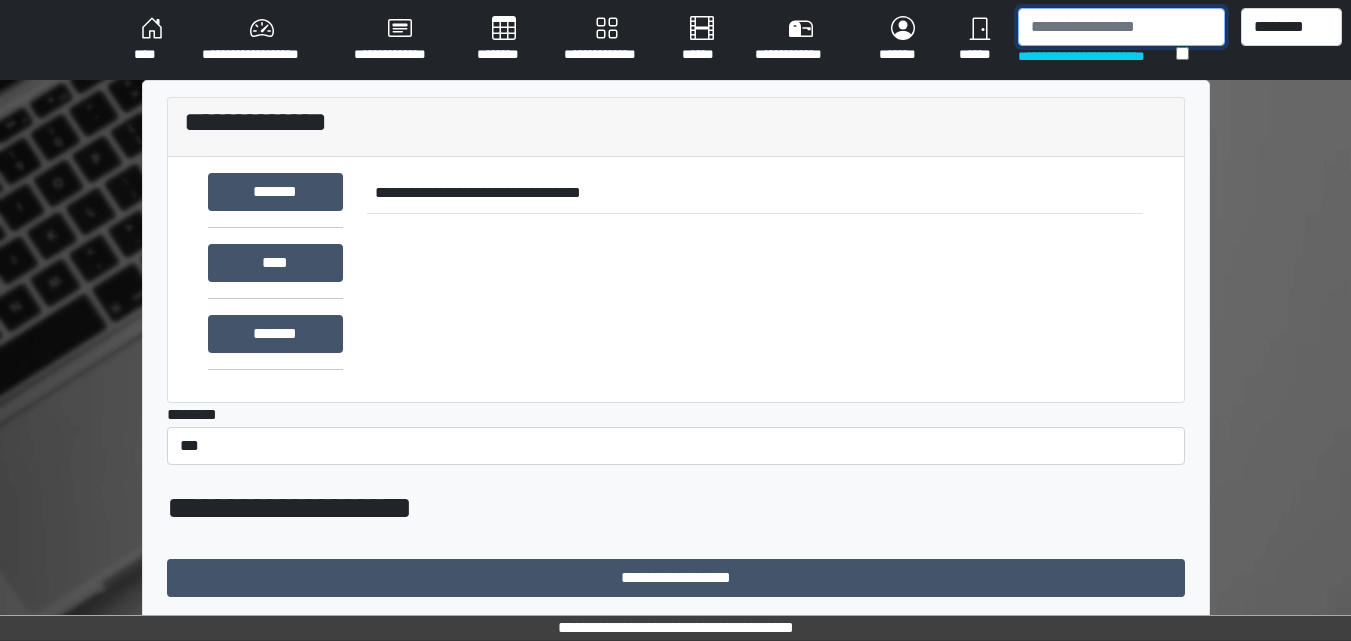 click at bounding box center (1121, 27) 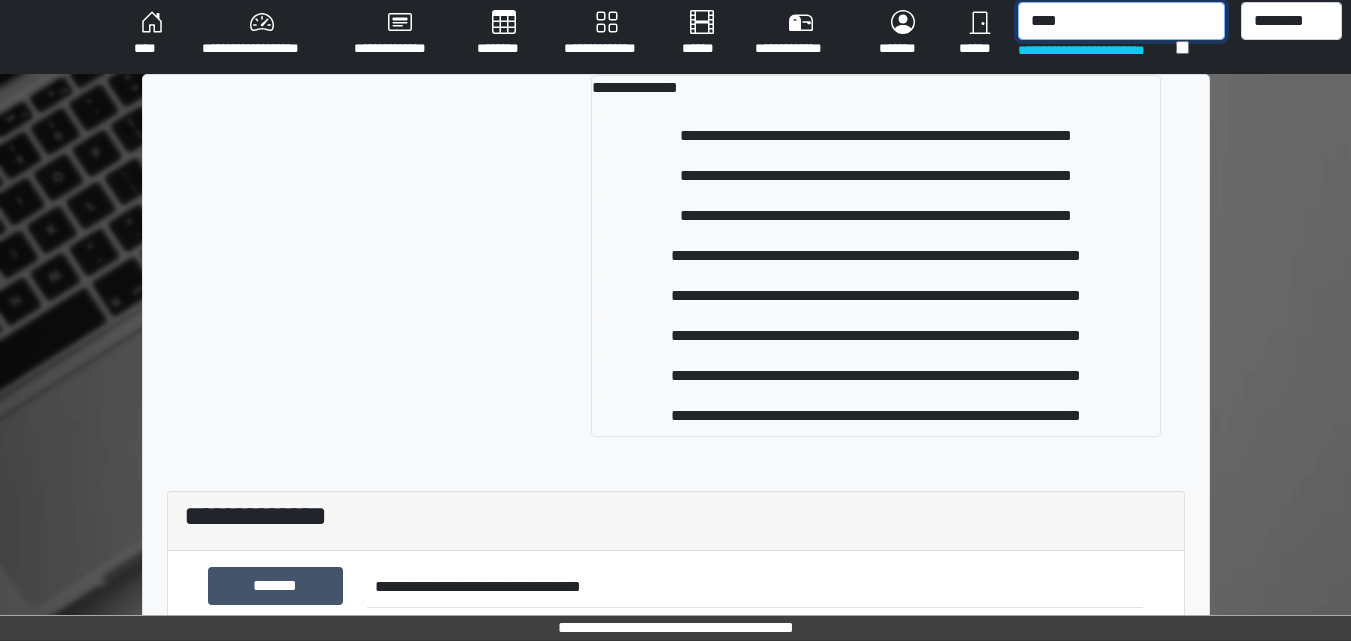 scroll, scrollTop: 0, scrollLeft: 0, axis: both 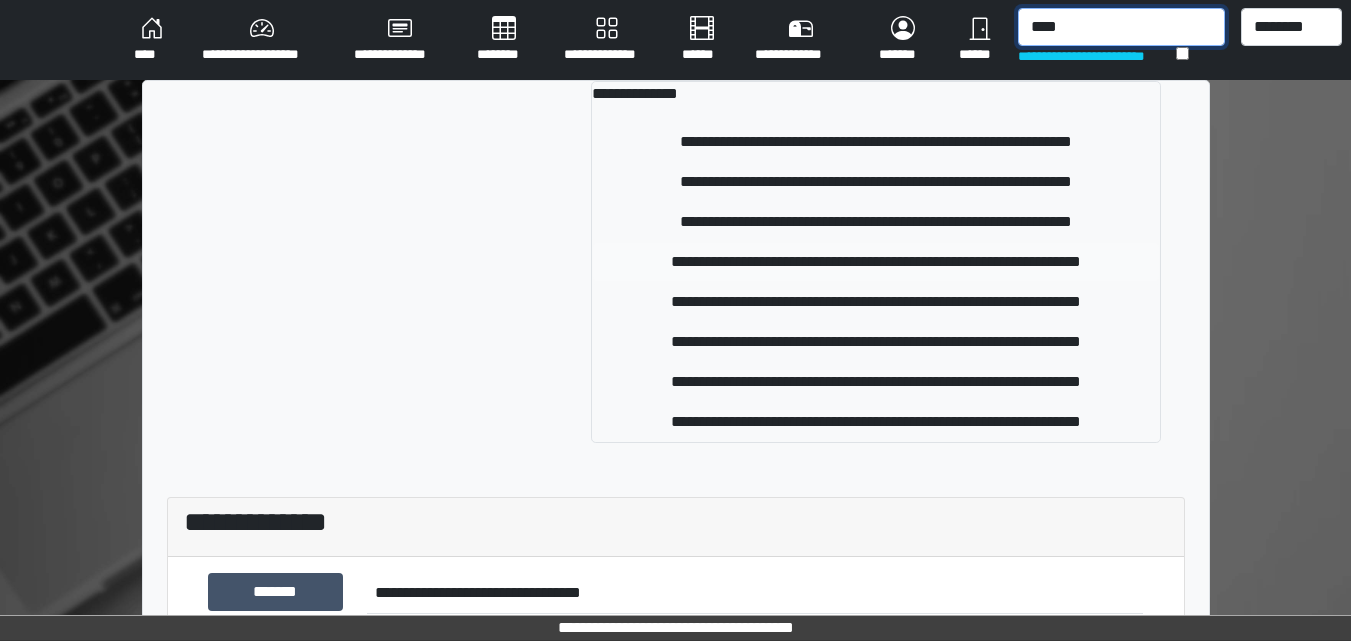 type on "****" 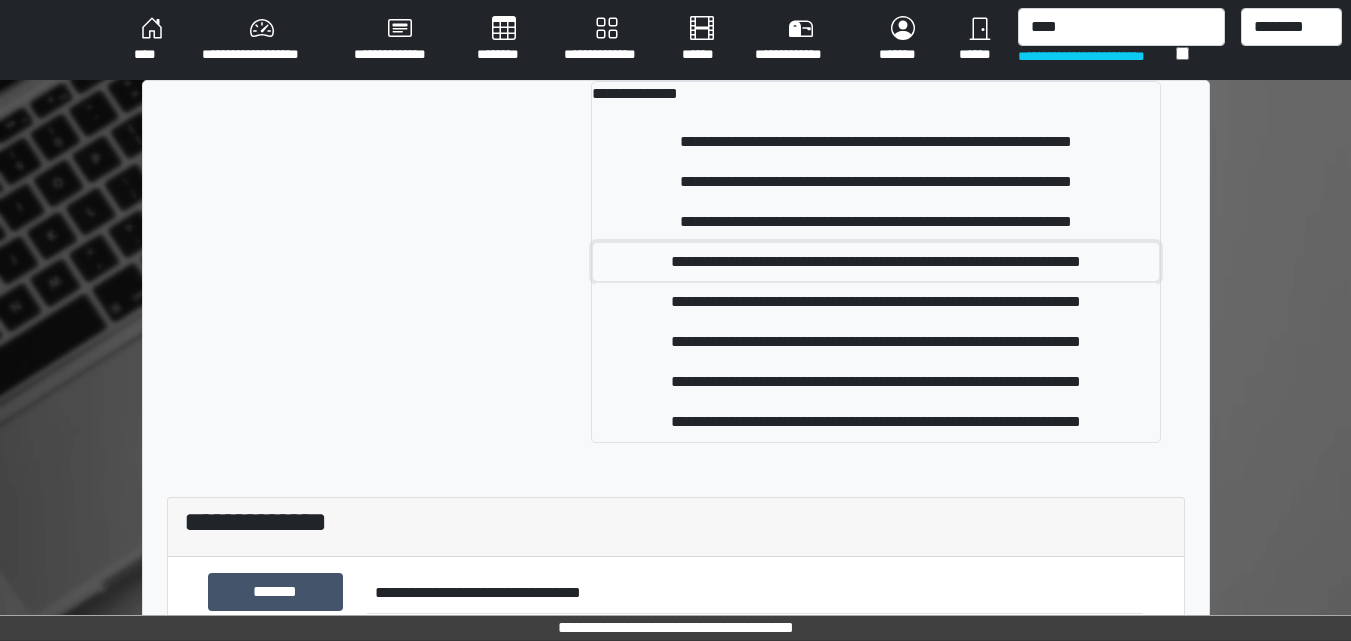 click on "**********" at bounding box center (876, 262) 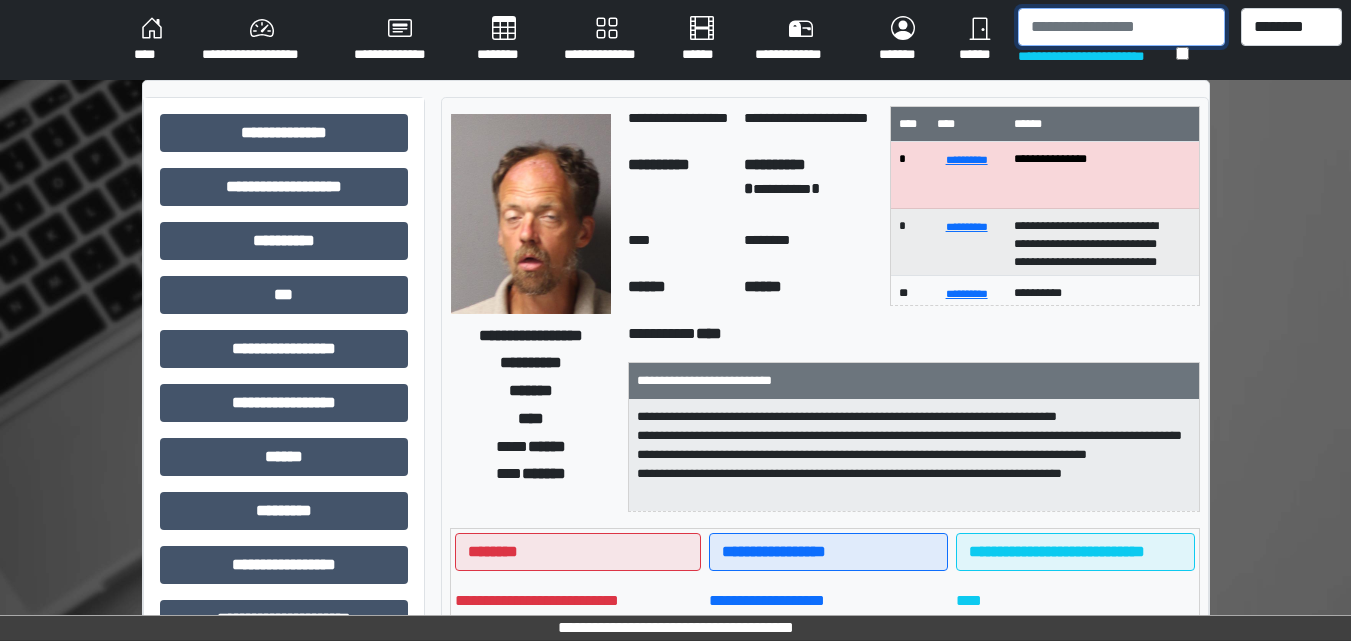 click at bounding box center [1121, 27] 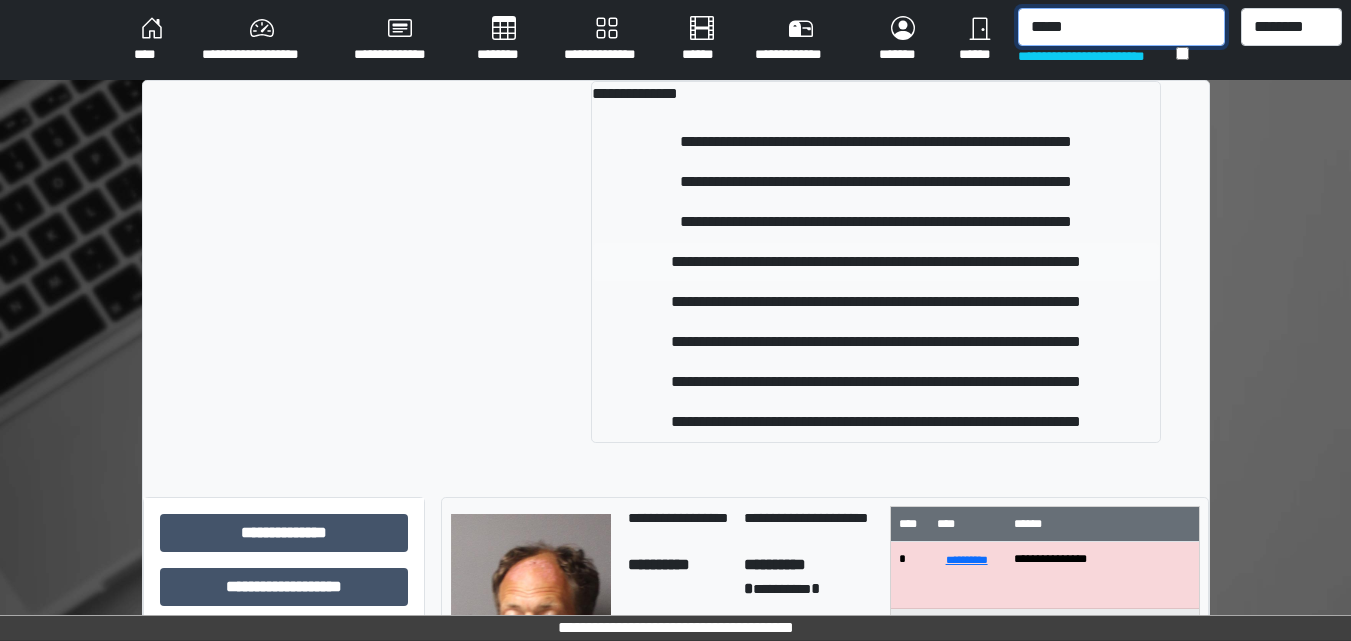 type on "*****" 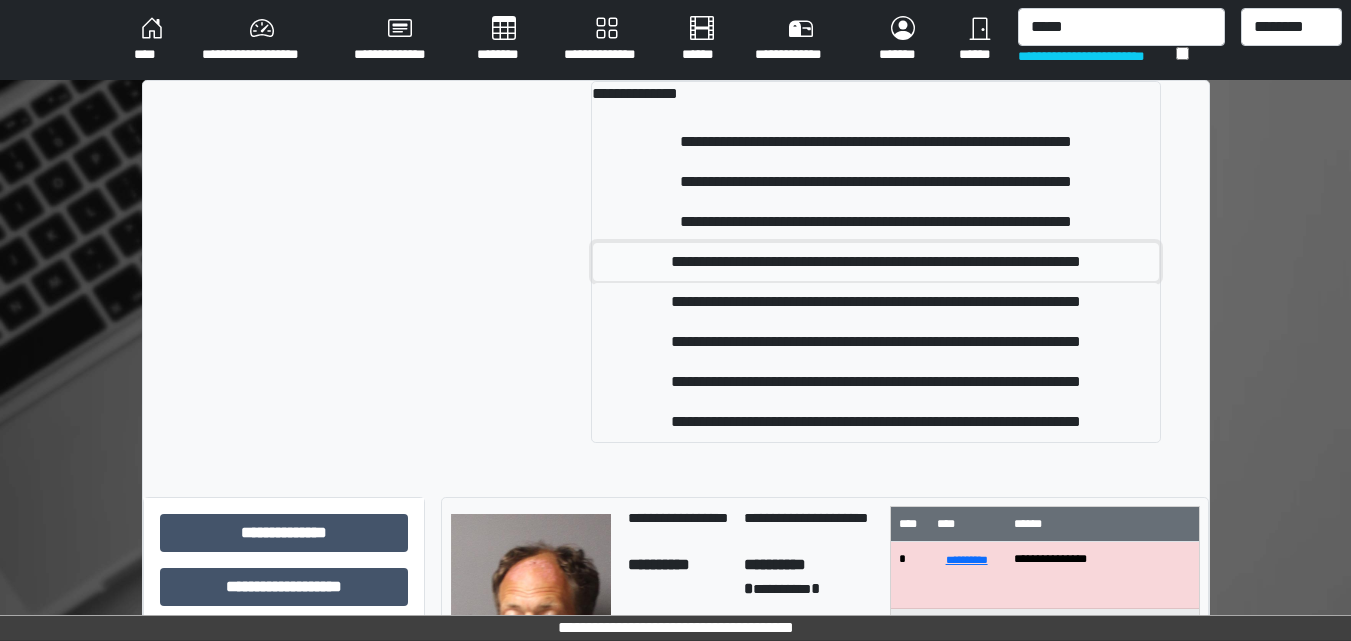 click on "**********" at bounding box center (876, 262) 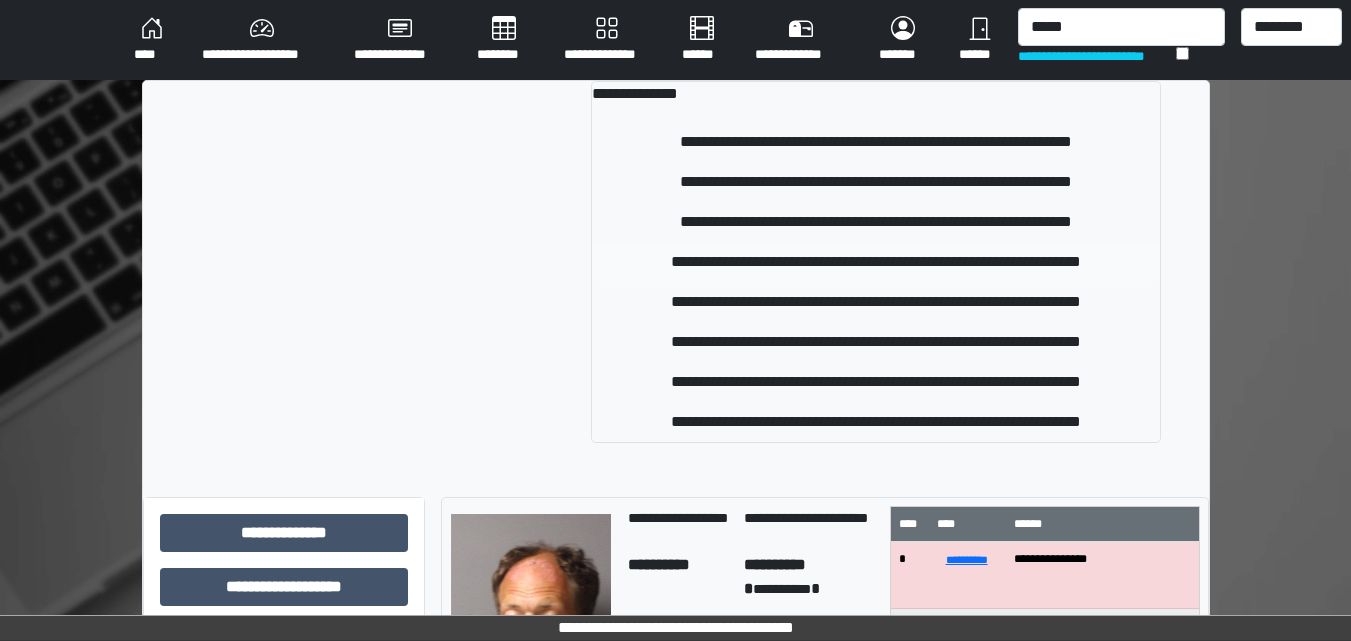 type 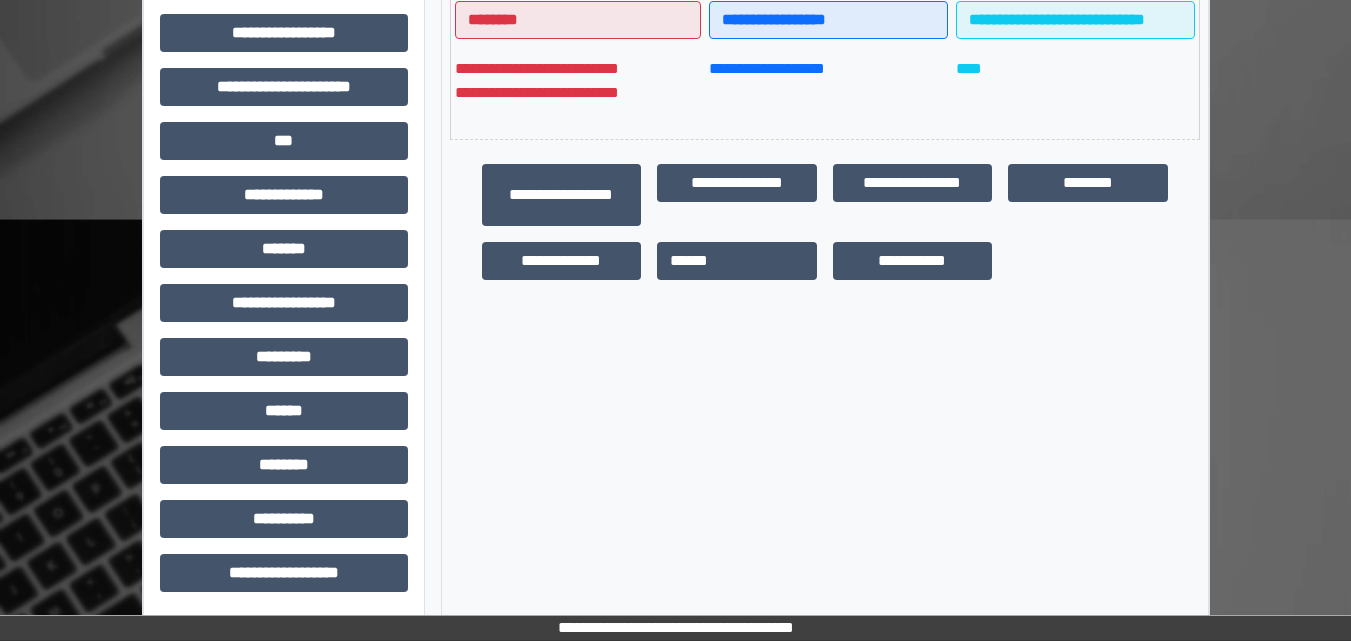 scroll, scrollTop: 533, scrollLeft: 0, axis: vertical 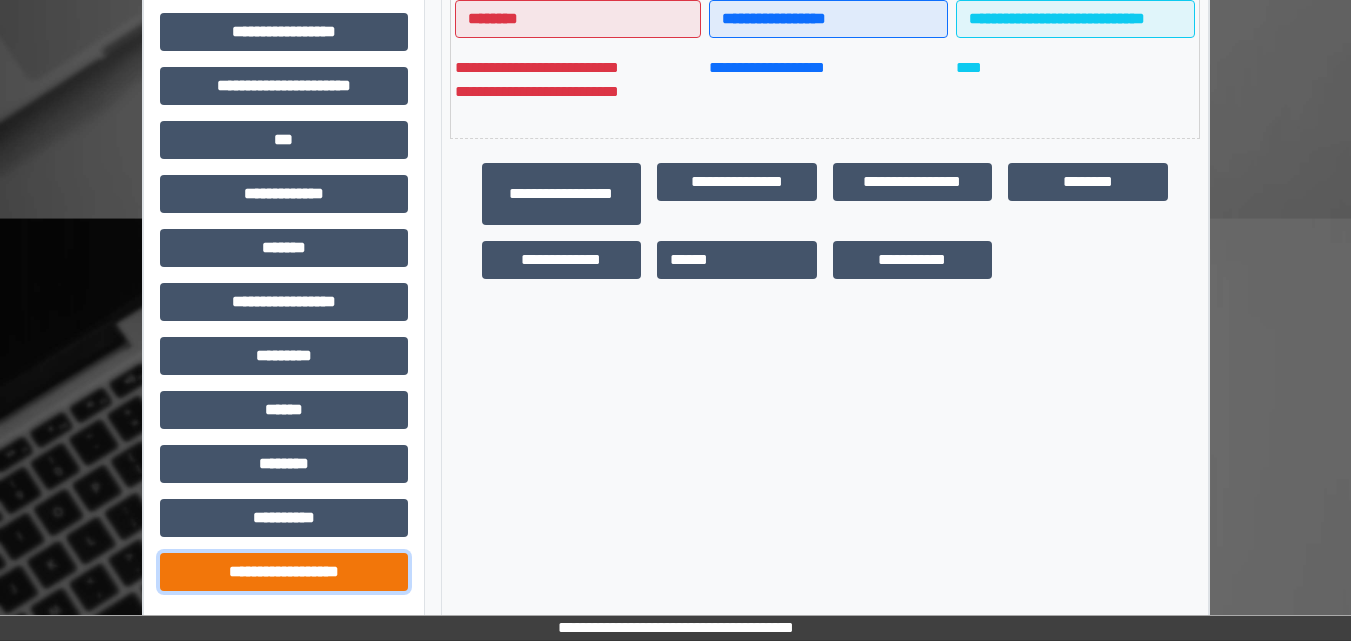 click on "**********" at bounding box center [284, 572] 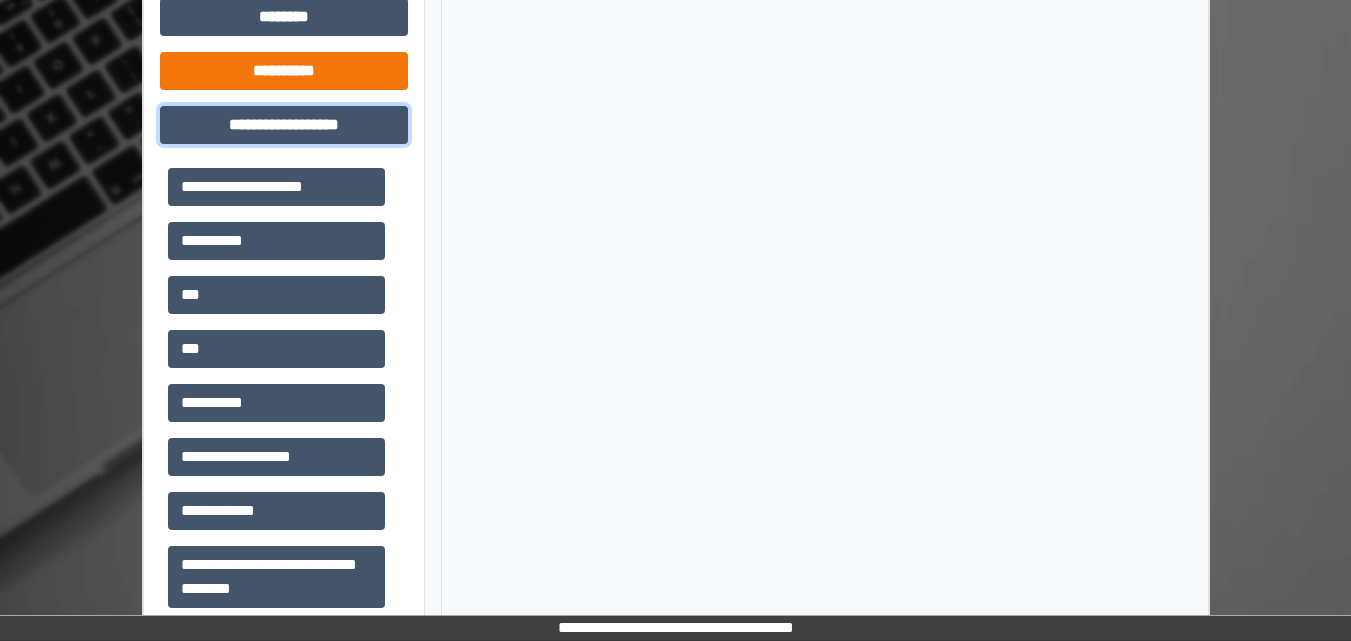 scroll, scrollTop: 1013, scrollLeft: 0, axis: vertical 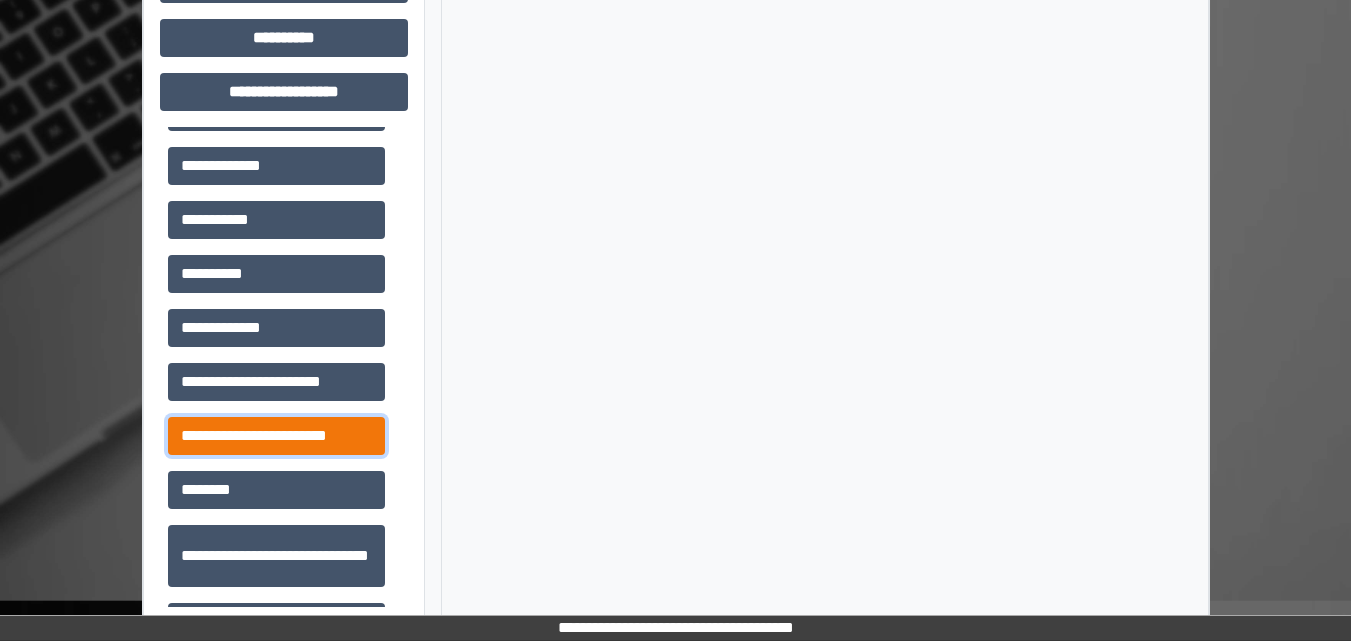 click on "**********" at bounding box center [276, 436] 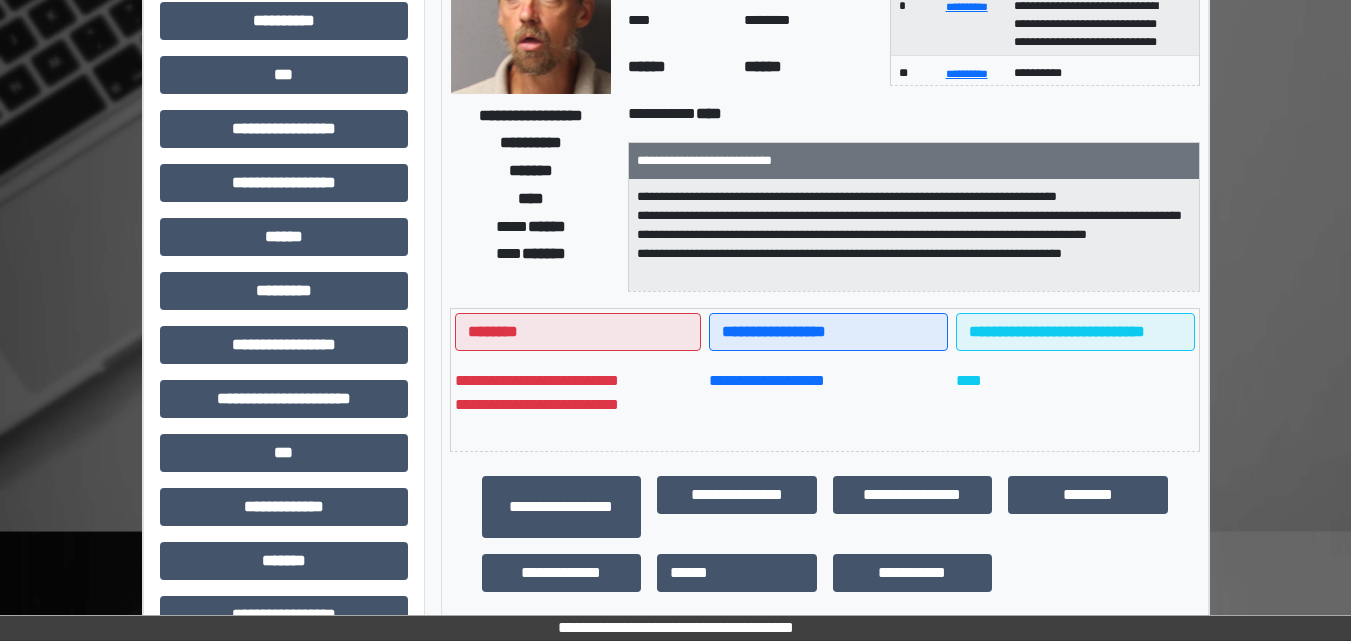 scroll, scrollTop: 413, scrollLeft: 0, axis: vertical 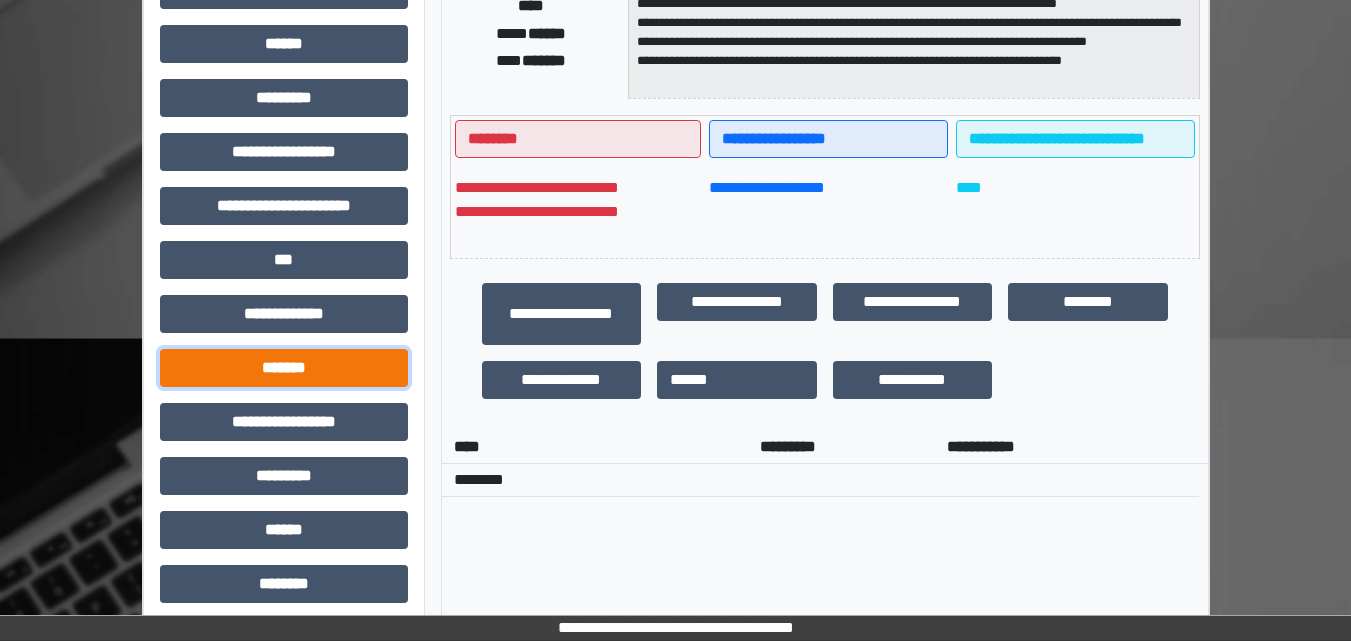 click on "*******" at bounding box center [284, 368] 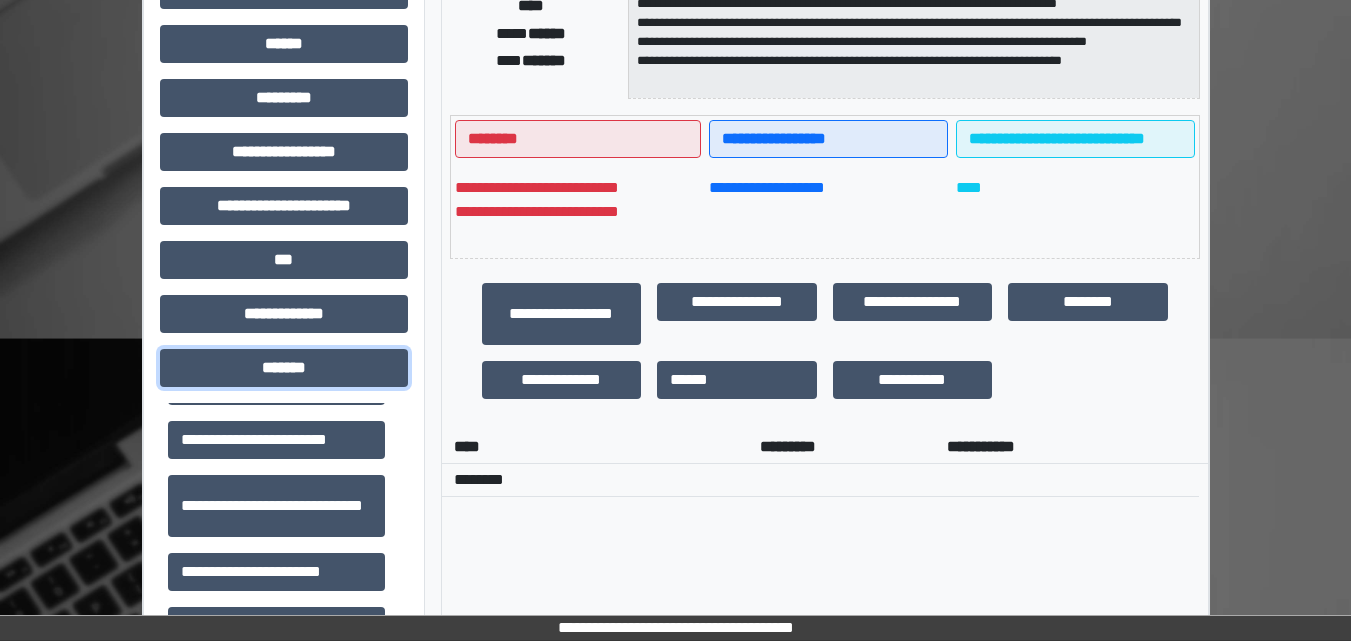 scroll, scrollTop: 922, scrollLeft: 0, axis: vertical 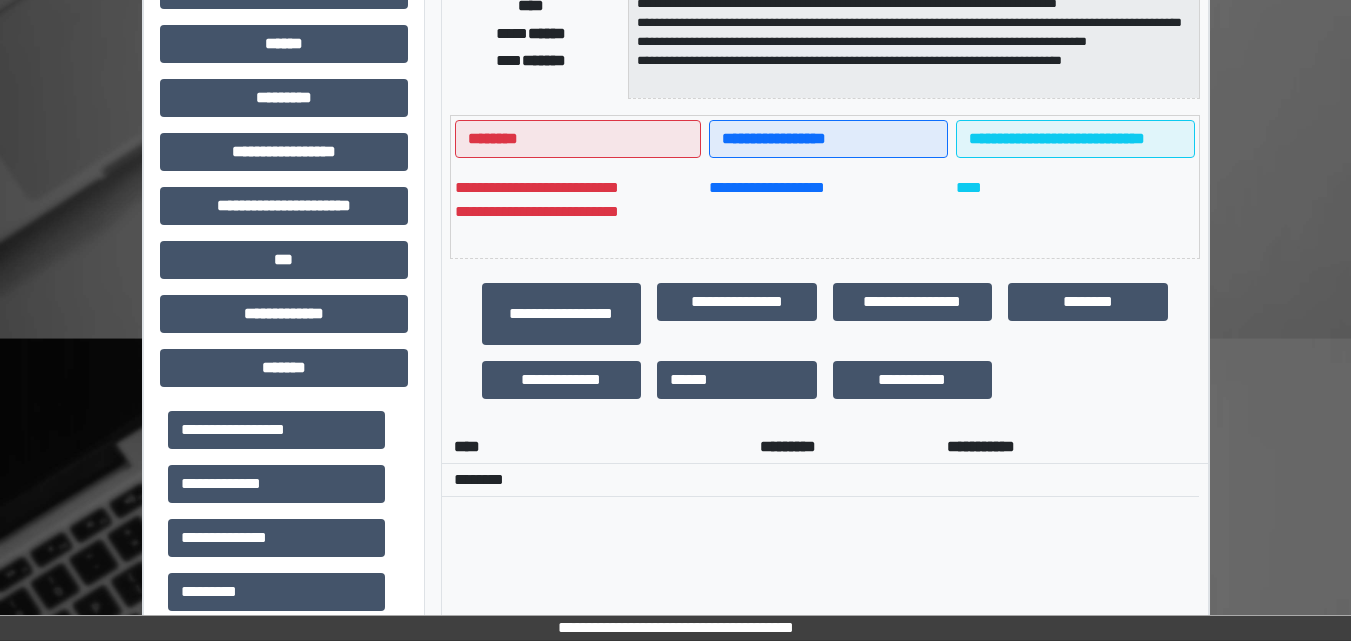 click on "**********" at bounding box center [825, 671] 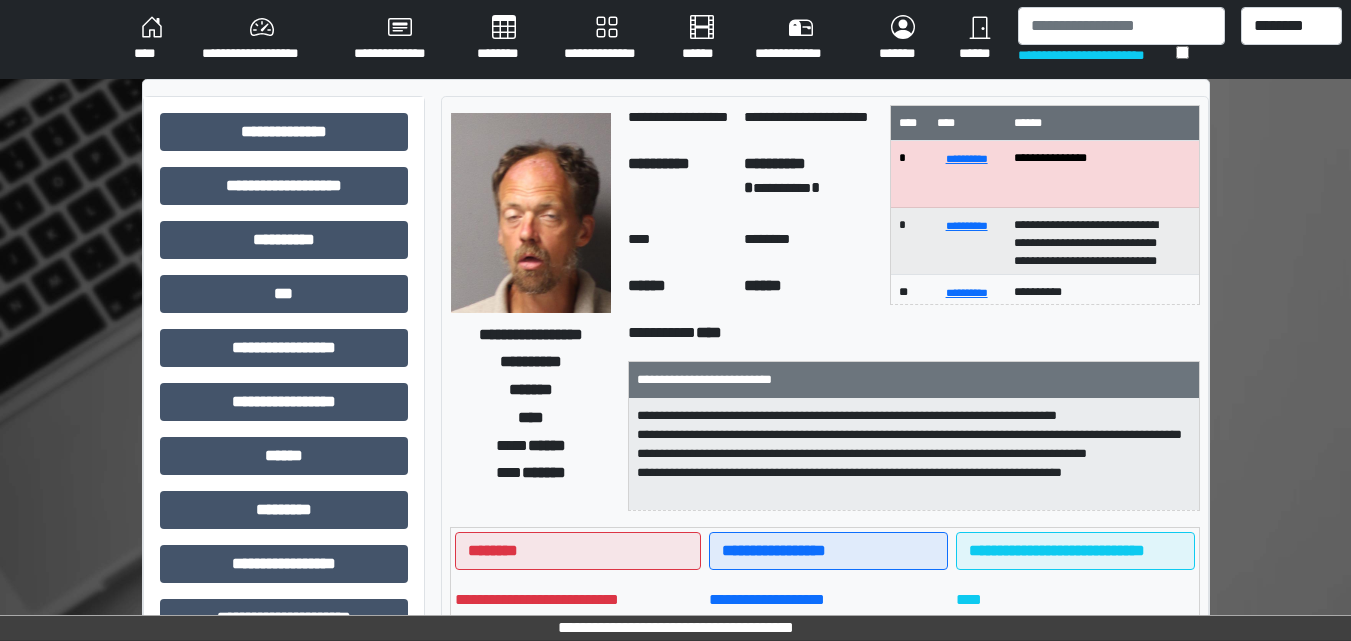 scroll, scrollTop: 0, scrollLeft: 0, axis: both 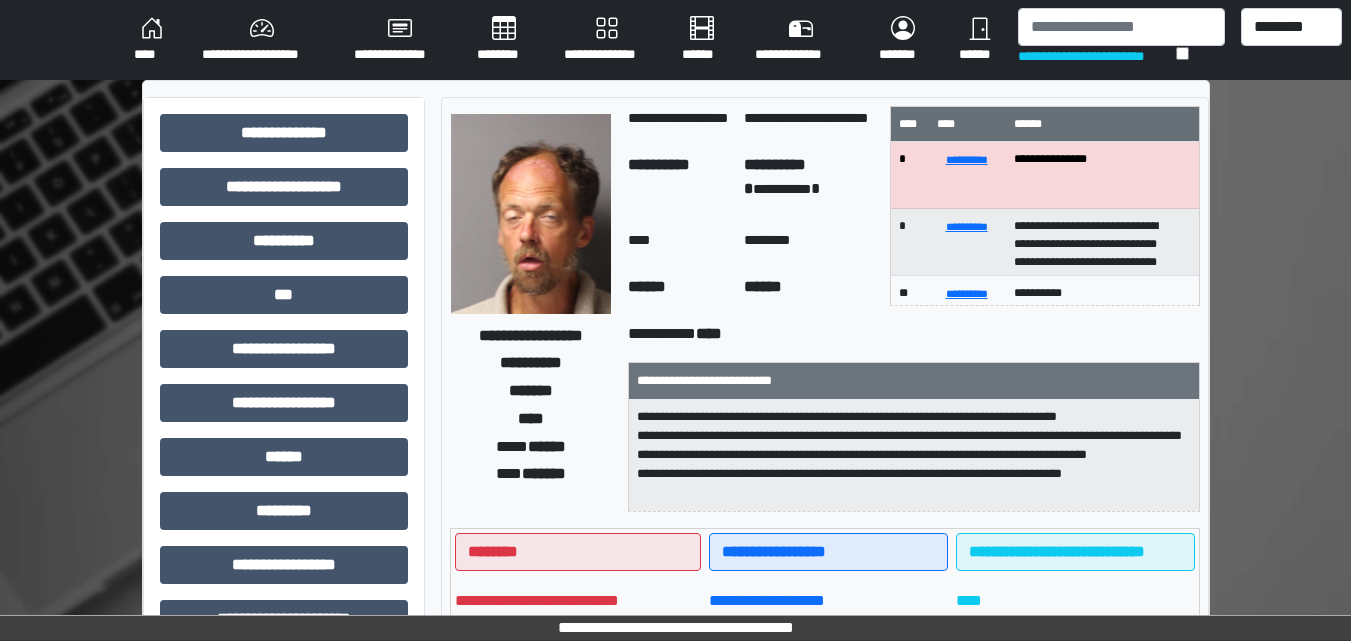 click on "****" at bounding box center [152, 40] 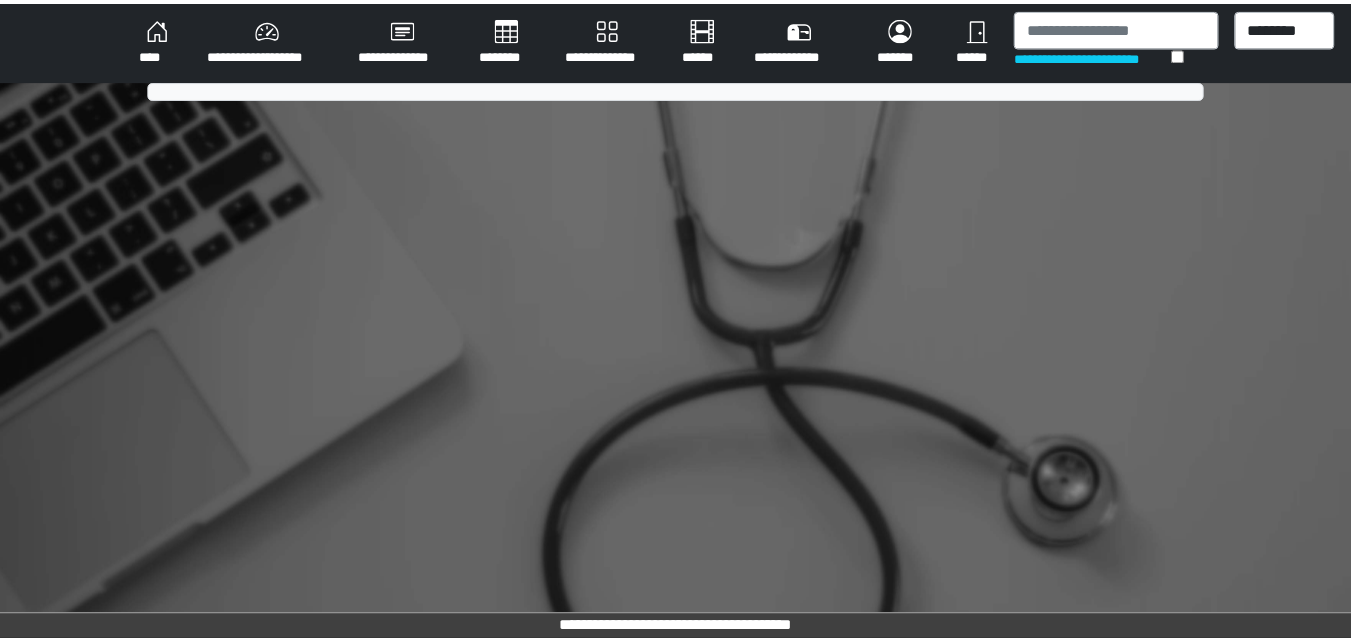 scroll, scrollTop: 0, scrollLeft: 0, axis: both 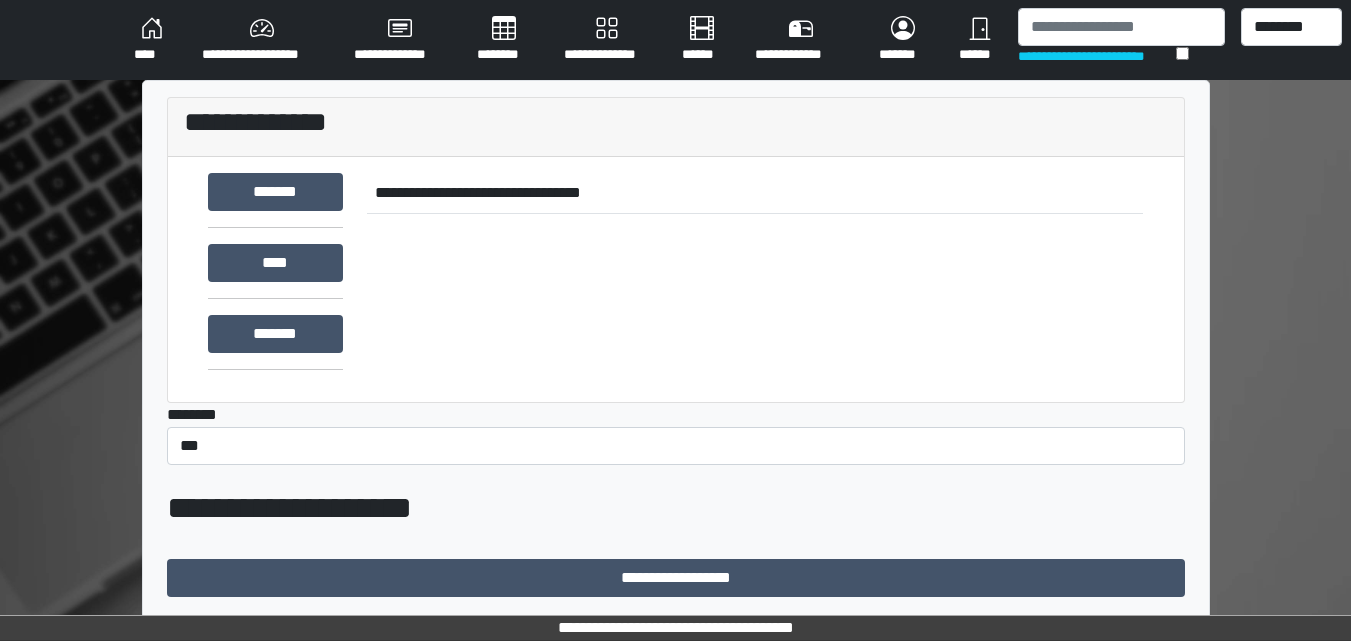 click on "****" at bounding box center [152, 40] 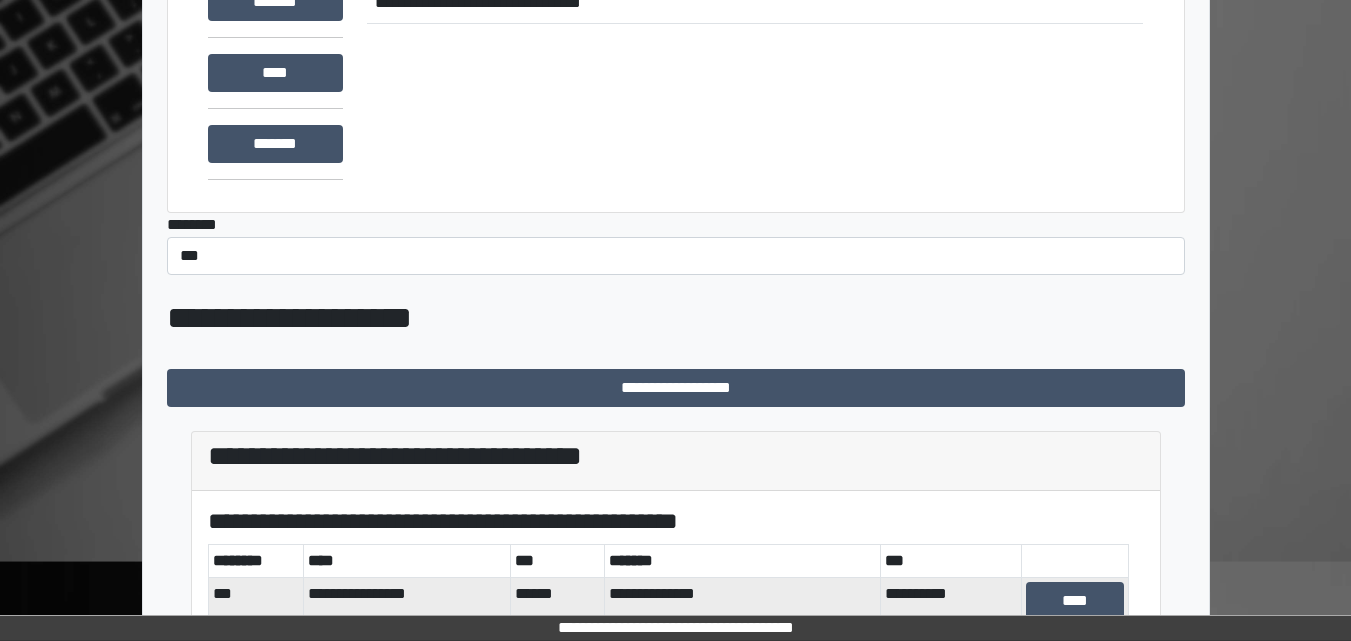 scroll, scrollTop: 391, scrollLeft: 0, axis: vertical 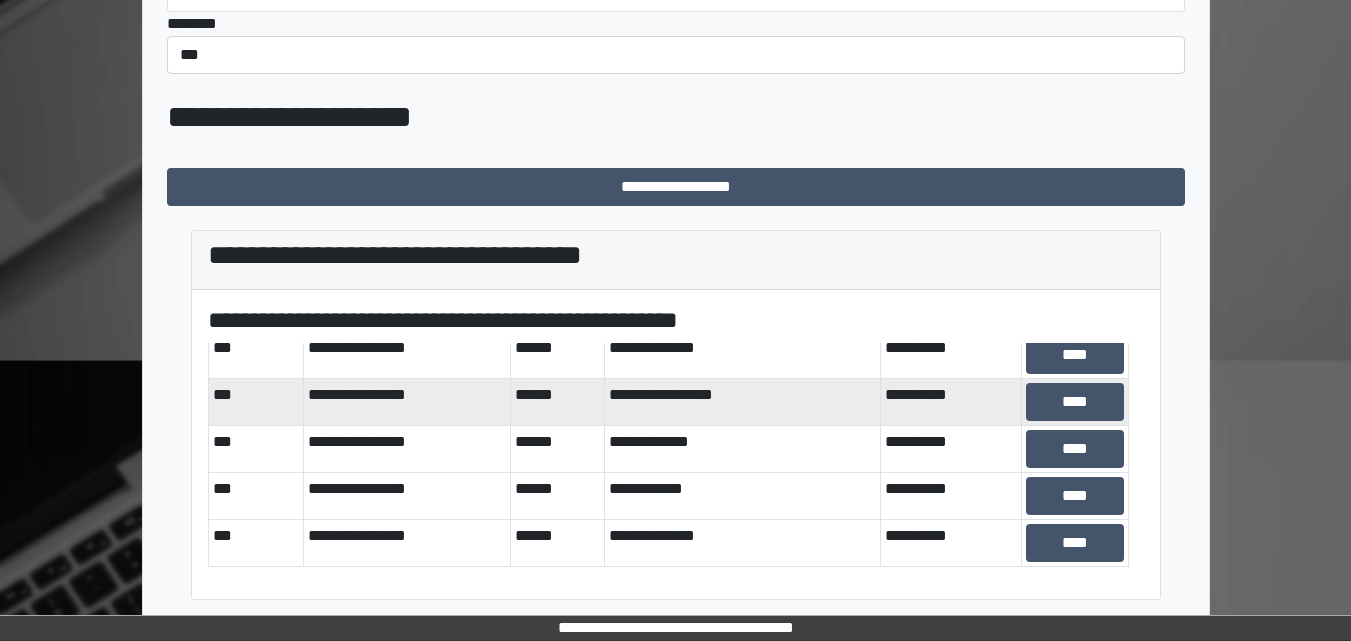 click on "****" at bounding box center [1074, 401] 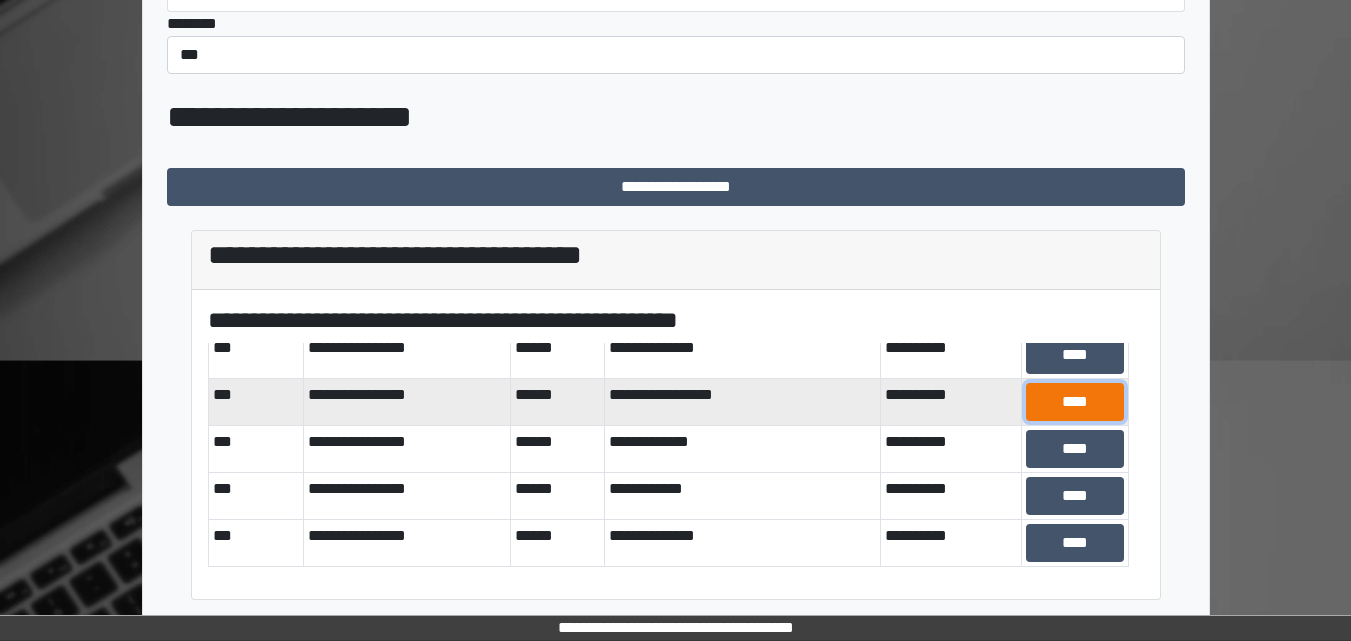click on "****" at bounding box center (1075, 402) 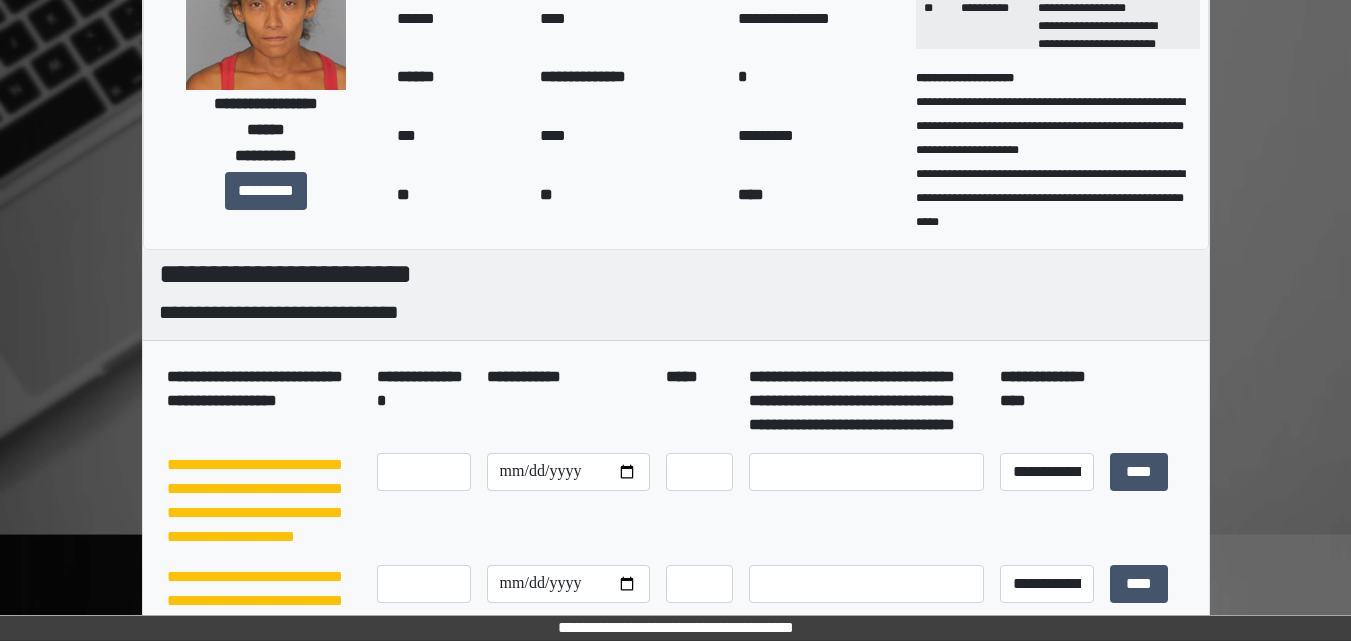scroll, scrollTop: 0, scrollLeft: 0, axis: both 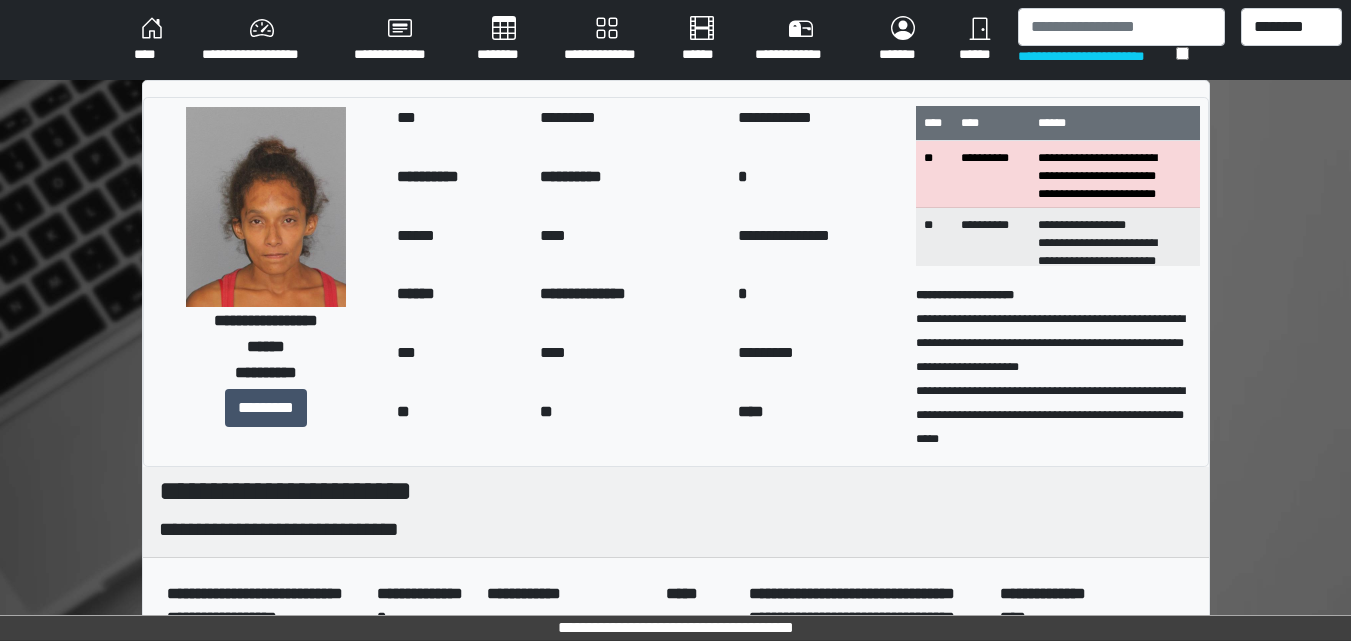 click on "****" at bounding box center [152, 40] 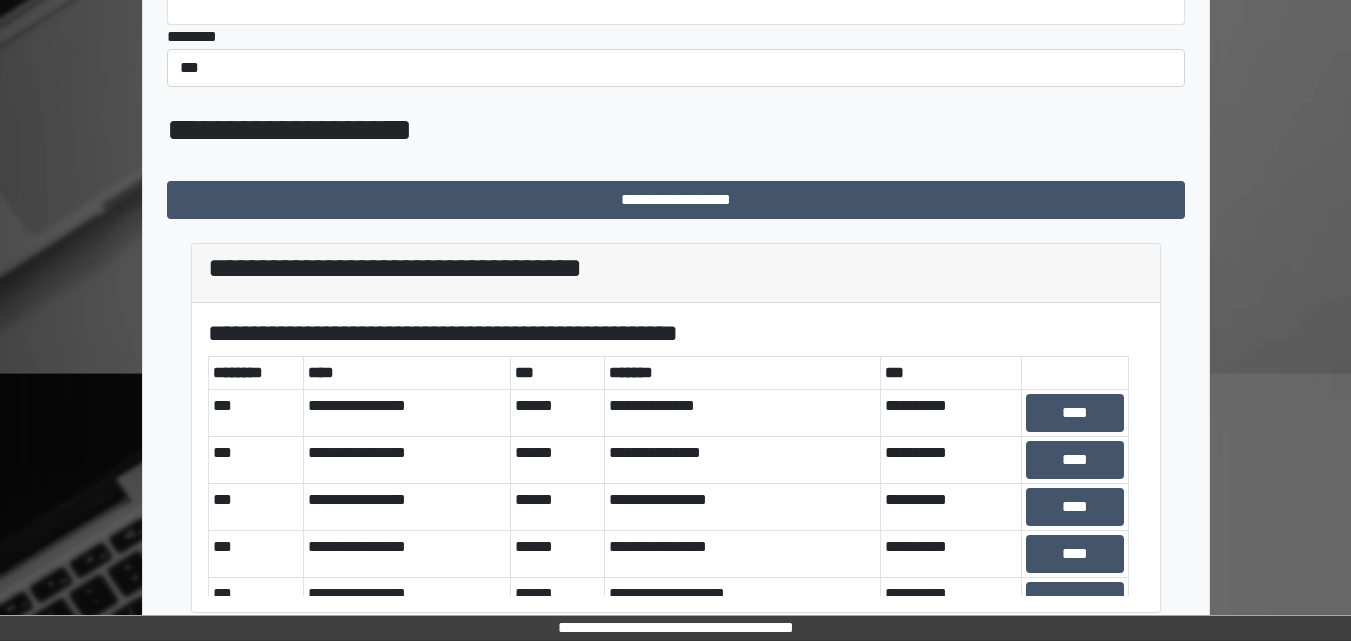 scroll, scrollTop: 391, scrollLeft: 0, axis: vertical 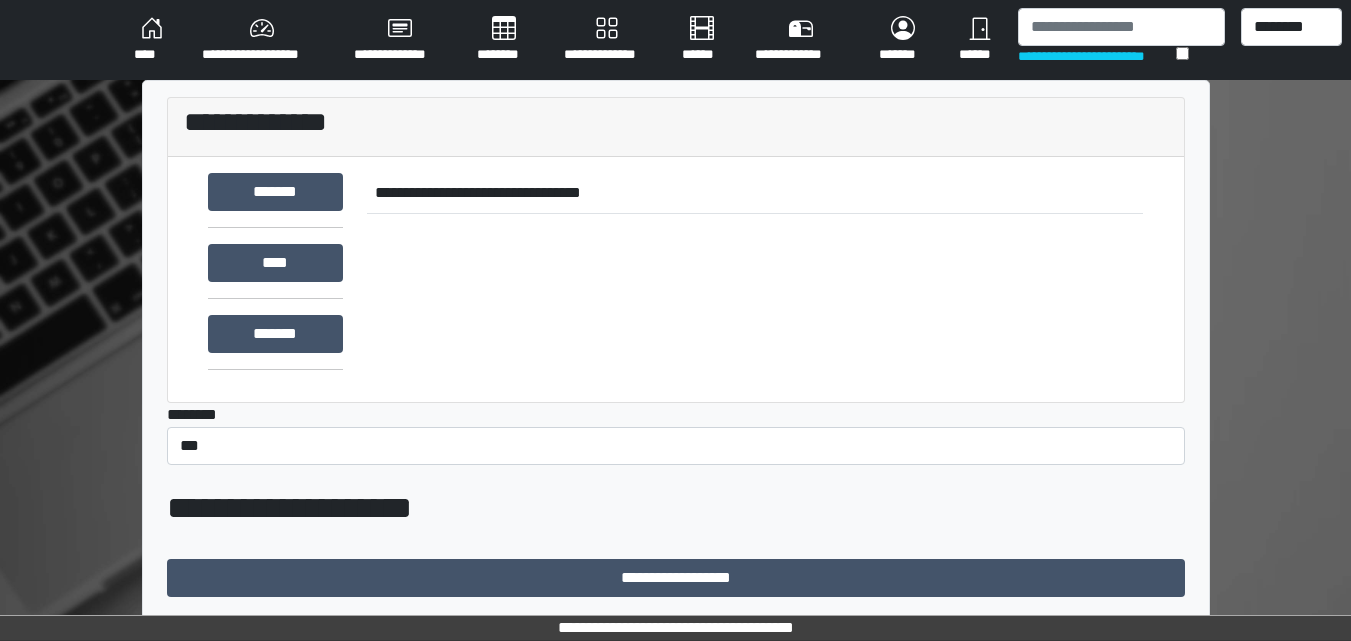click on "****" at bounding box center (152, 40) 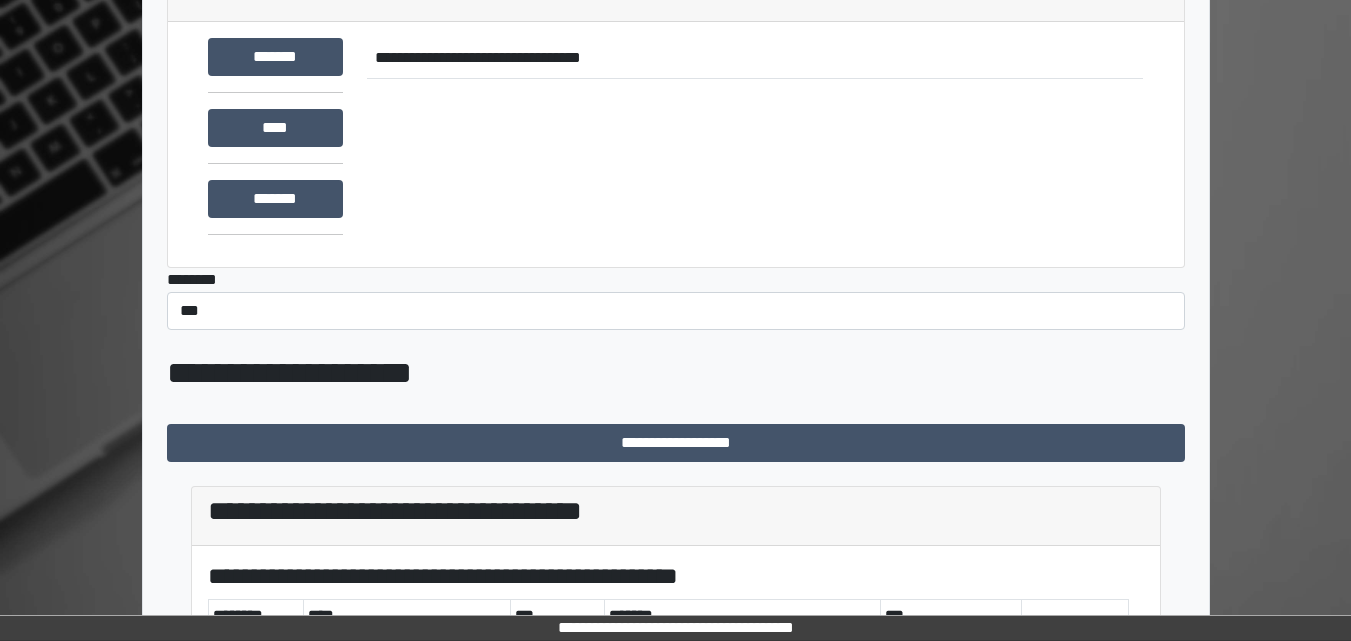 scroll, scrollTop: 391, scrollLeft: 0, axis: vertical 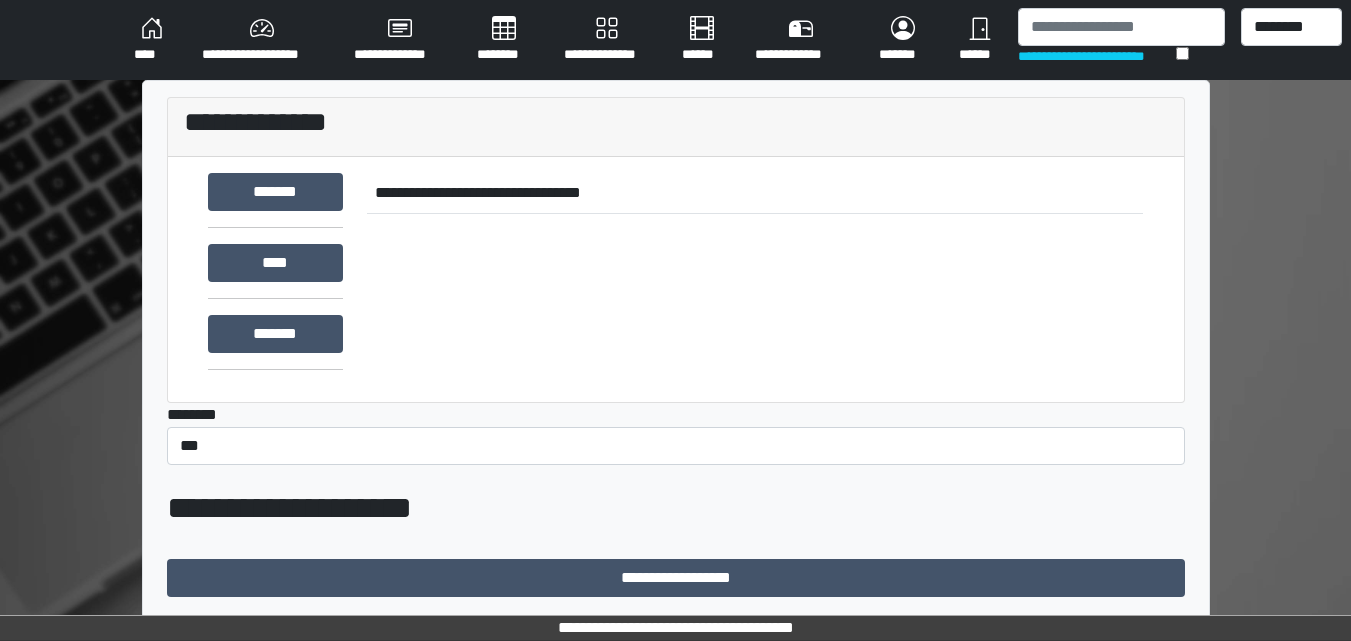 click on "****" at bounding box center [152, 40] 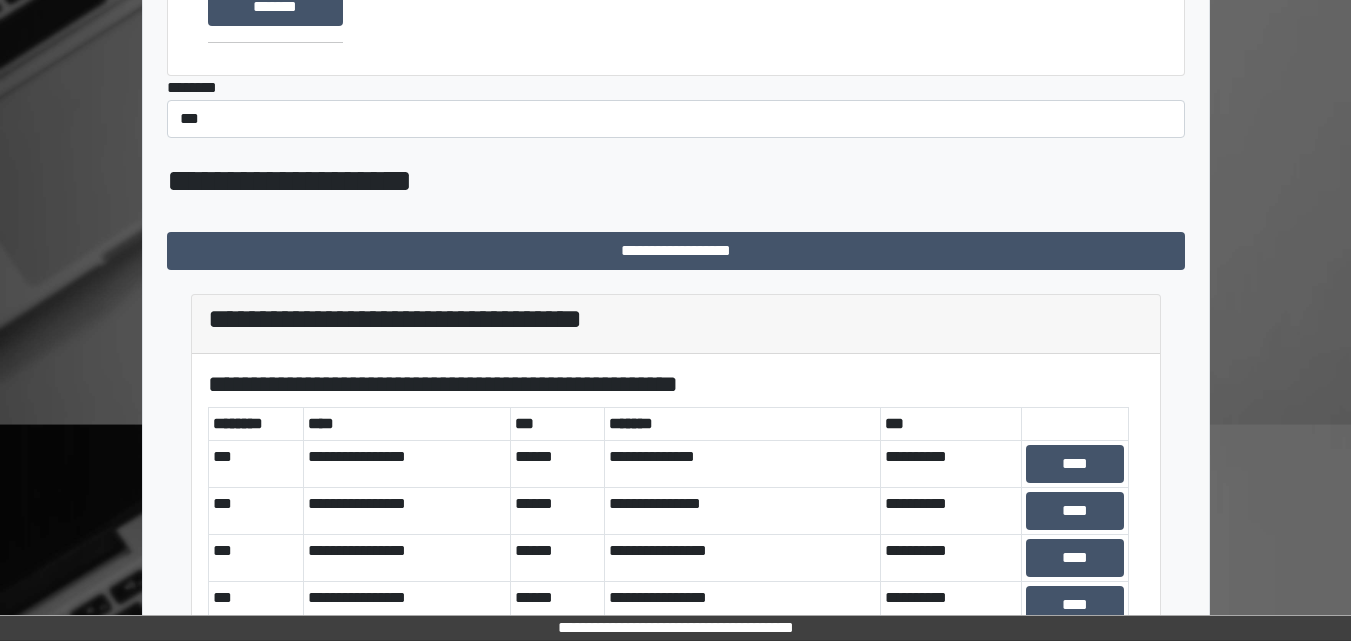 scroll, scrollTop: 391, scrollLeft: 0, axis: vertical 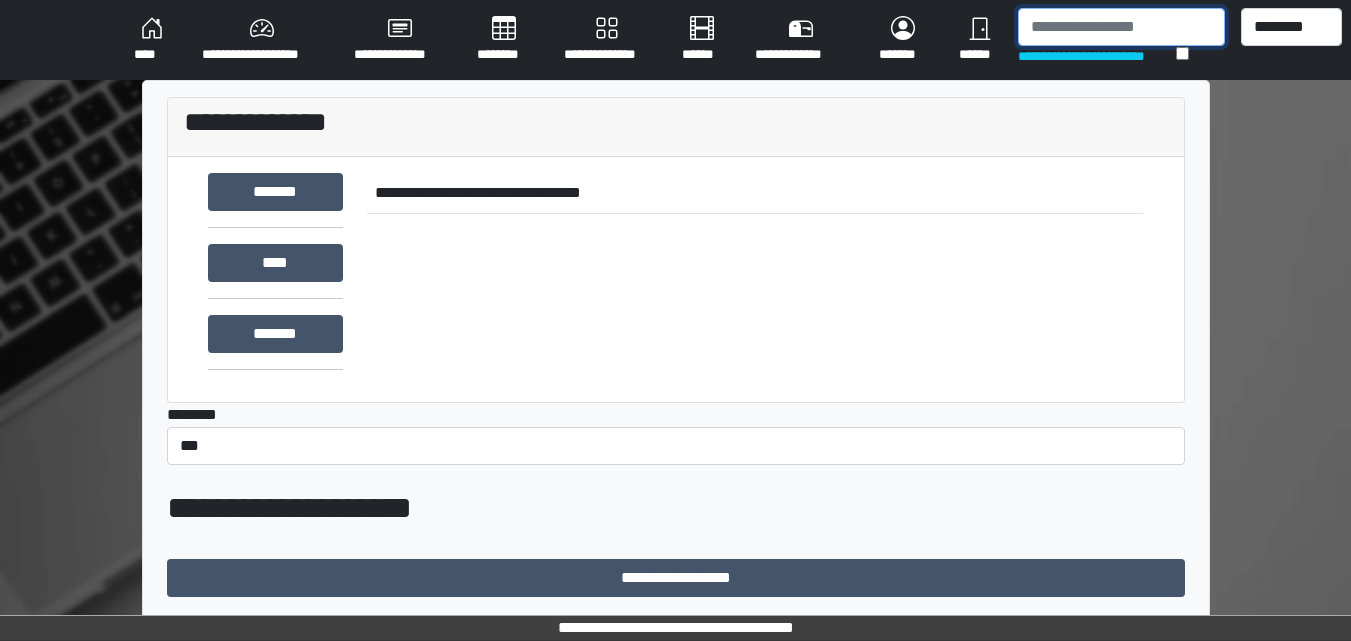 click at bounding box center (1121, 27) 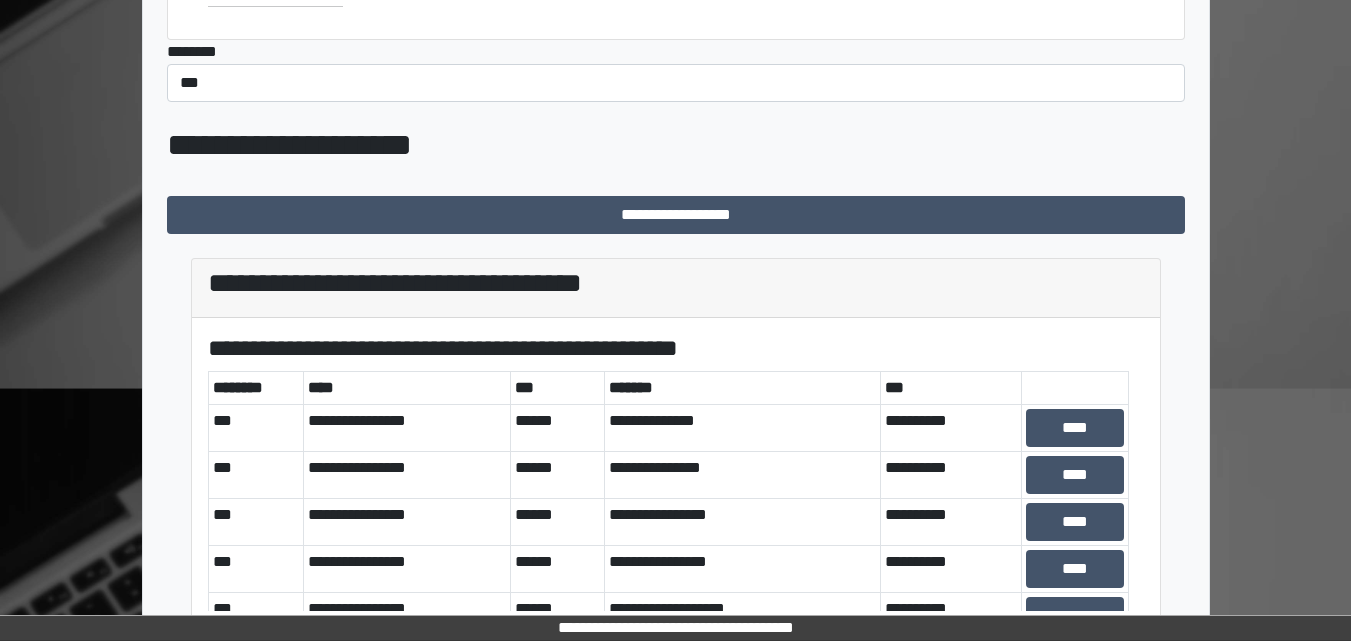 scroll, scrollTop: 391, scrollLeft: 0, axis: vertical 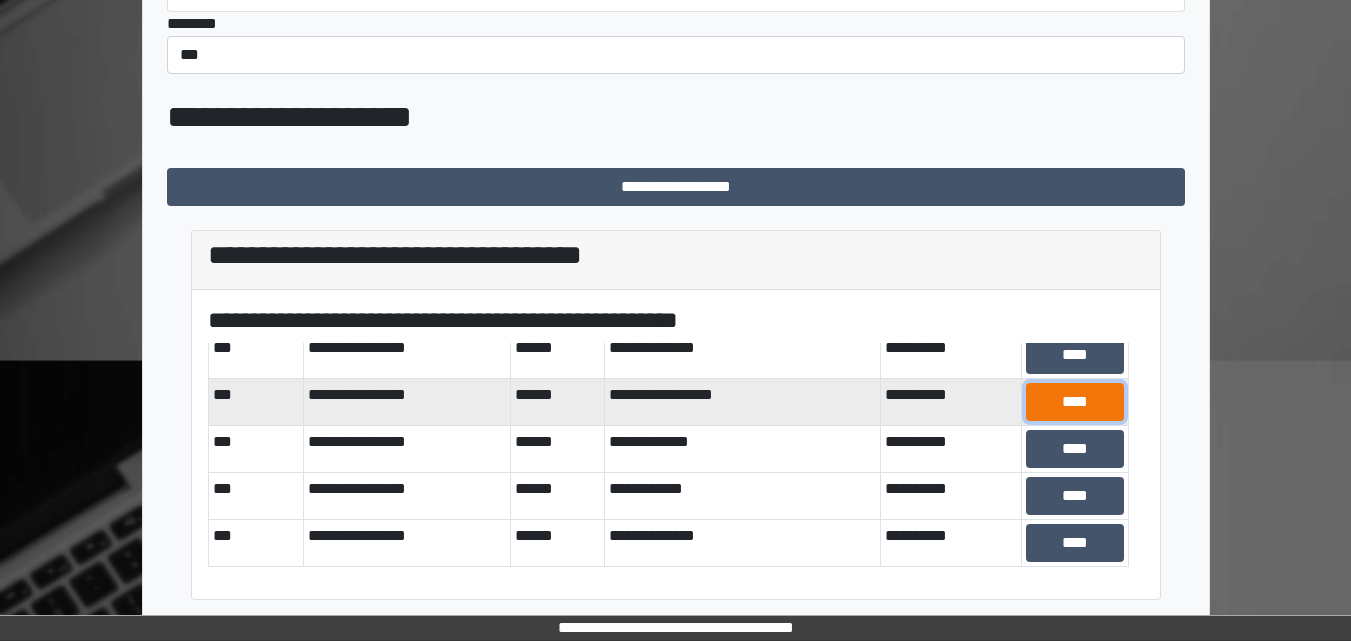 click on "****" at bounding box center [1075, 402] 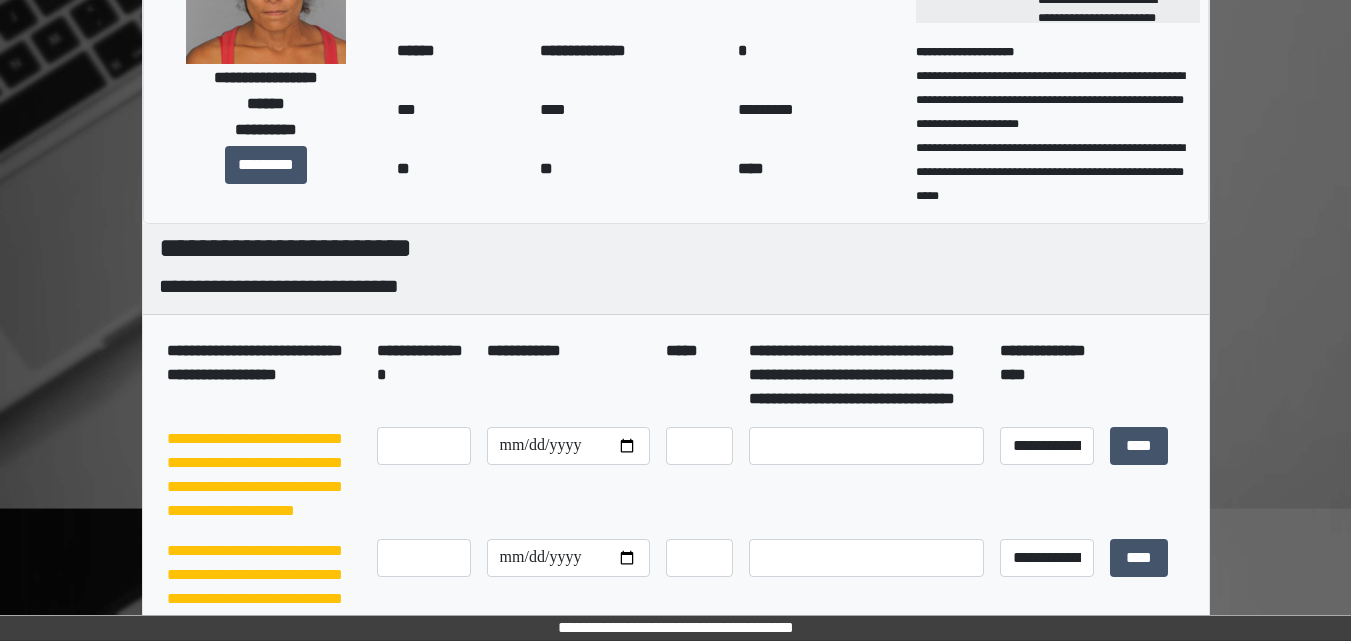 scroll, scrollTop: 0, scrollLeft: 0, axis: both 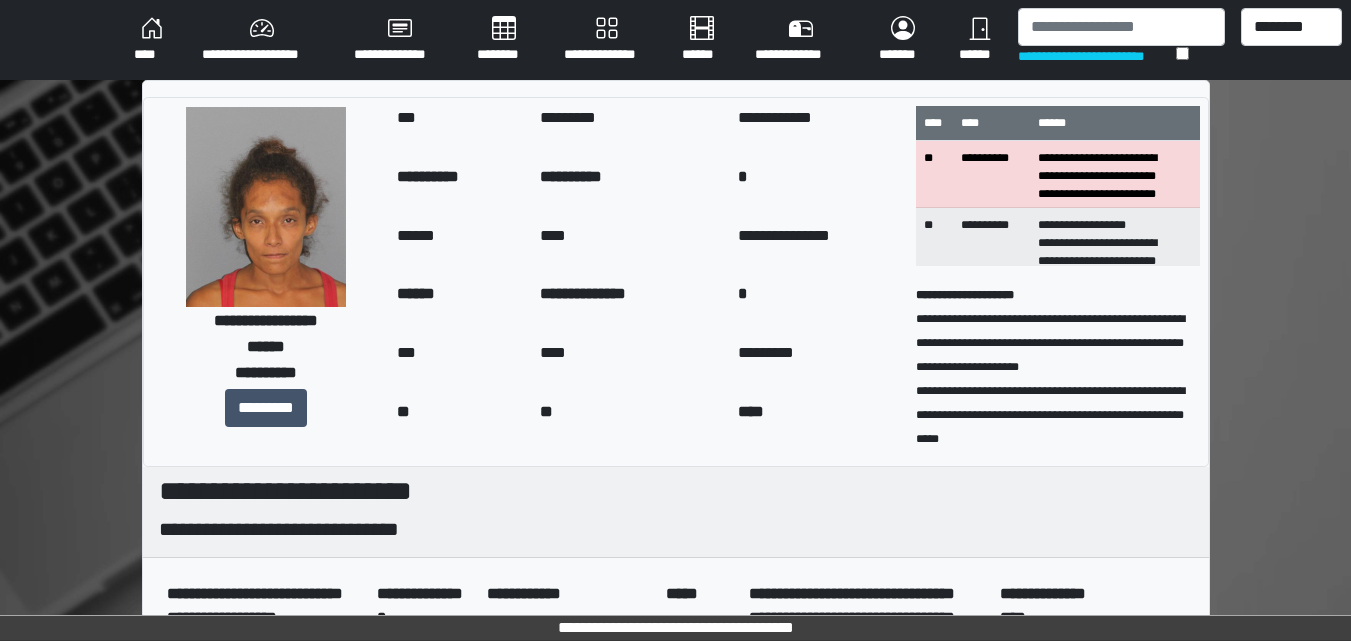 click on "****" at bounding box center [152, 40] 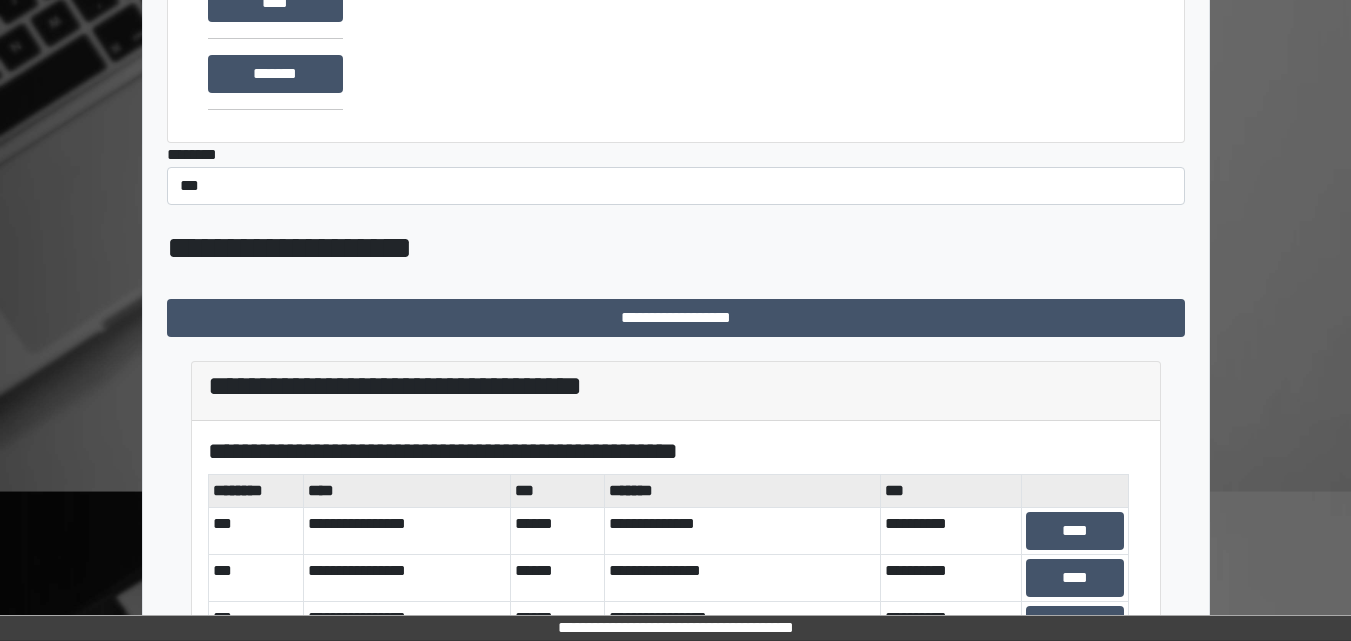 scroll, scrollTop: 391, scrollLeft: 0, axis: vertical 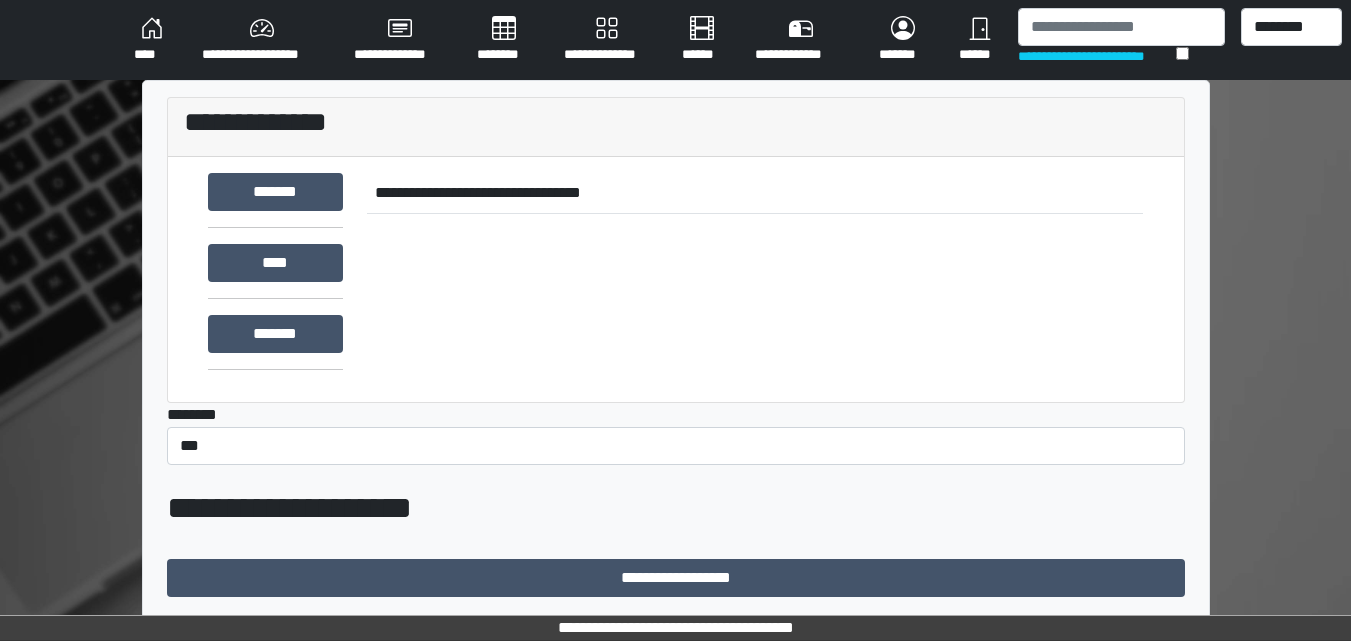 click on "****" at bounding box center (152, 40) 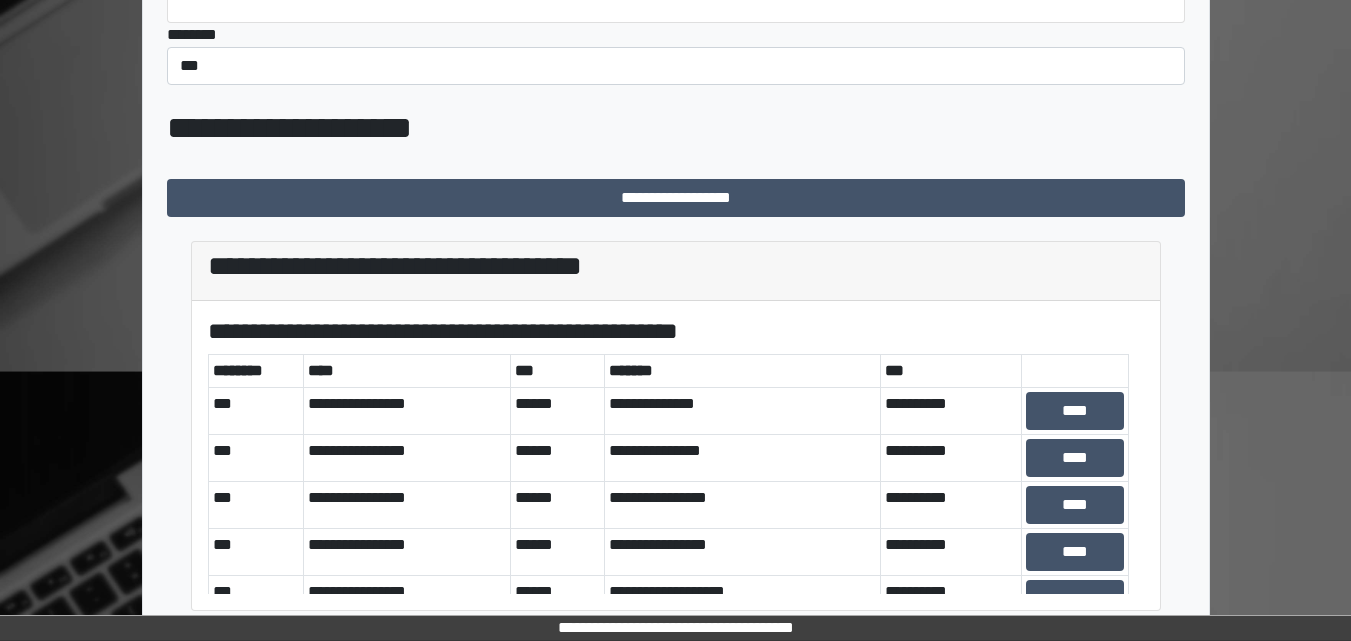 scroll, scrollTop: 391, scrollLeft: 0, axis: vertical 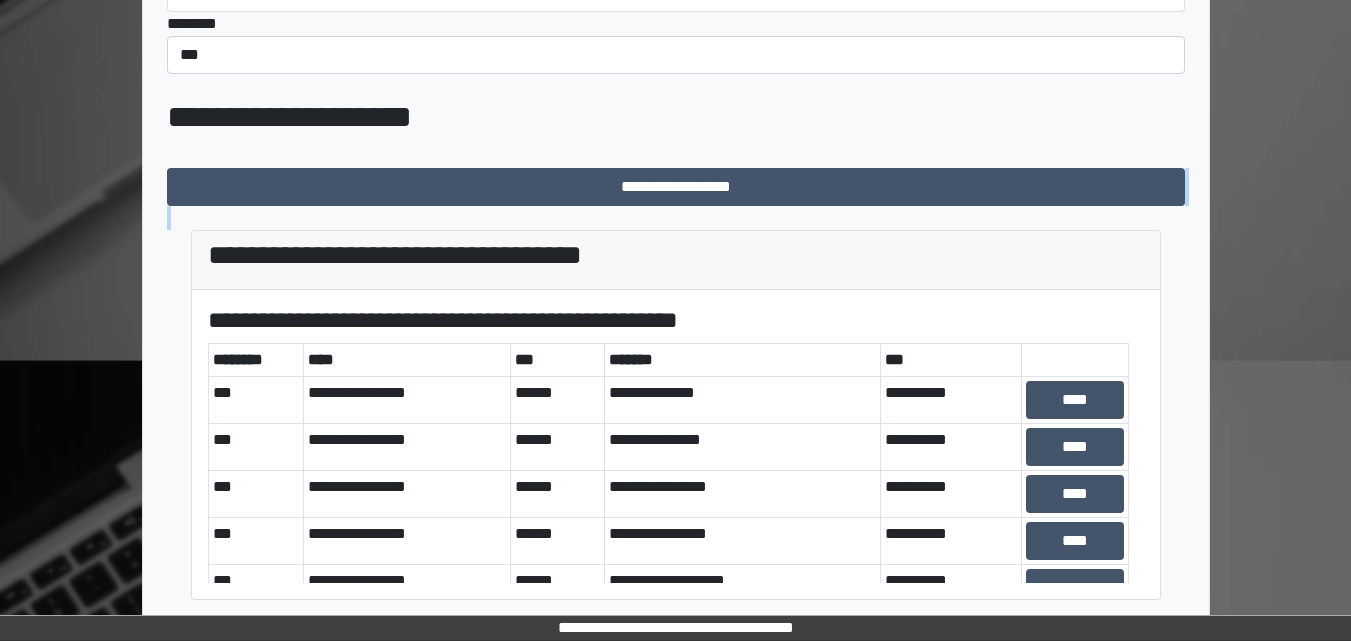 click on "**********" at bounding box center [676, 164] 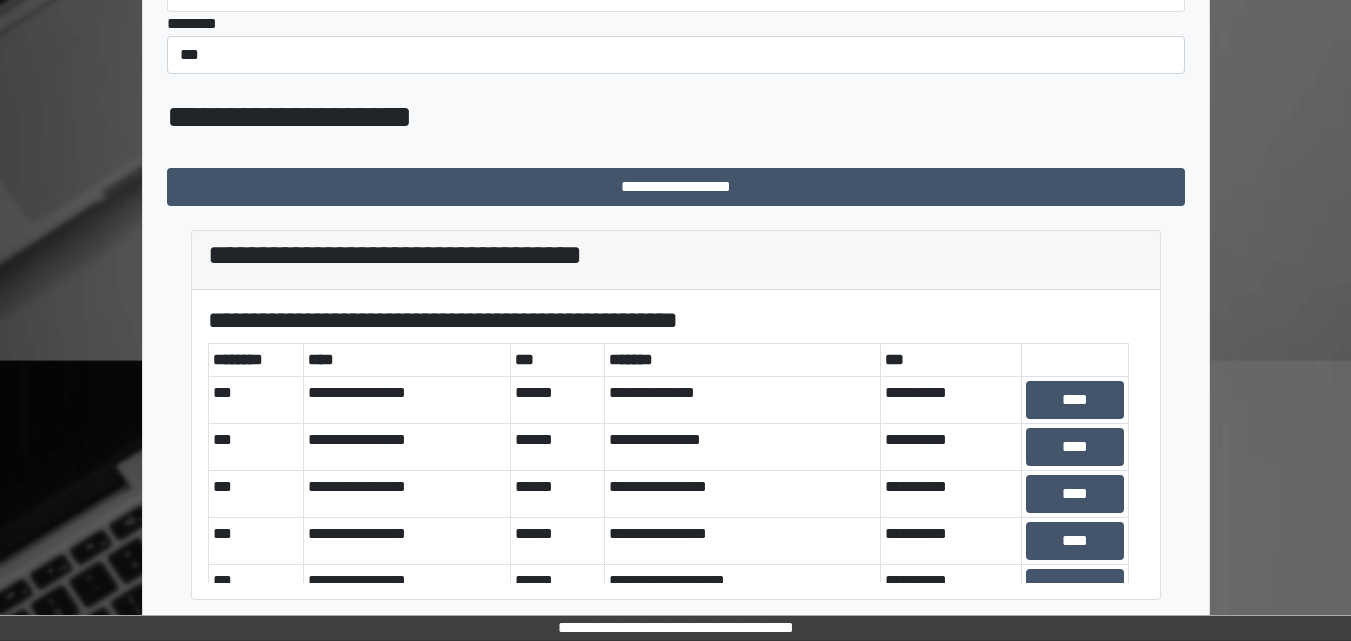 click on "**********" at bounding box center (676, 414) 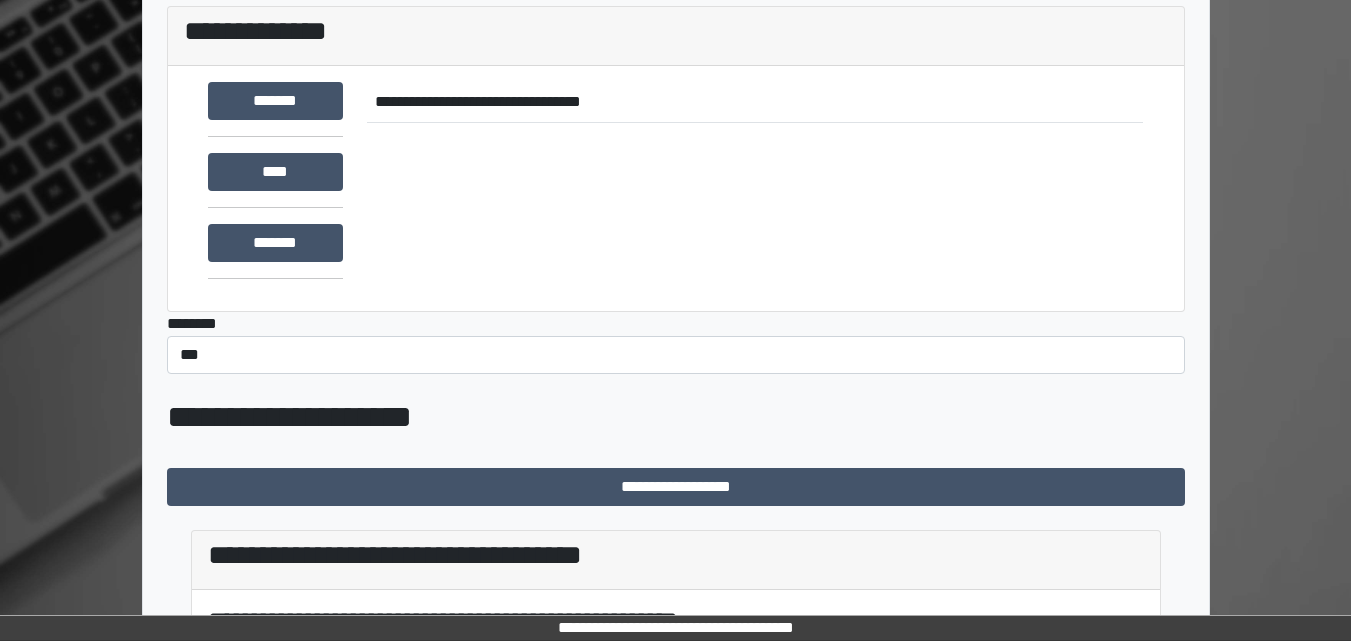 scroll, scrollTop: 0, scrollLeft: 0, axis: both 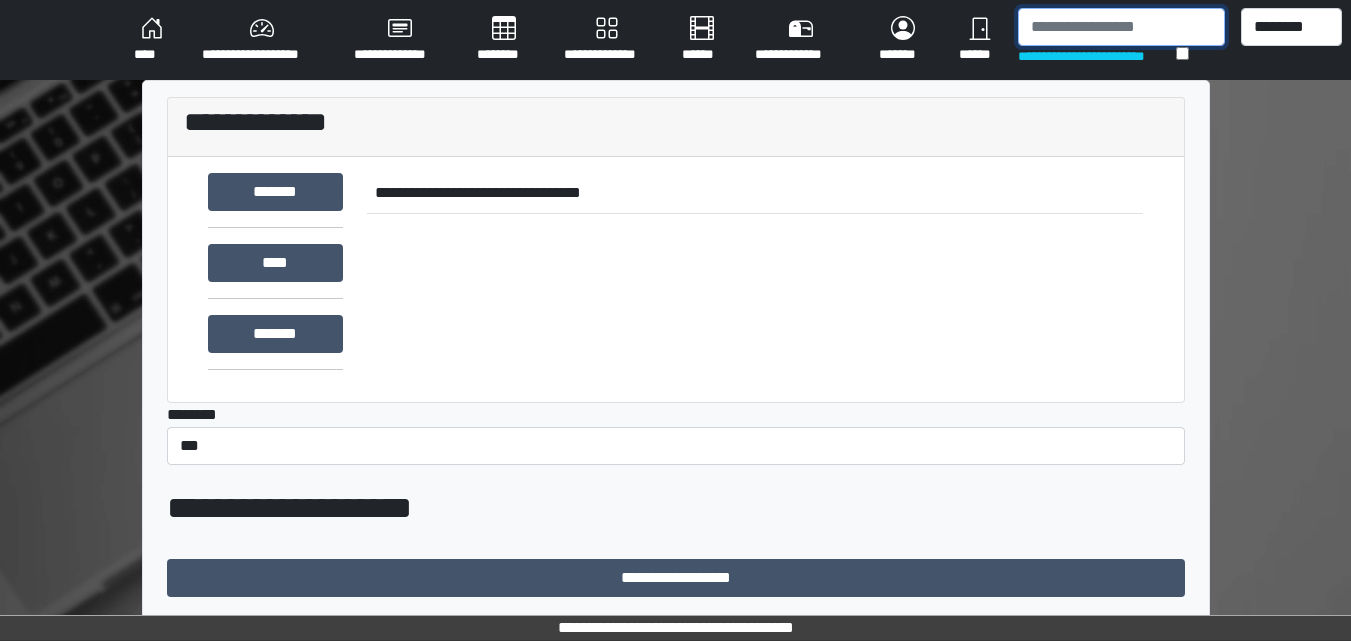 click at bounding box center [1121, 27] 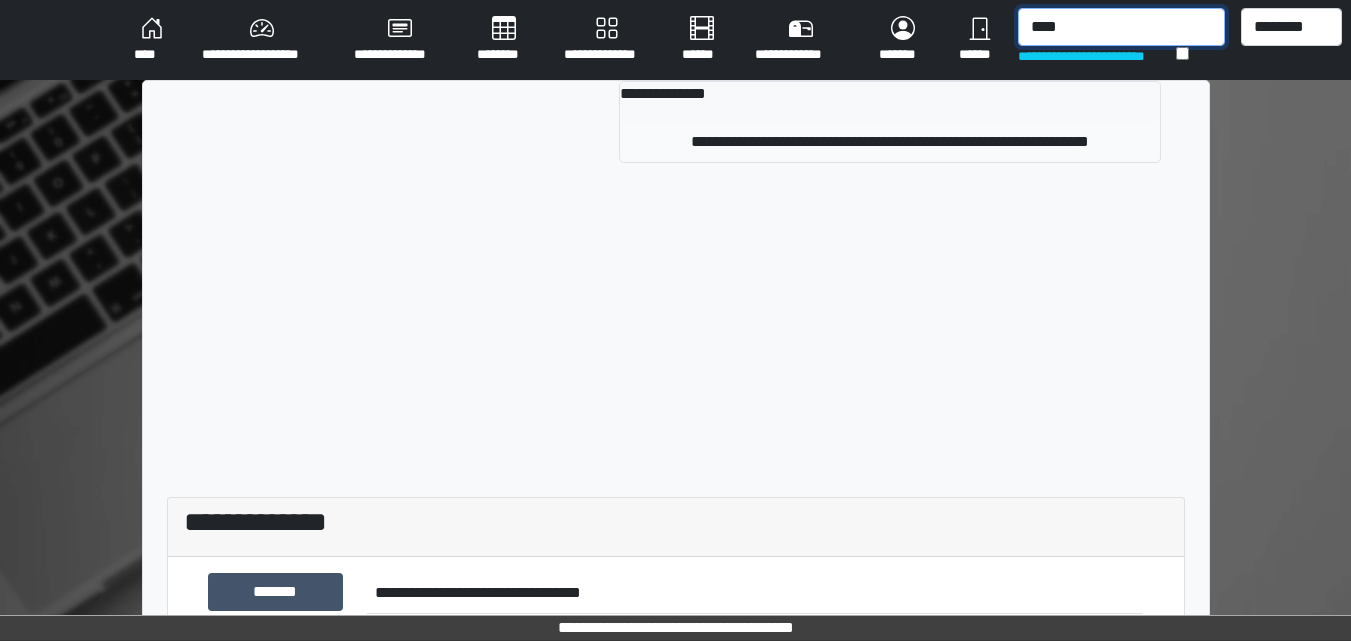 type on "****" 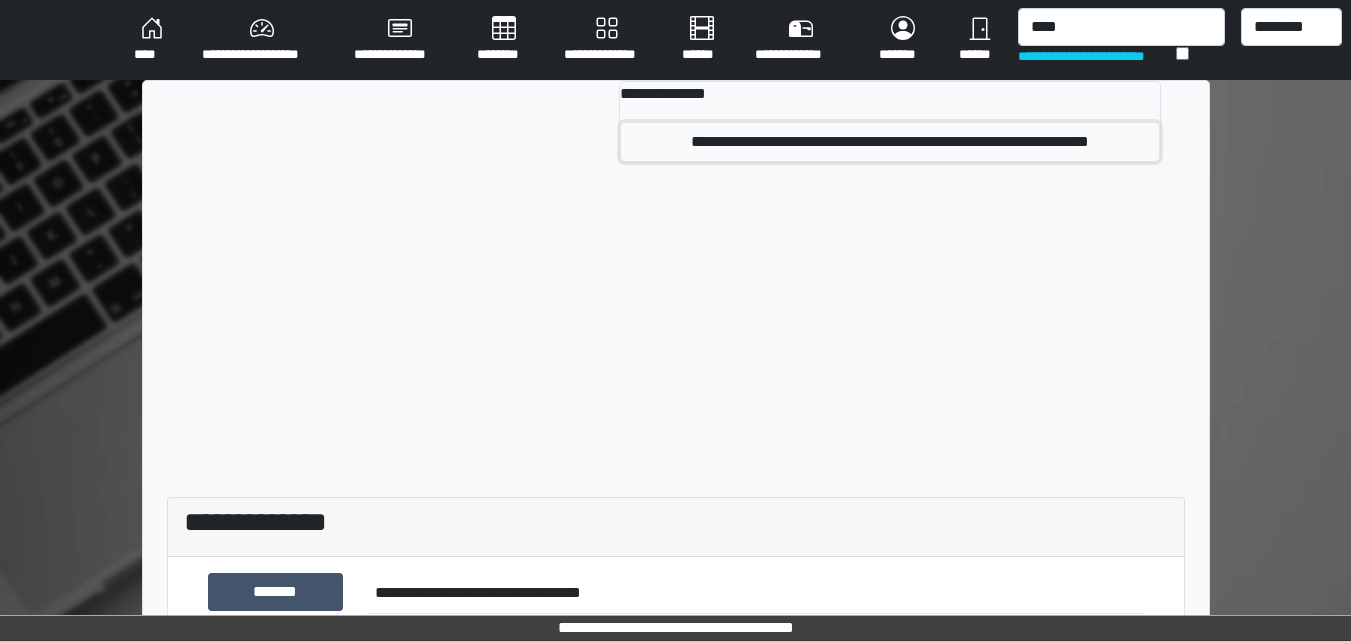 click on "**********" at bounding box center [890, 142] 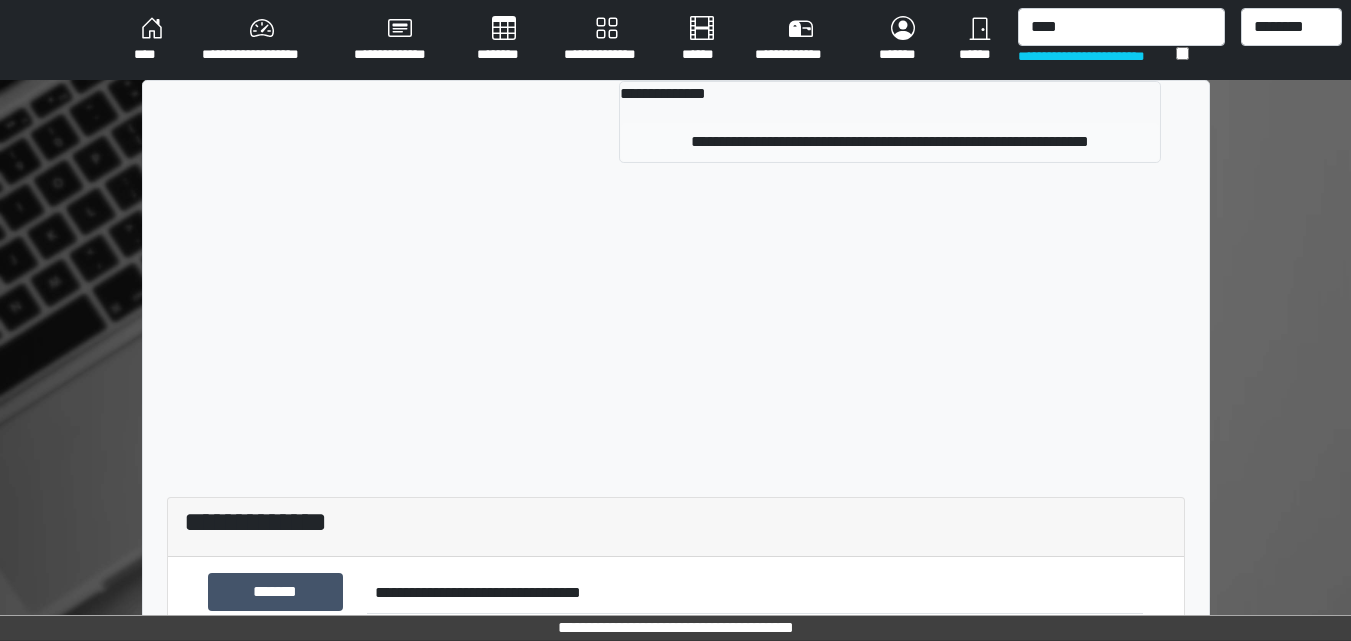 type 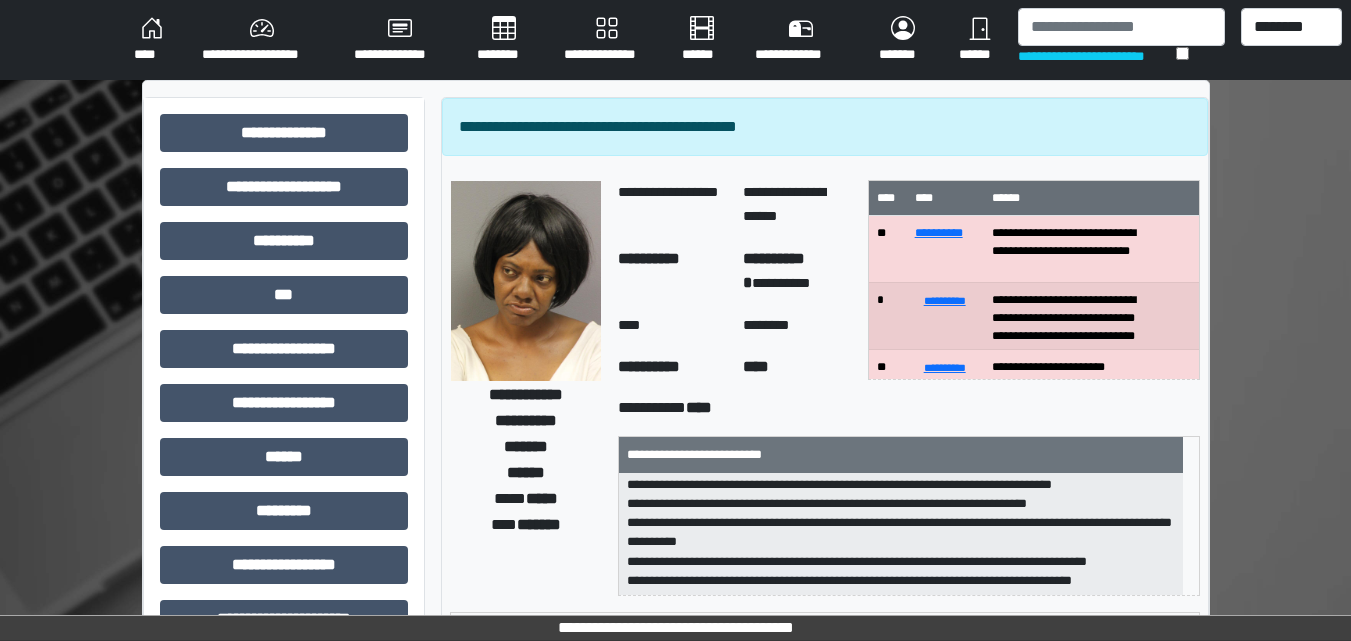 scroll, scrollTop: 44, scrollLeft: 0, axis: vertical 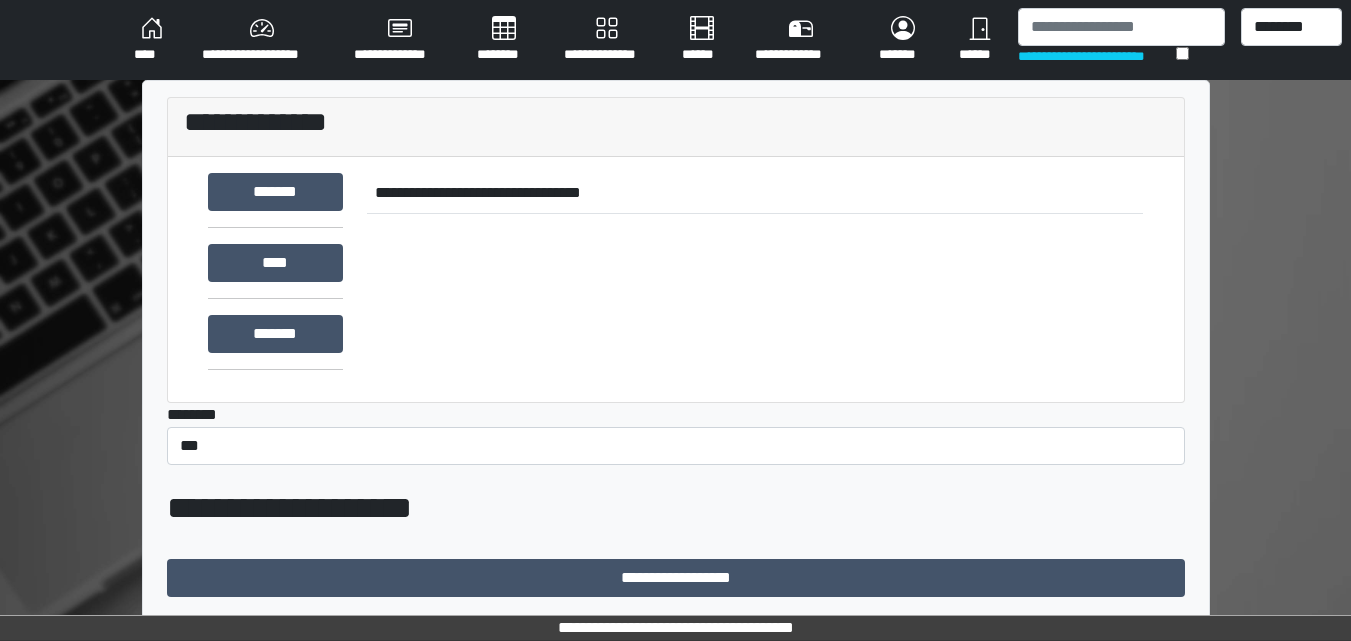 click on "****" at bounding box center [152, 40] 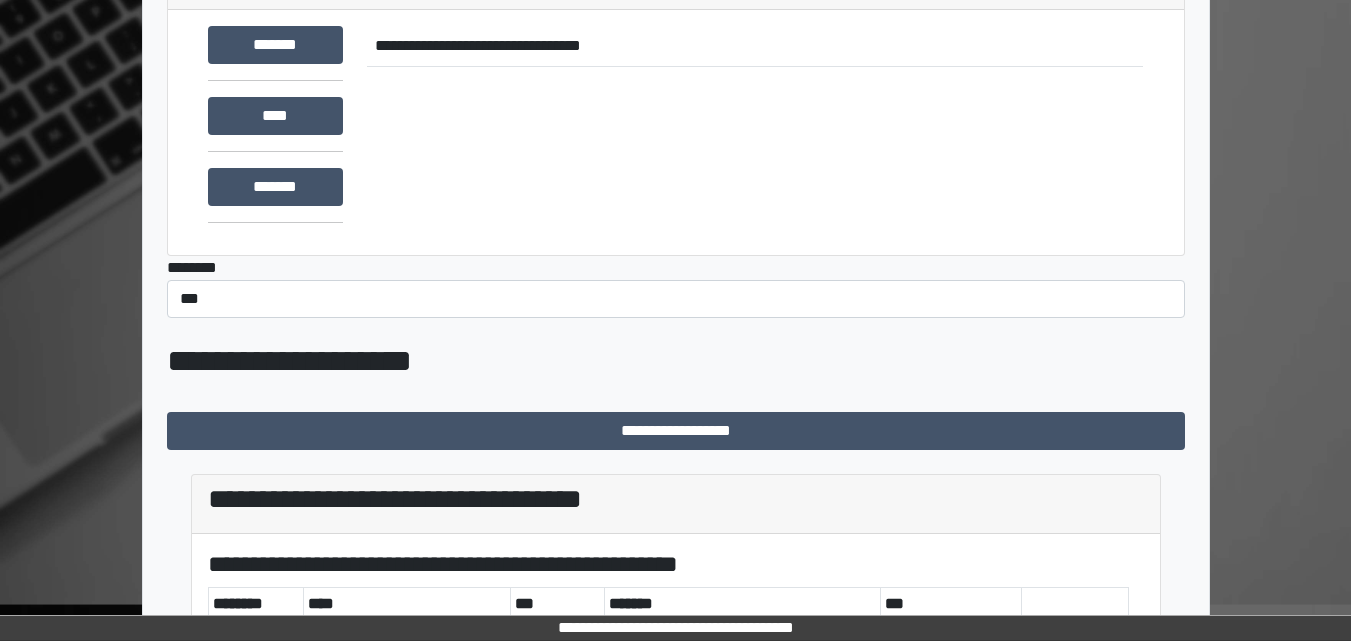 scroll, scrollTop: 391, scrollLeft: 0, axis: vertical 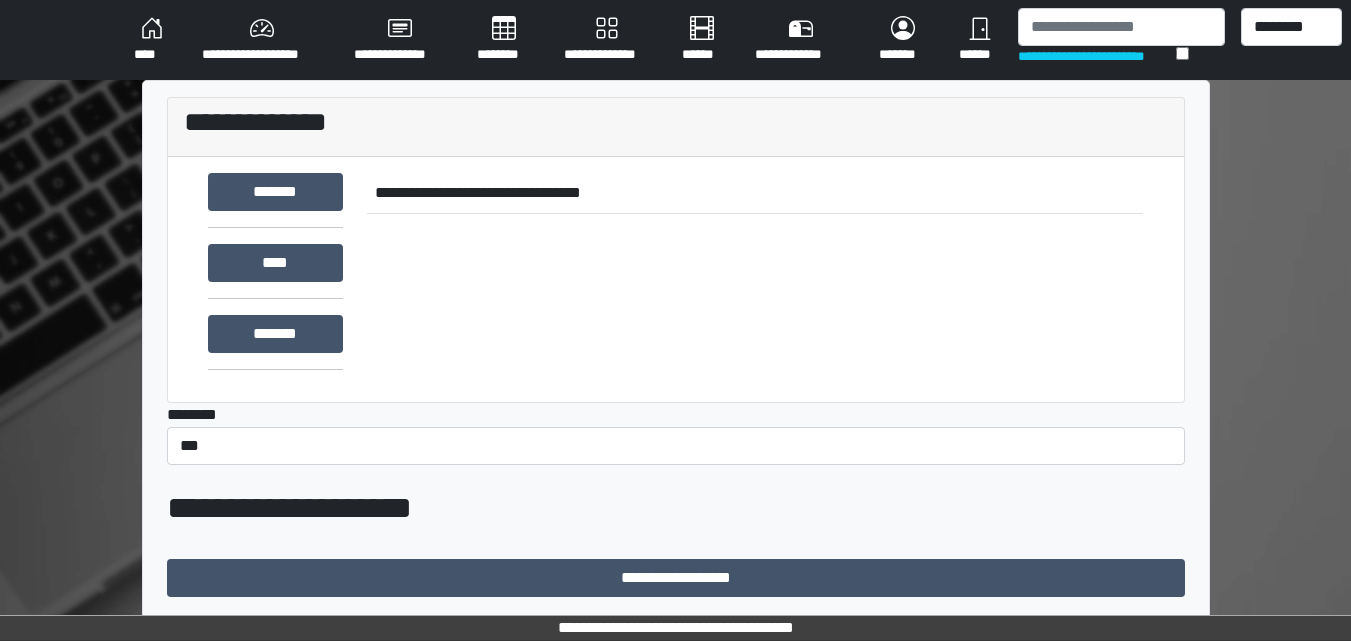click on "****" at bounding box center (152, 40) 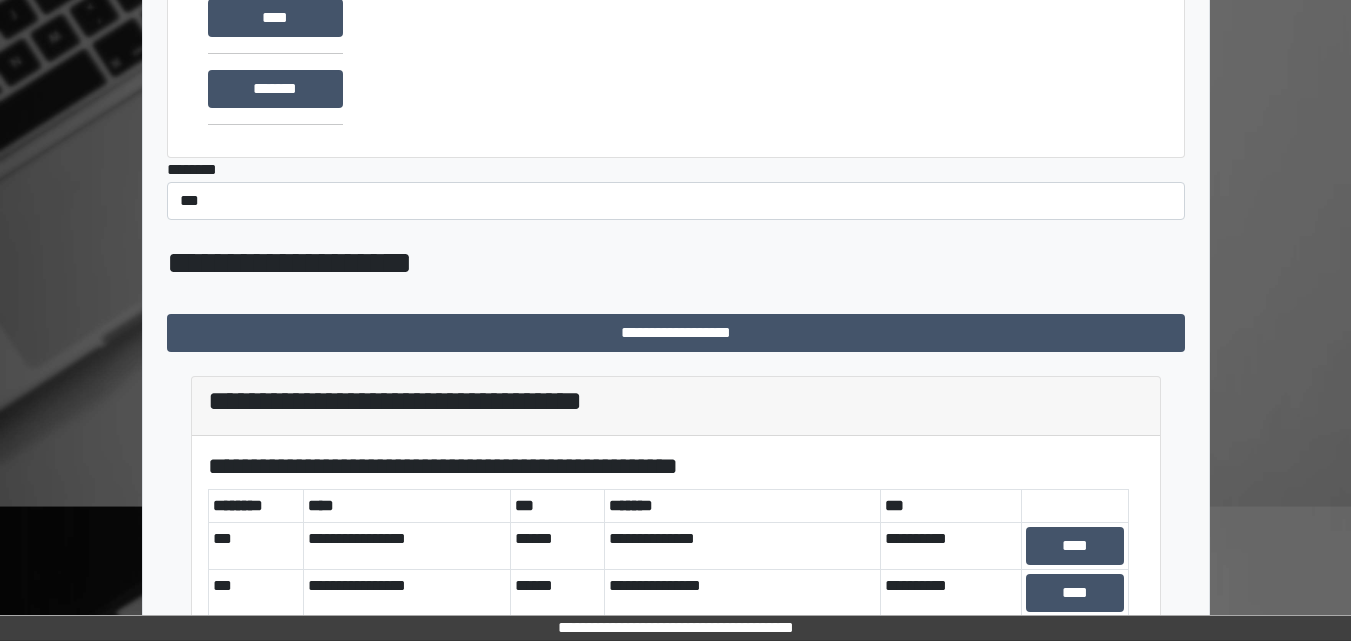 scroll, scrollTop: 391, scrollLeft: 0, axis: vertical 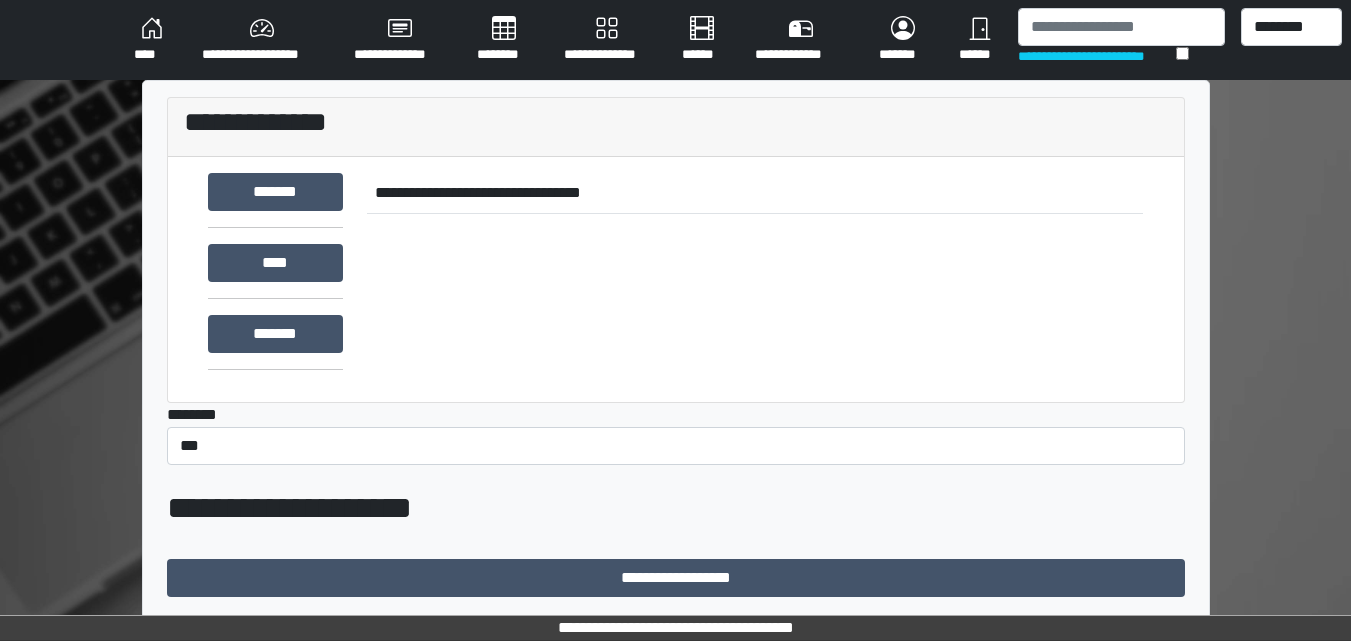 click on "****" at bounding box center (152, 40) 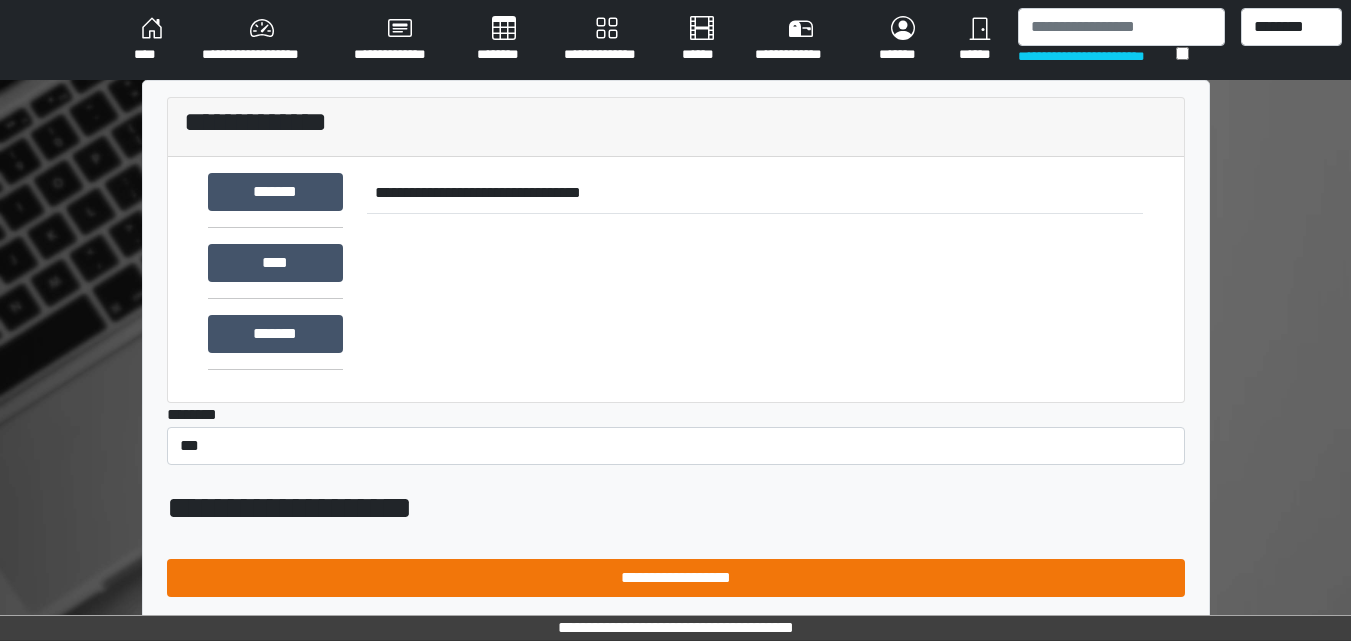 scroll, scrollTop: 391, scrollLeft: 0, axis: vertical 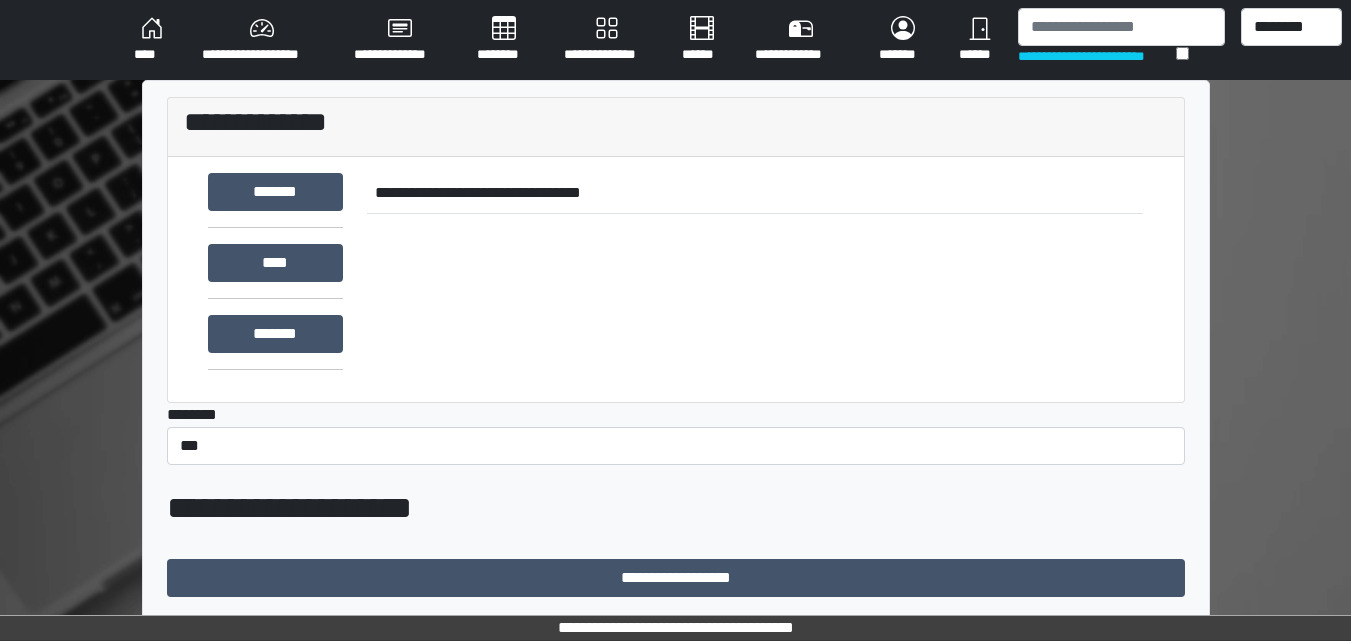 click on "****" at bounding box center [152, 40] 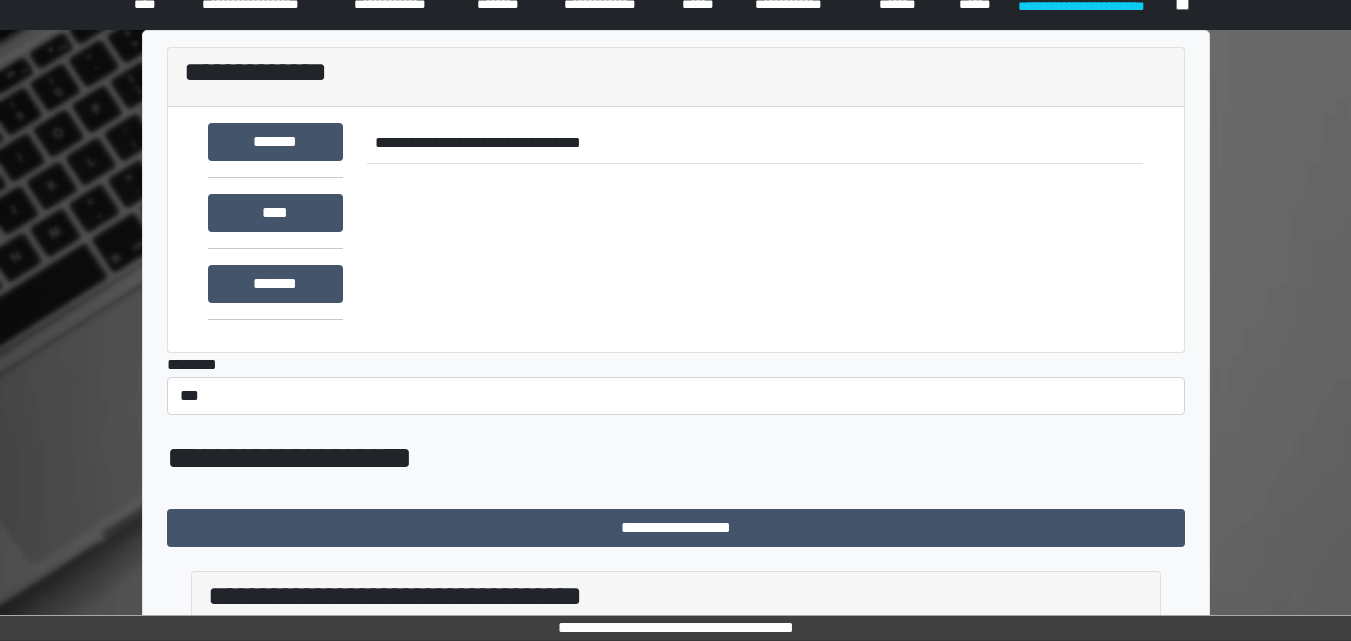 scroll, scrollTop: 391, scrollLeft: 0, axis: vertical 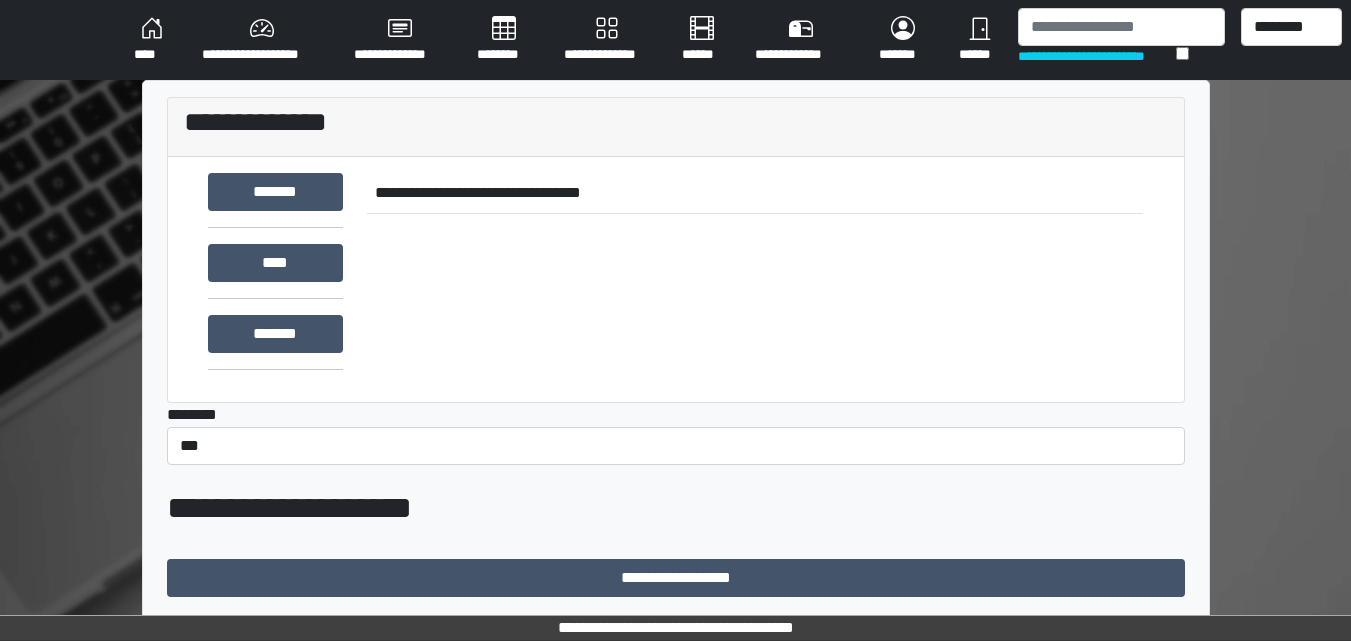 click on "****" at bounding box center (152, 40) 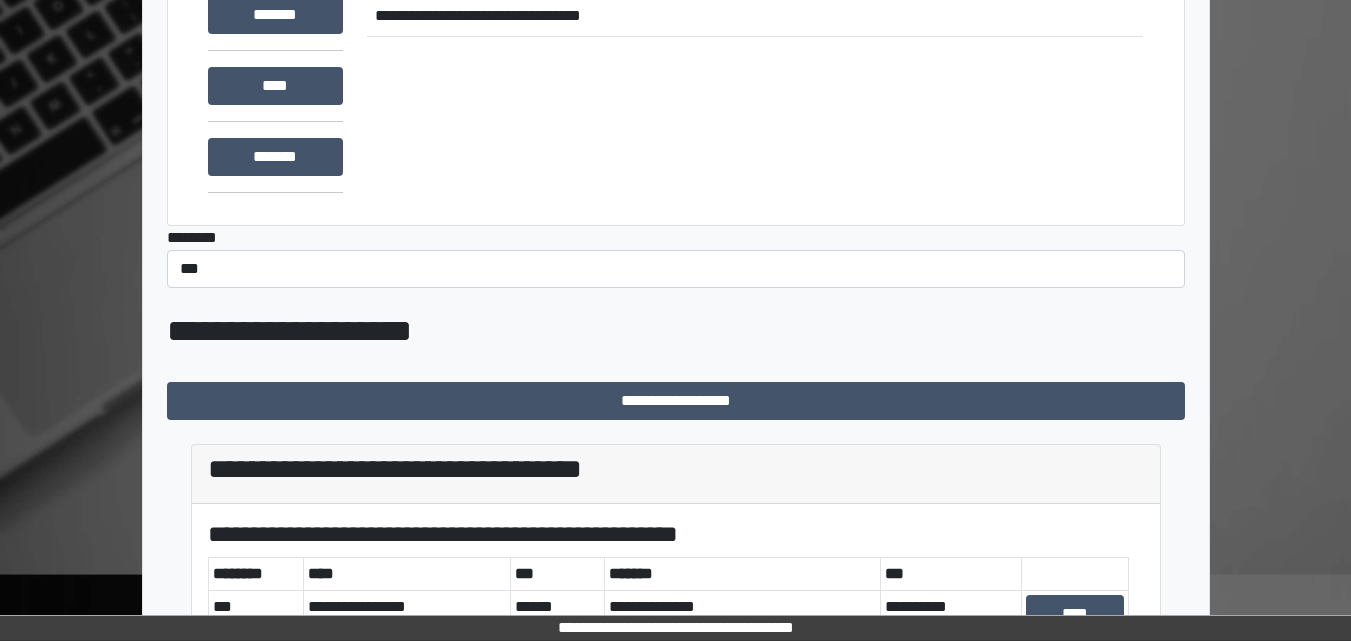 scroll, scrollTop: 391, scrollLeft: 0, axis: vertical 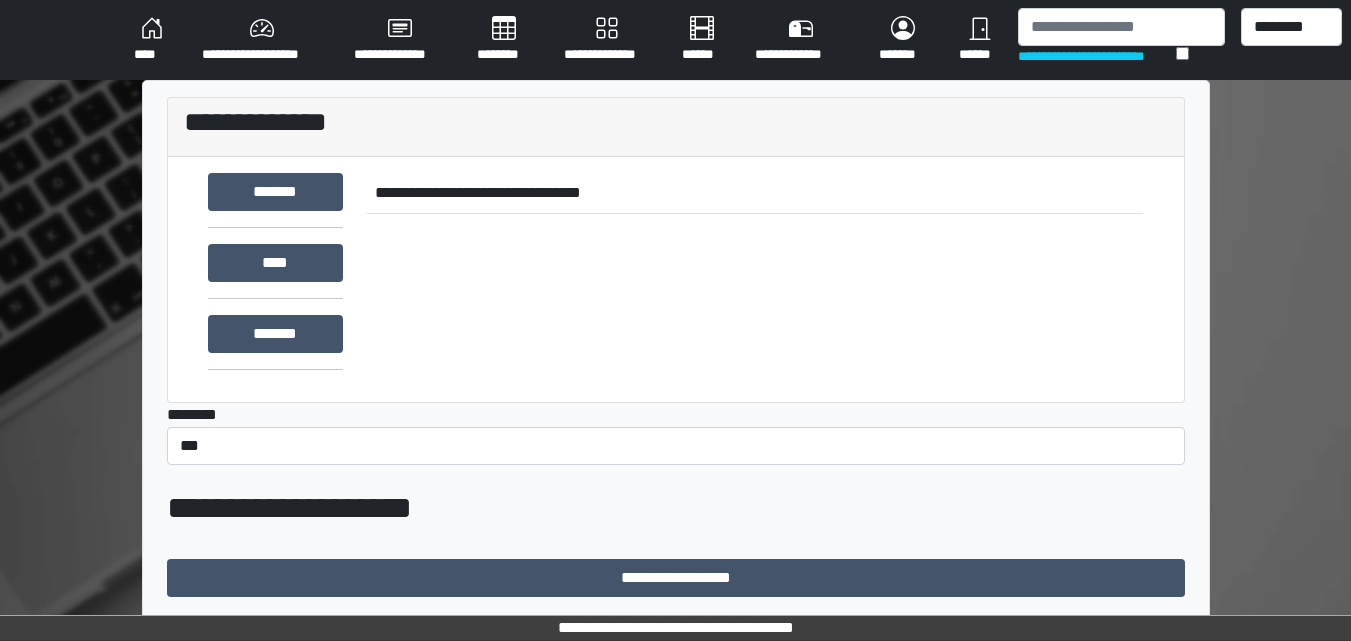 click on "****" at bounding box center (152, 40) 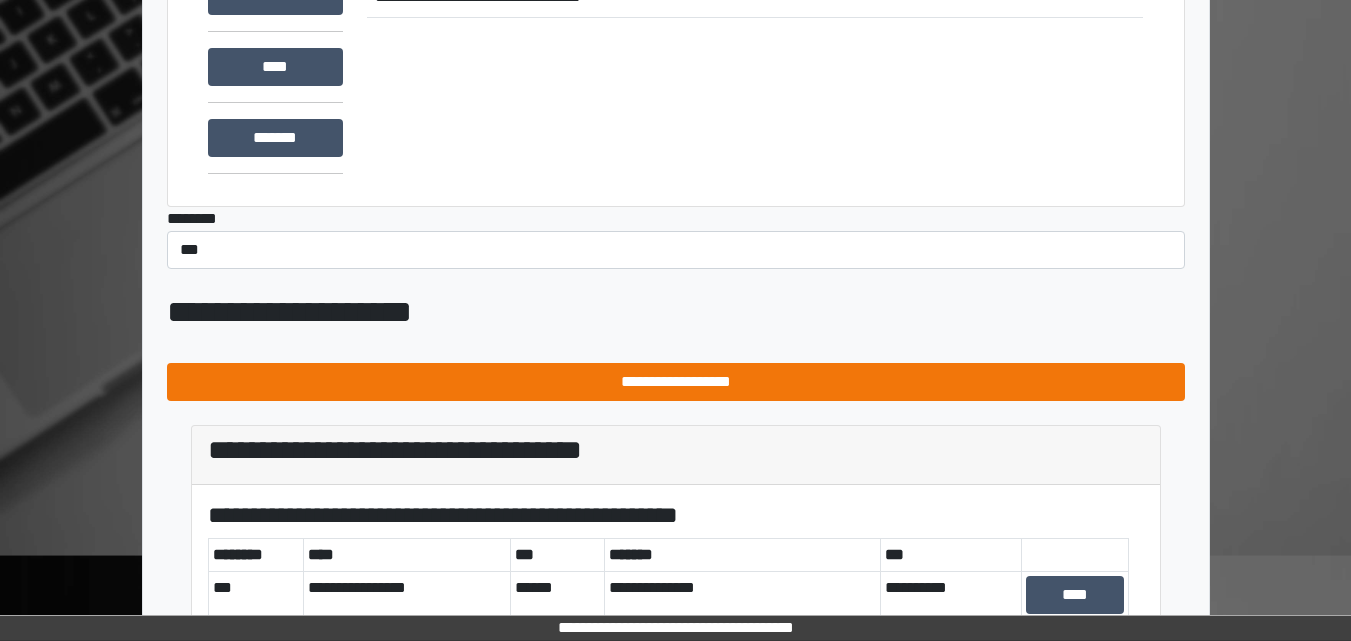scroll, scrollTop: 391, scrollLeft: 0, axis: vertical 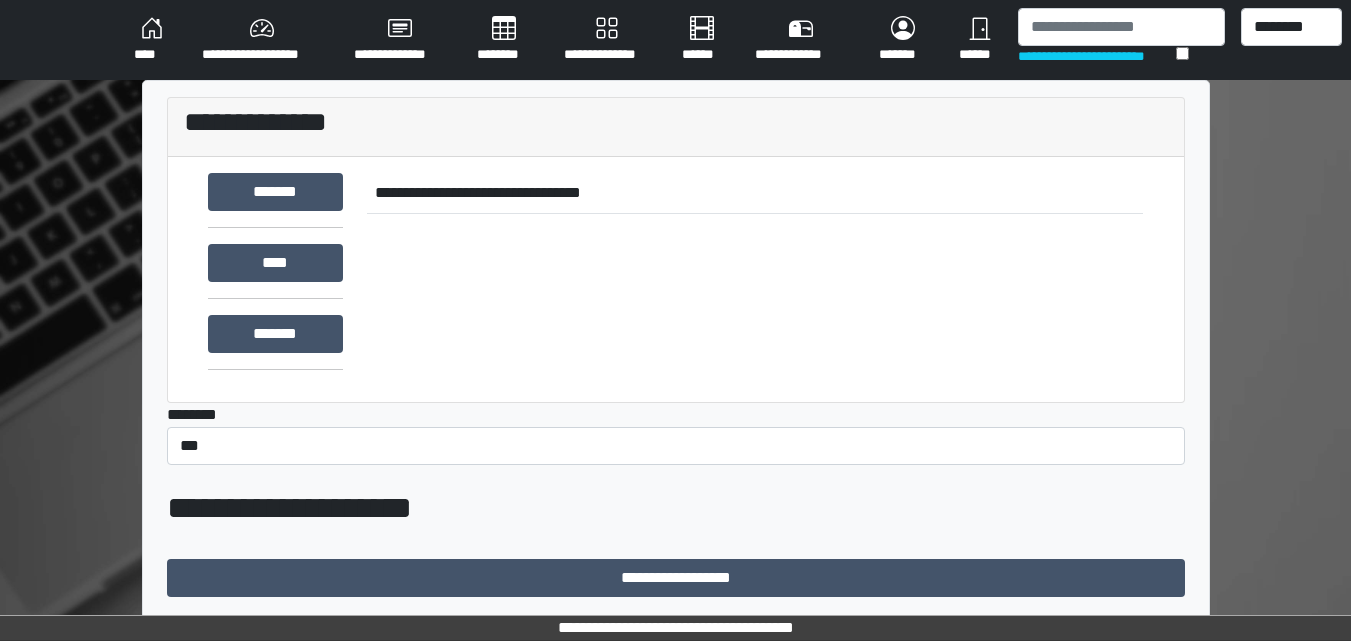 click on "****" at bounding box center (152, 40) 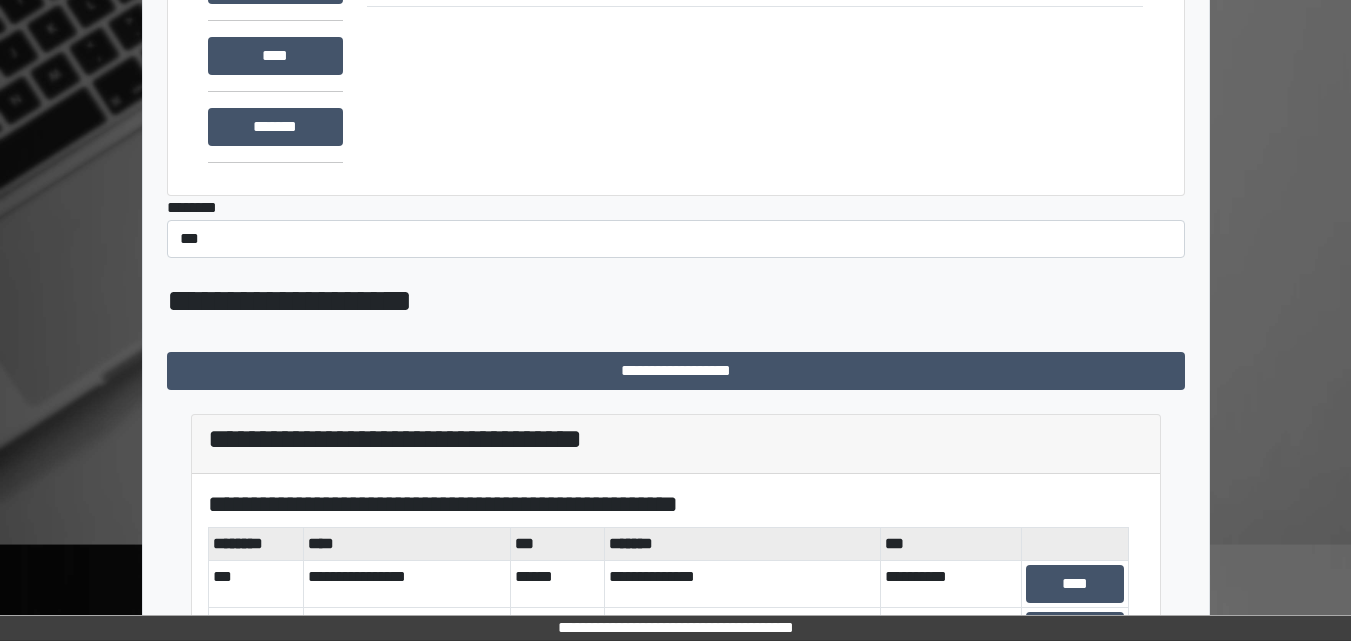 scroll, scrollTop: 391, scrollLeft: 0, axis: vertical 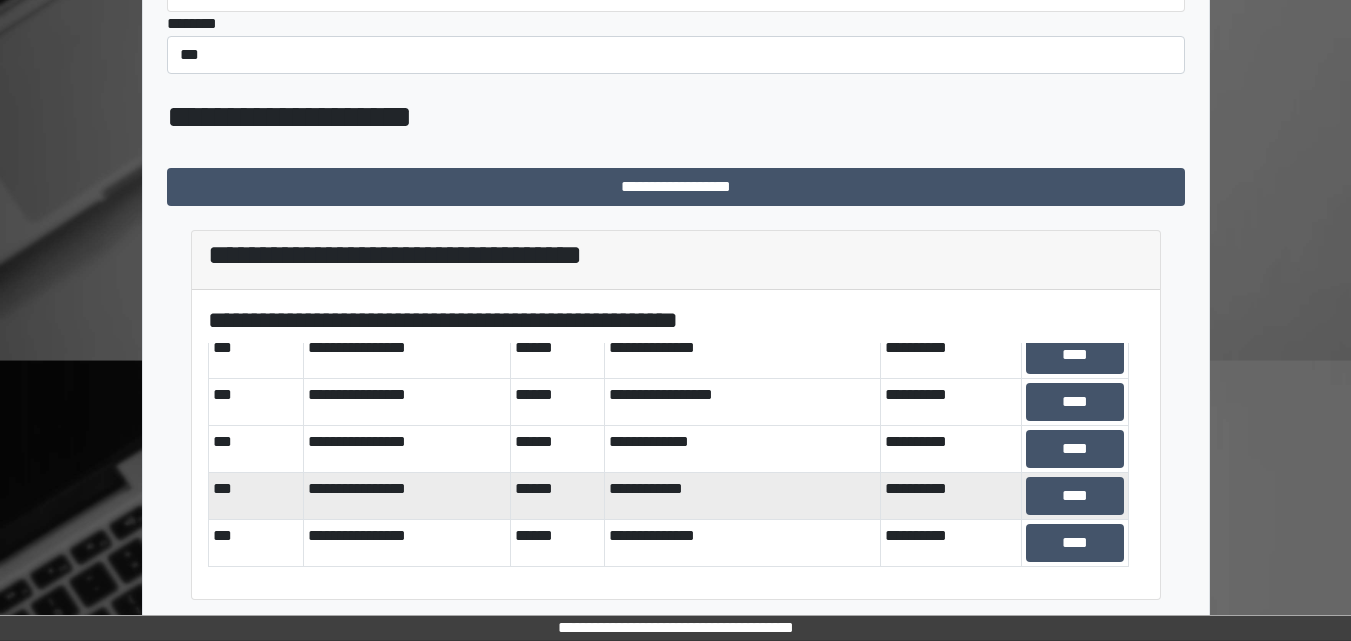 click on "******" at bounding box center [557, 495] 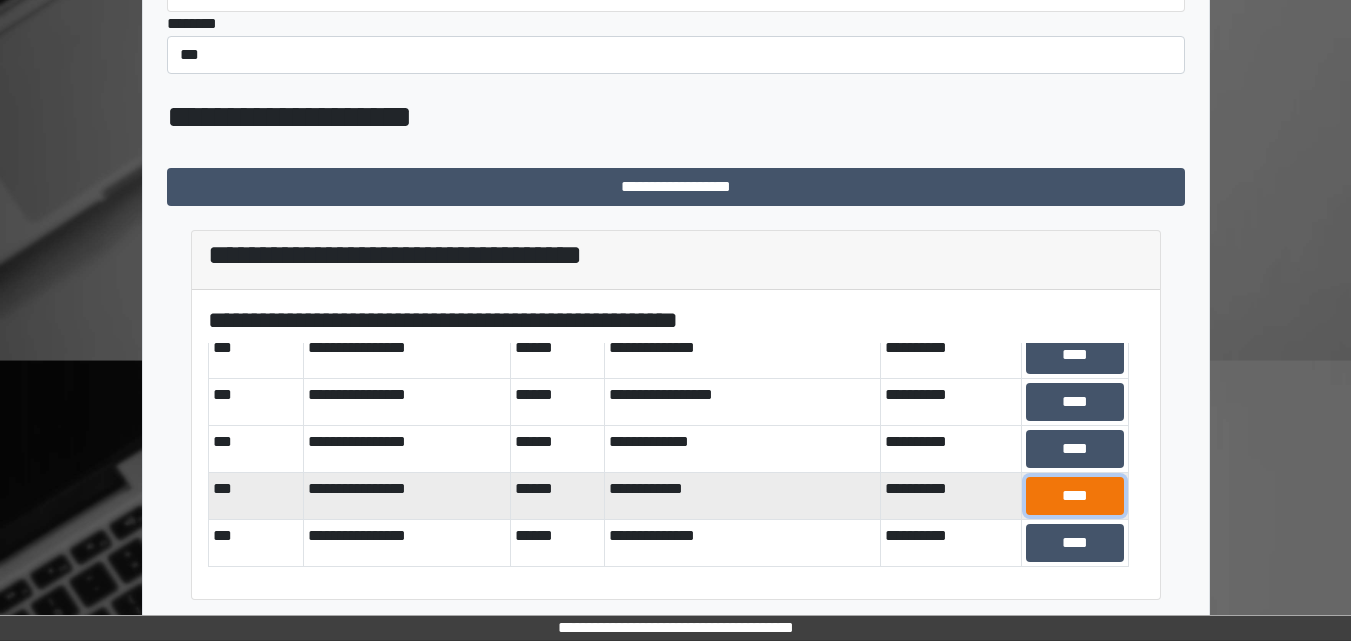 click on "****" at bounding box center (1075, 496) 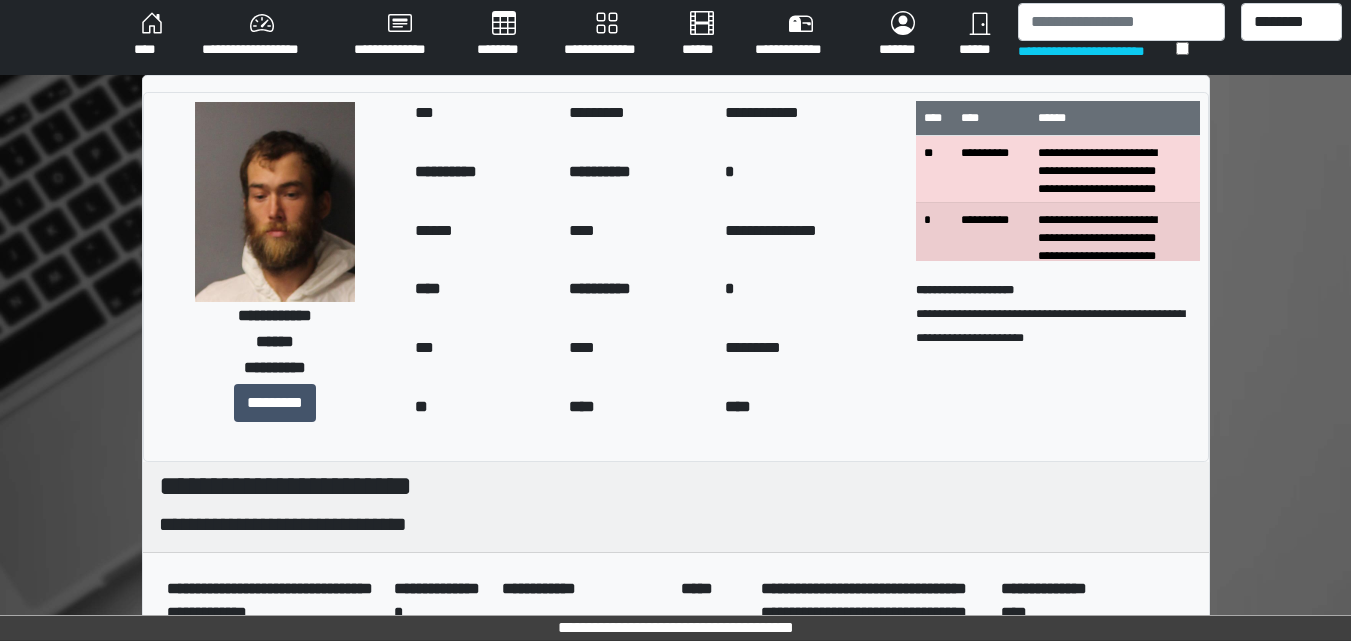 scroll, scrollTop: 0, scrollLeft: 0, axis: both 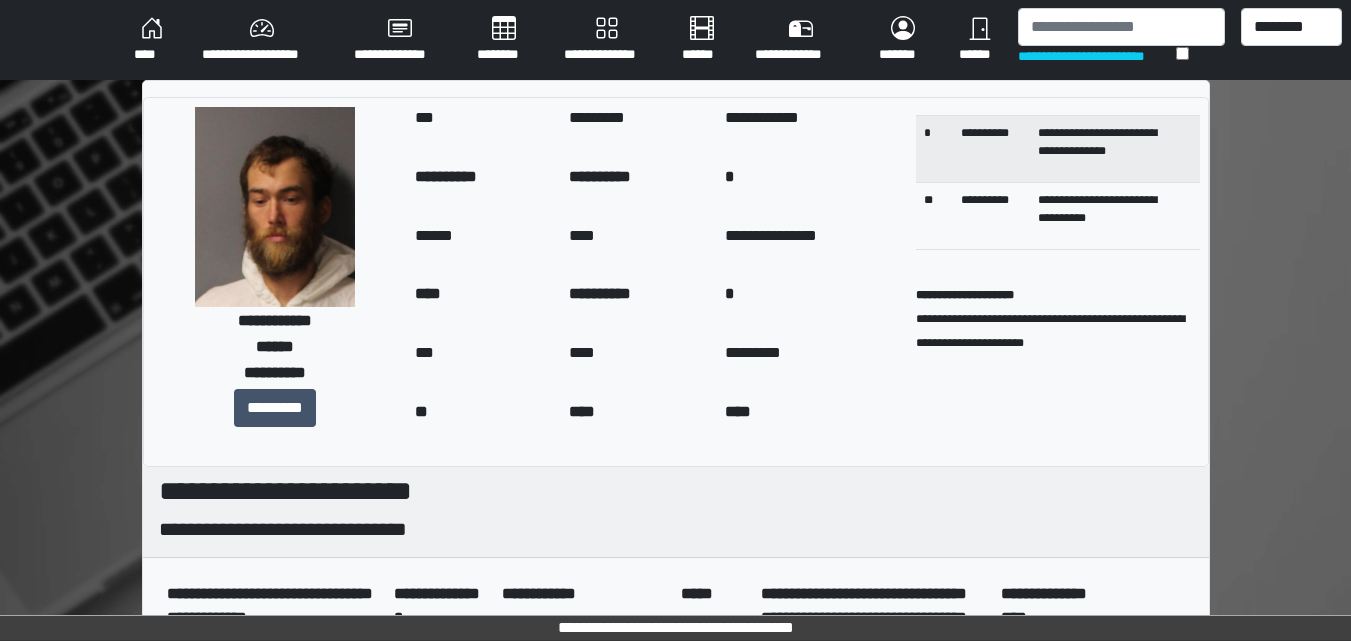 click on "****" at bounding box center (152, 40) 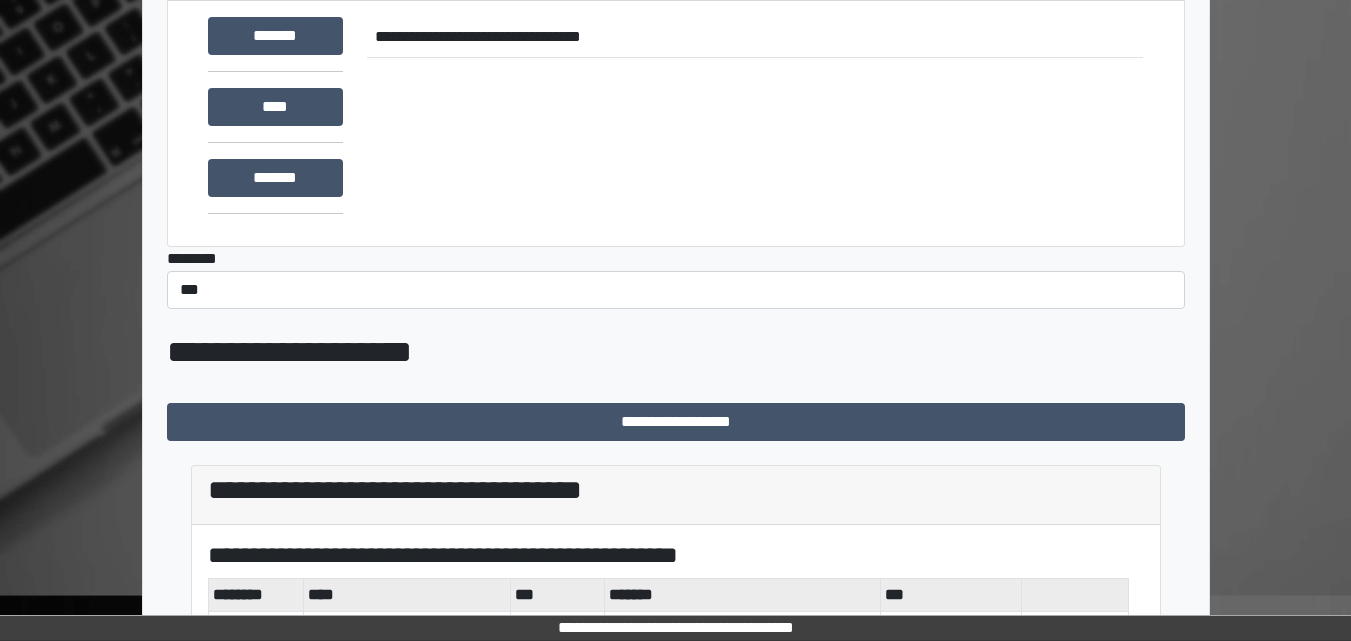 scroll, scrollTop: 391, scrollLeft: 0, axis: vertical 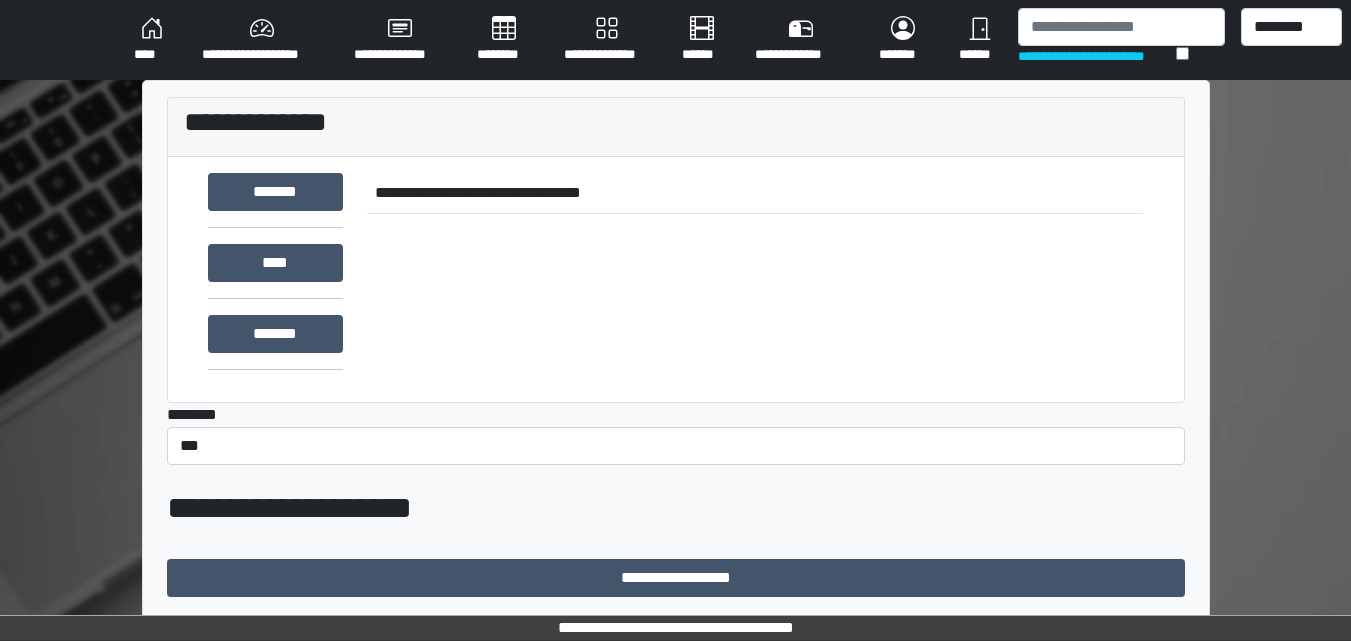 click on "****" at bounding box center (152, 40) 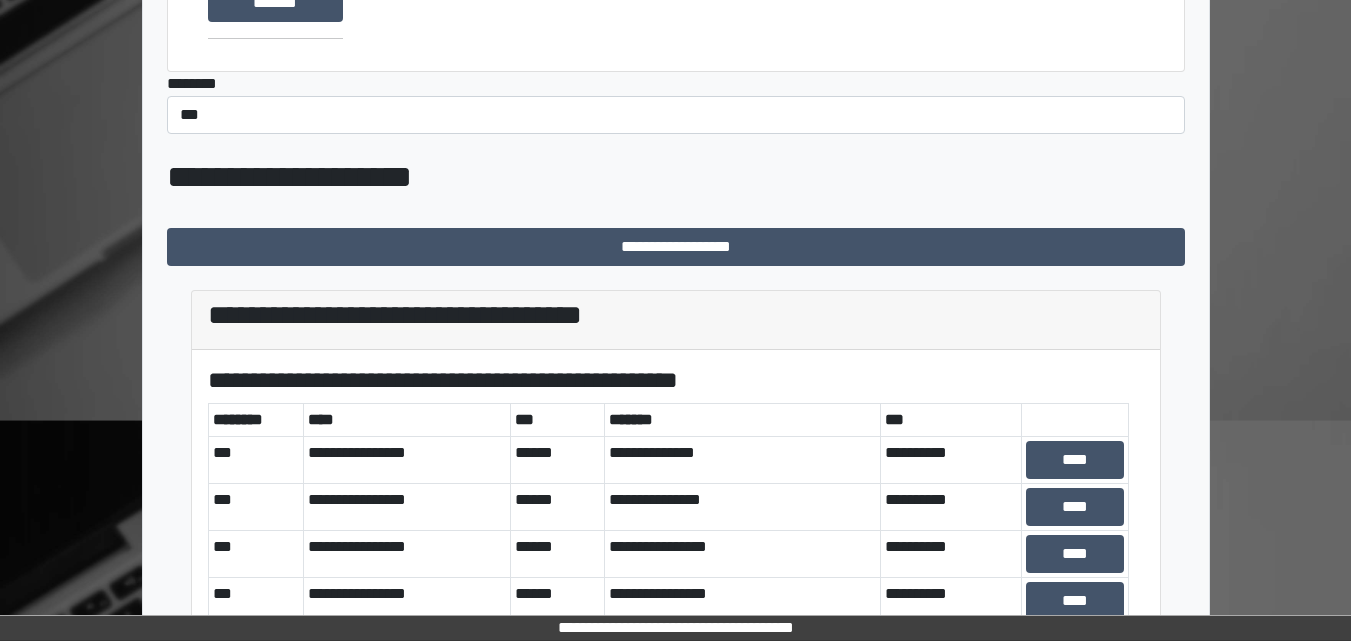 scroll, scrollTop: 391, scrollLeft: 0, axis: vertical 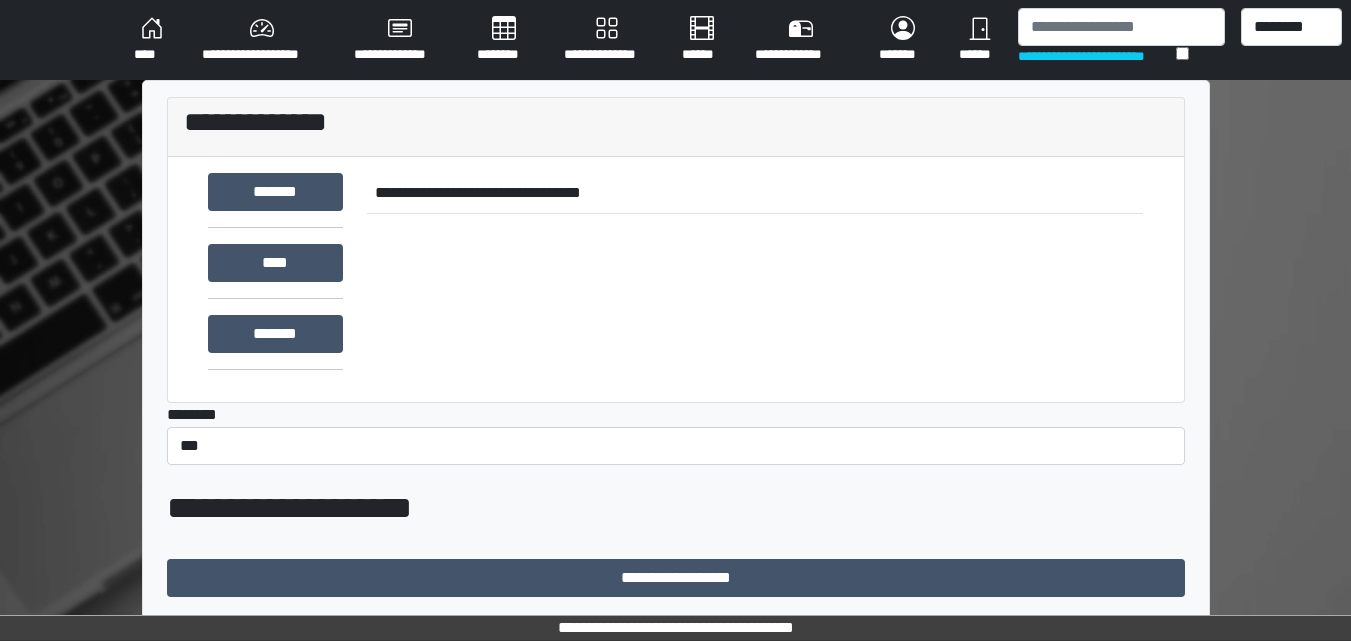 click on "****" at bounding box center (152, 40) 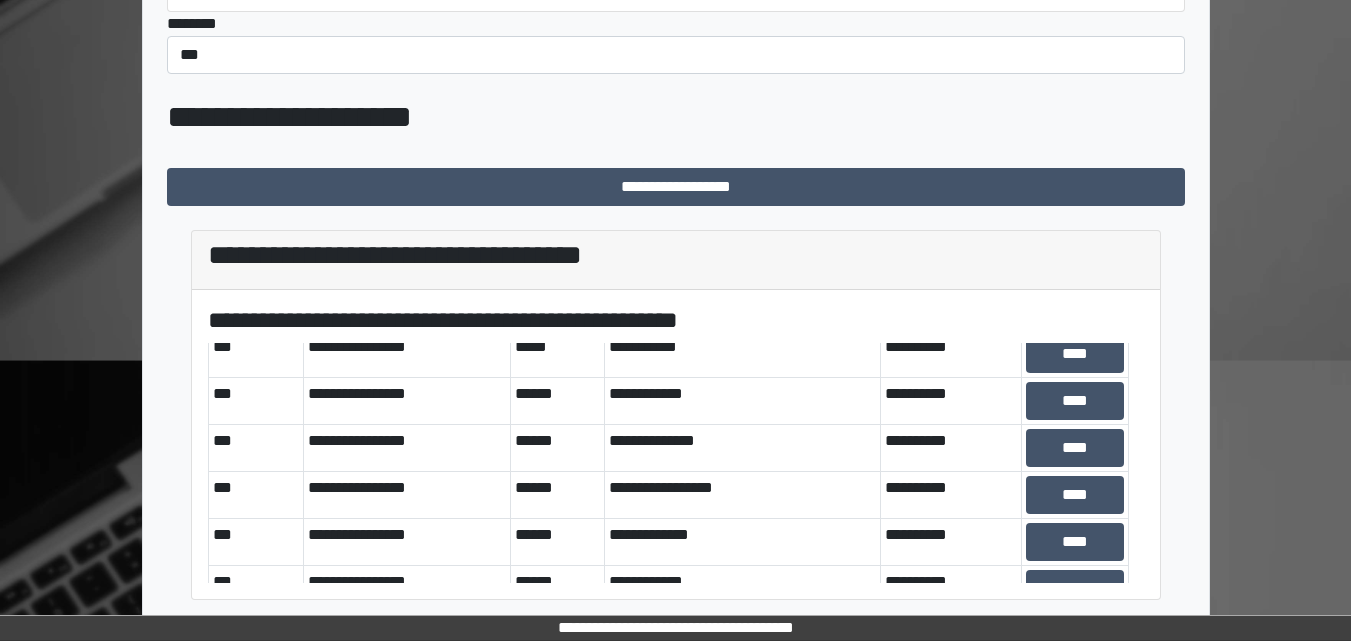 scroll, scrollTop: 0, scrollLeft: 0, axis: both 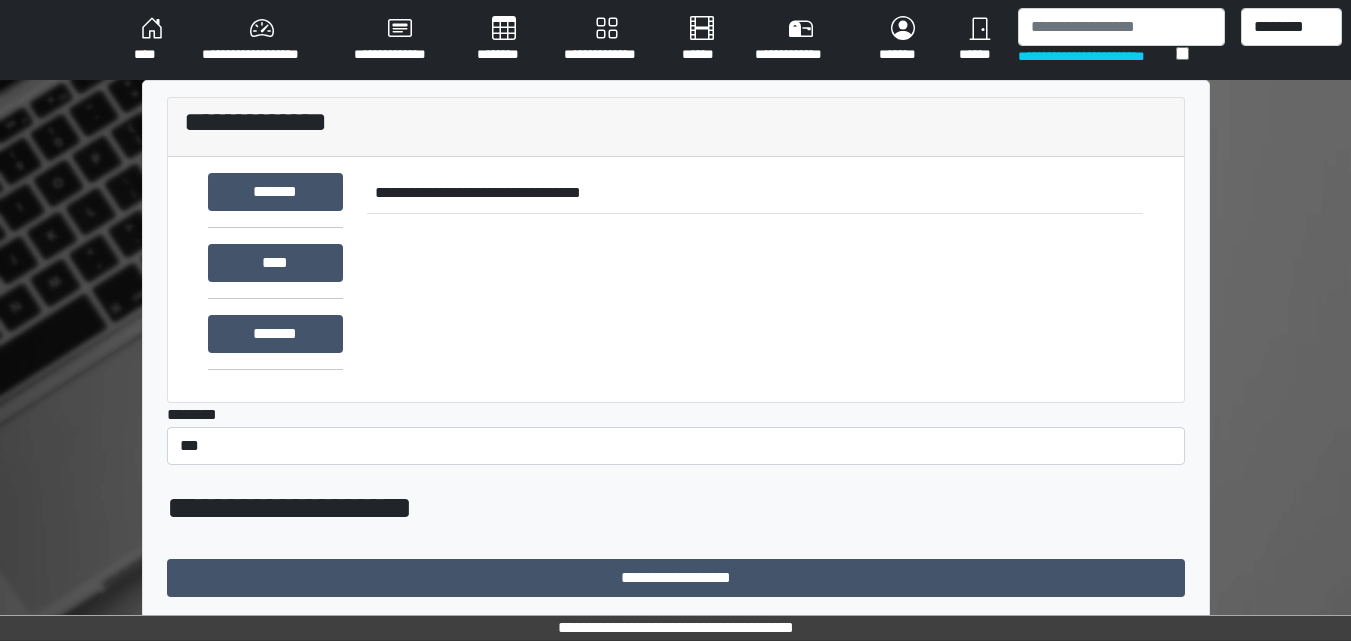 click on "****" at bounding box center (152, 40) 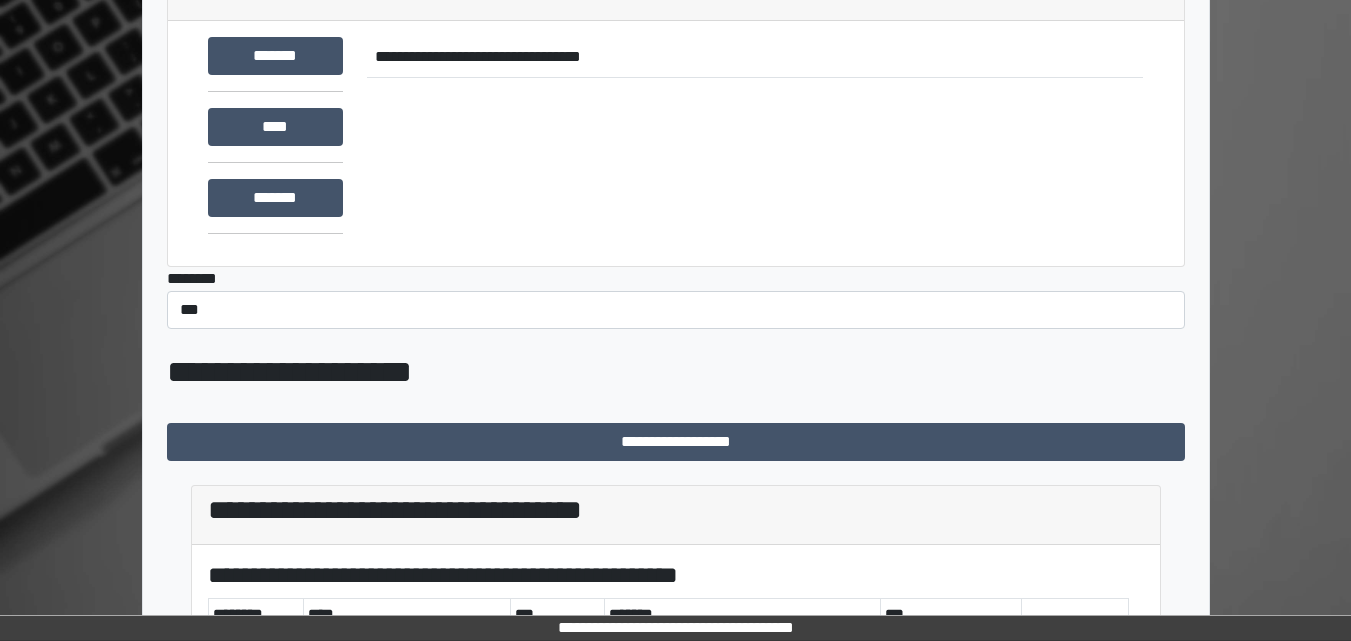 scroll, scrollTop: 391, scrollLeft: 0, axis: vertical 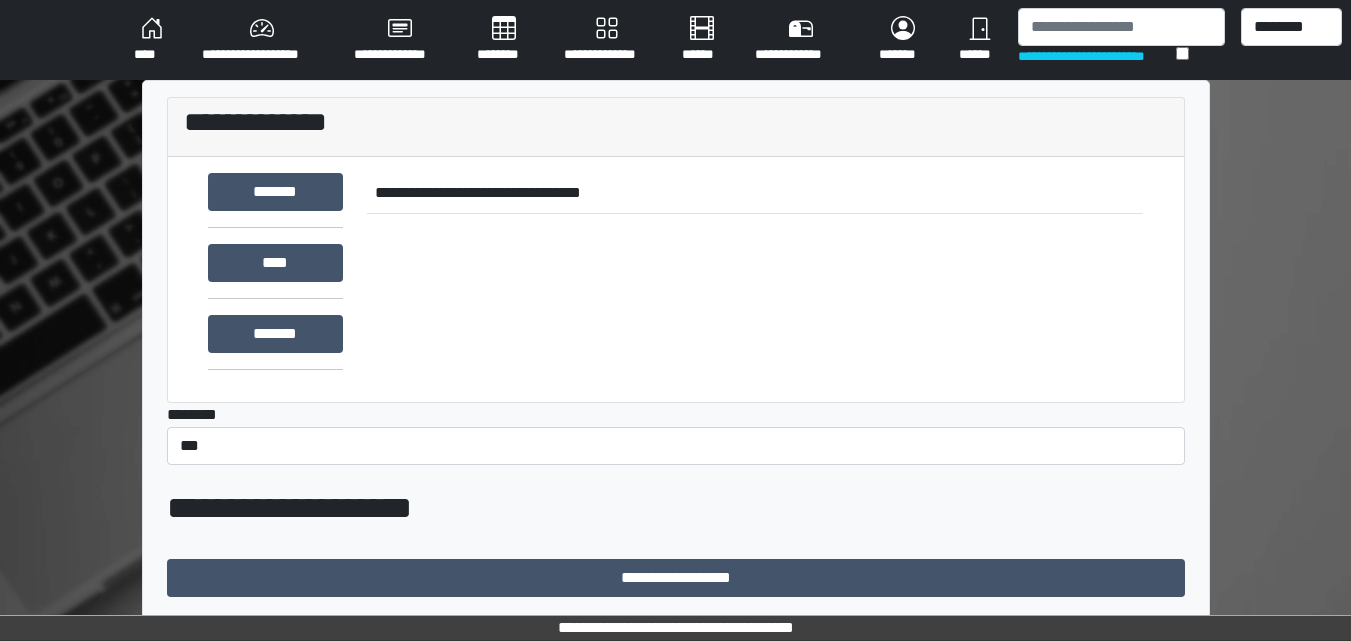 click on "****" at bounding box center (152, 40) 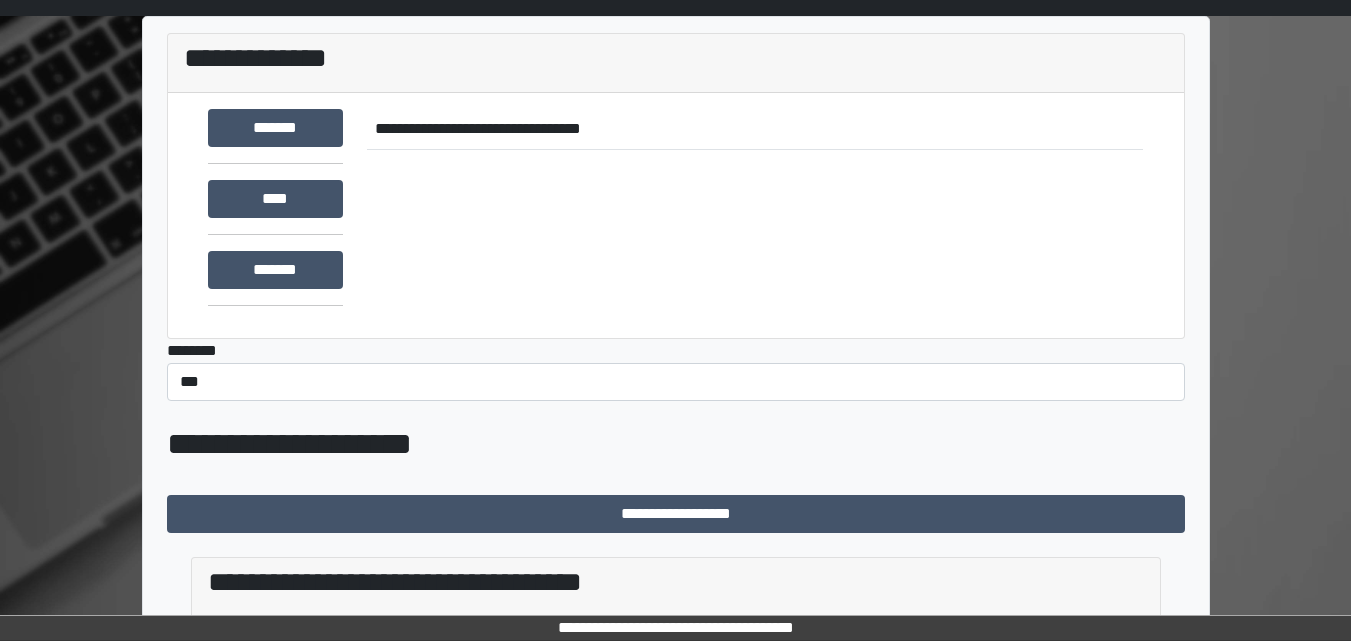scroll, scrollTop: 391, scrollLeft: 0, axis: vertical 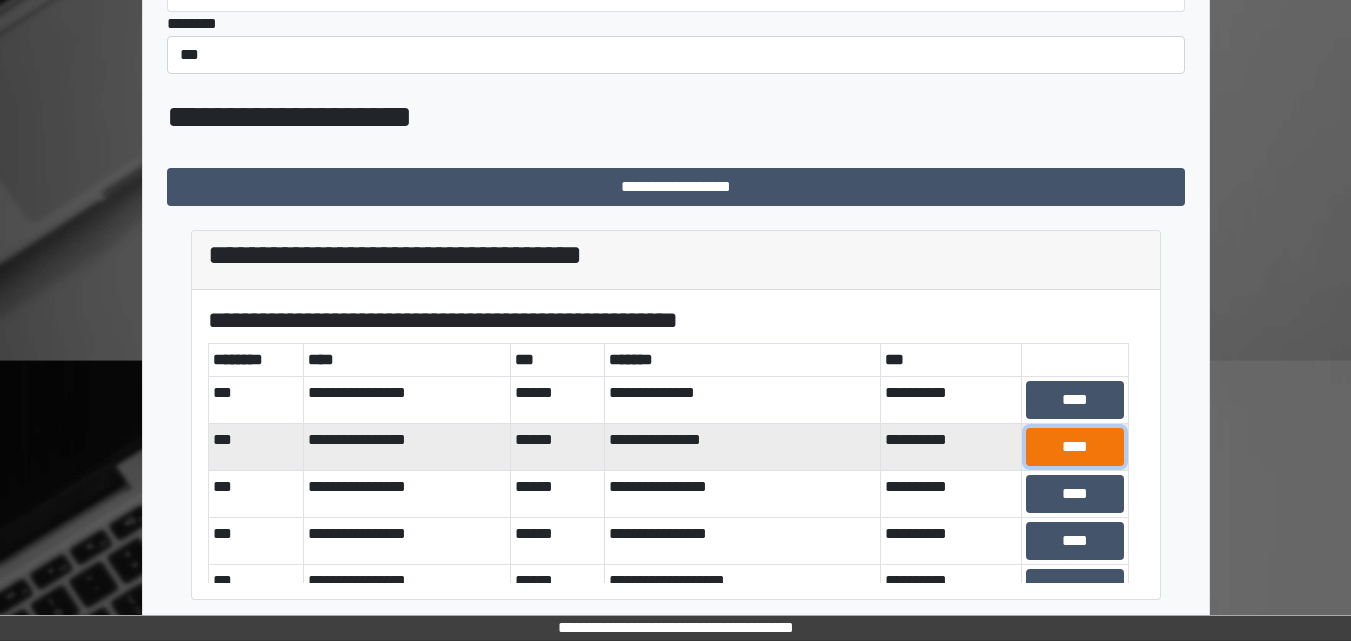 click on "****" at bounding box center [1075, 447] 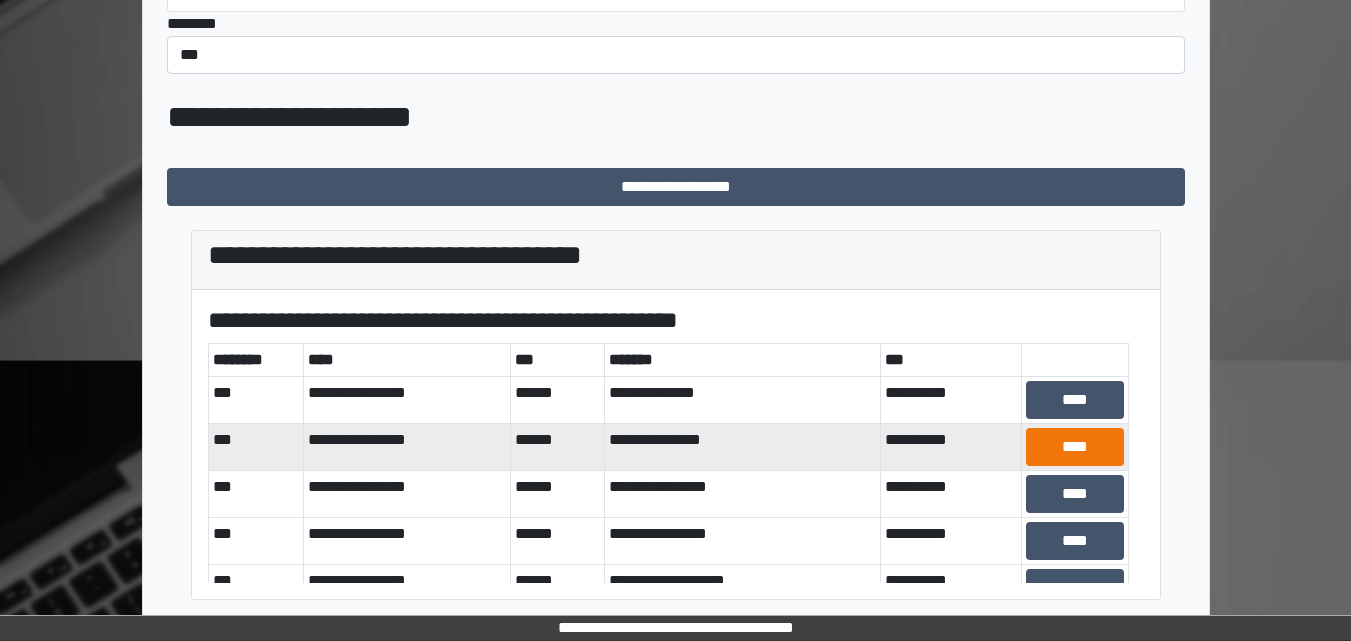 scroll, scrollTop: 338, scrollLeft: 0, axis: vertical 